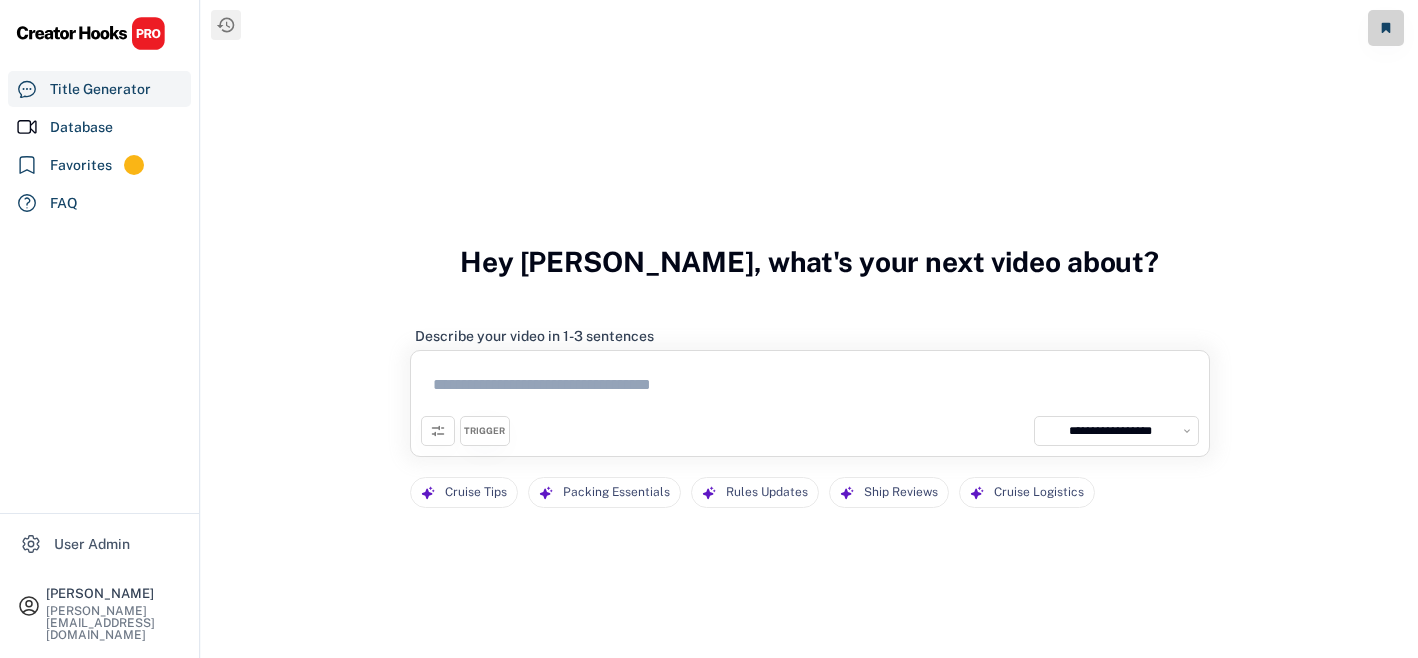 select on "**********" 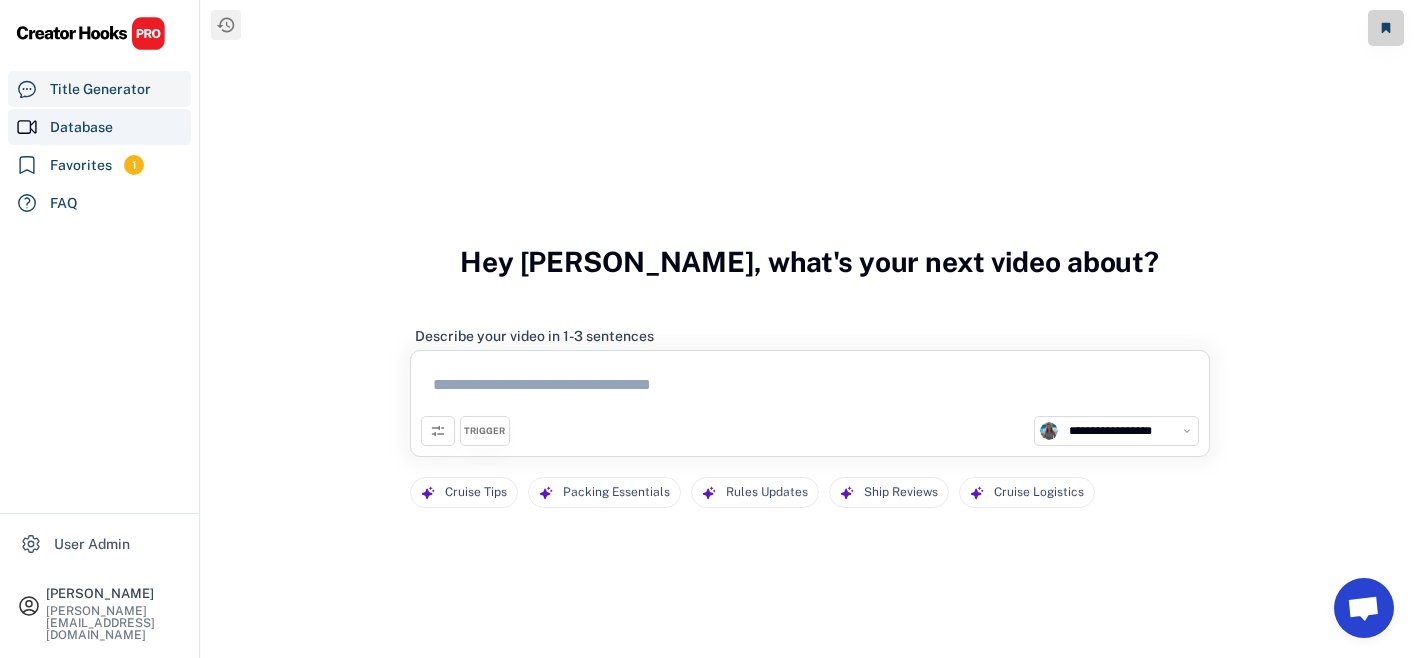 click on "Database" at bounding box center [81, 127] 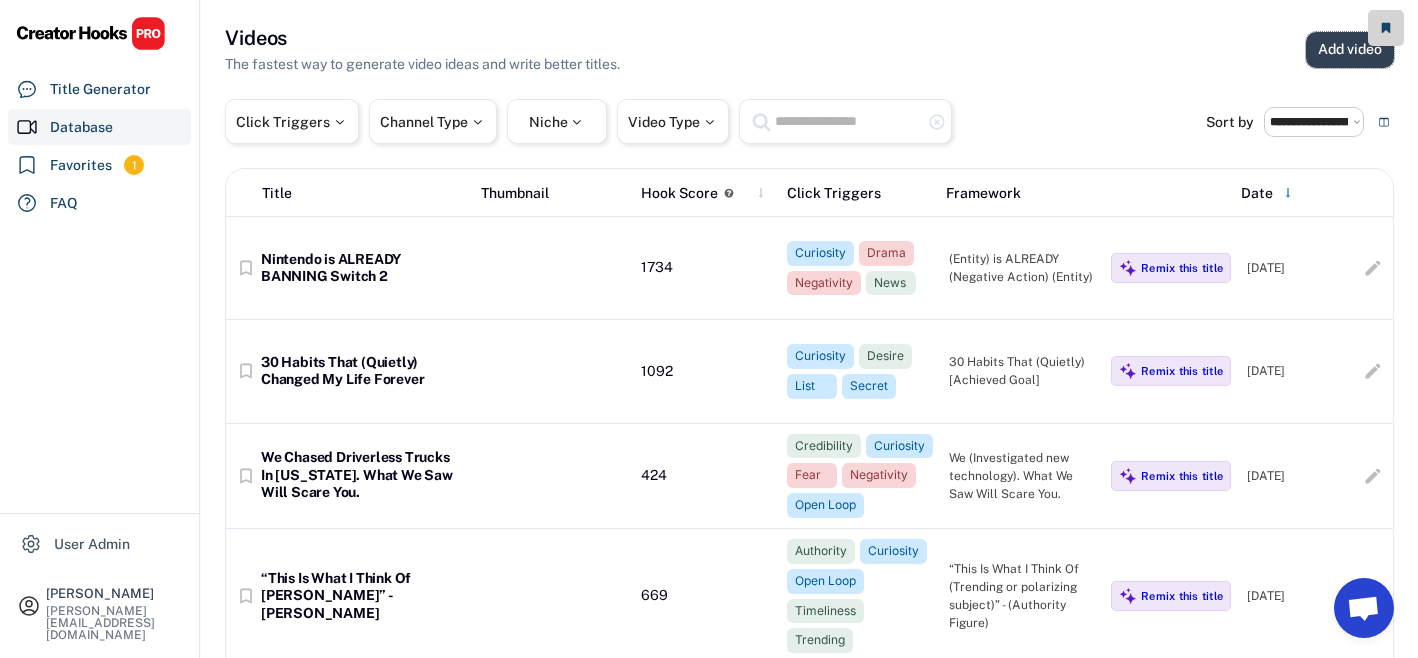 click on "Add video" at bounding box center (1350, 50) 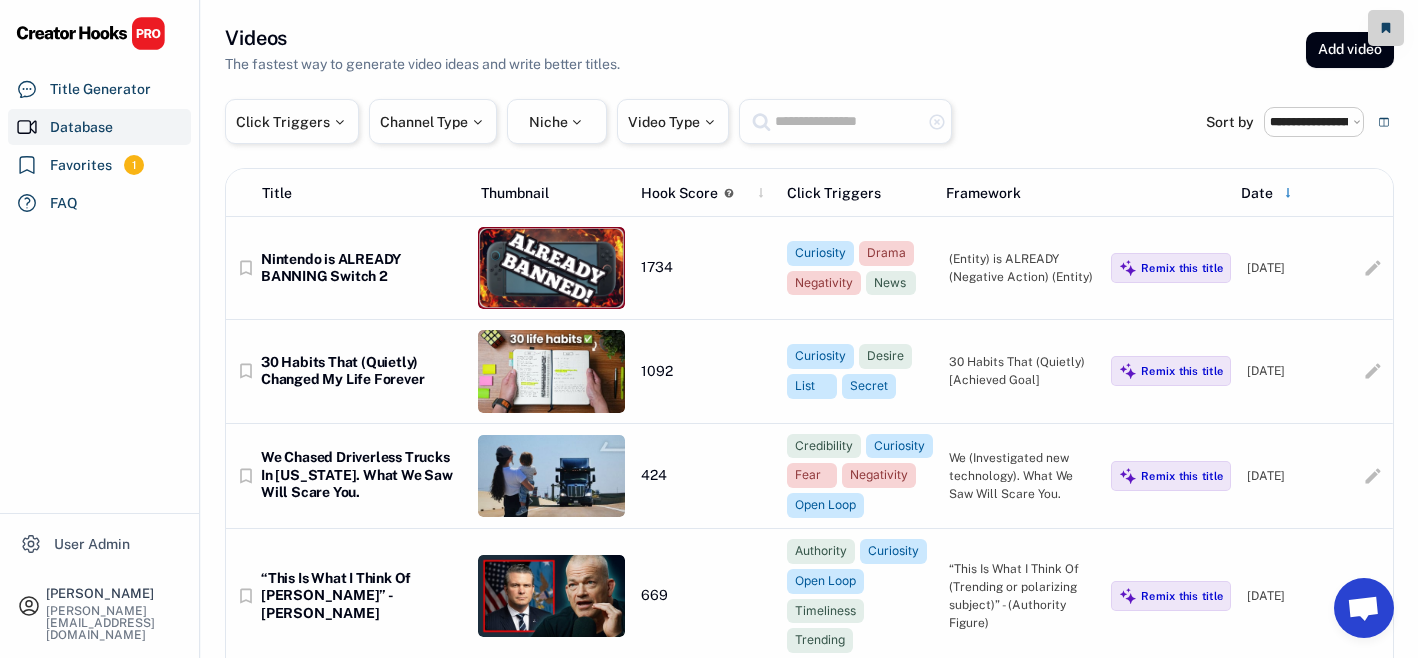 select 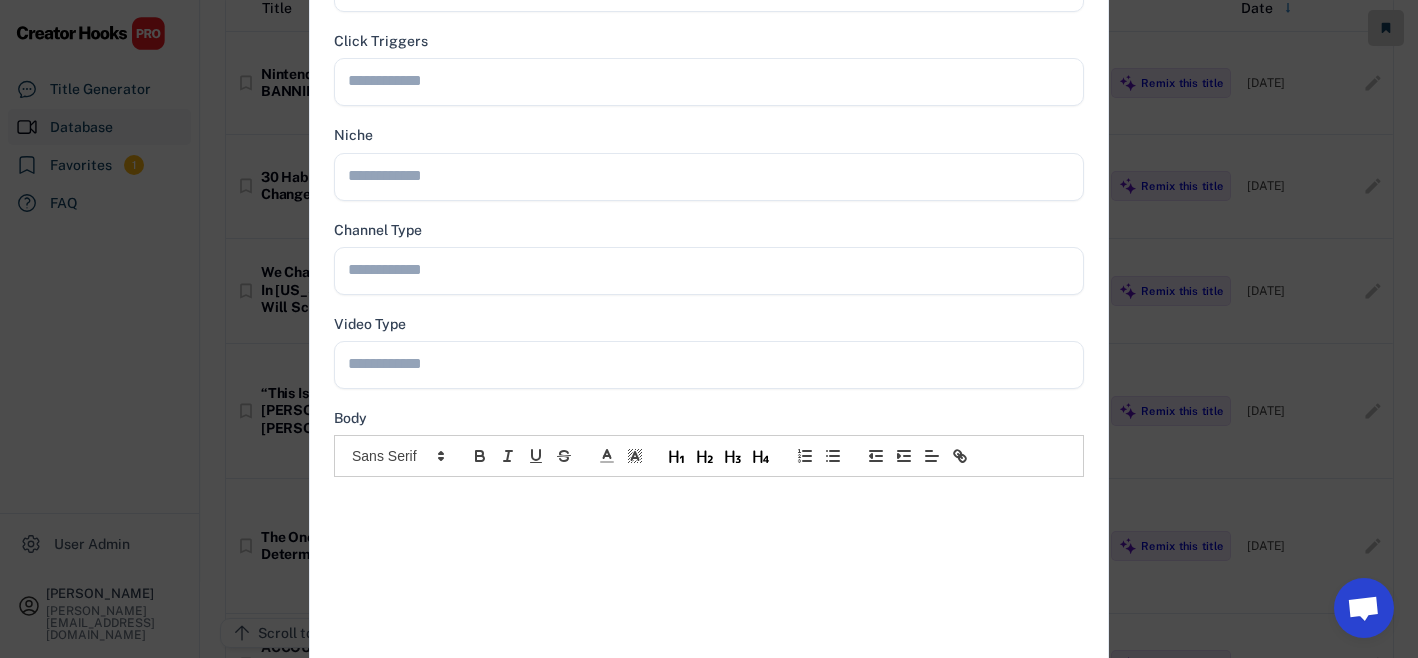 scroll, scrollTop: 430, scrollLeft: 0, axis: vertical 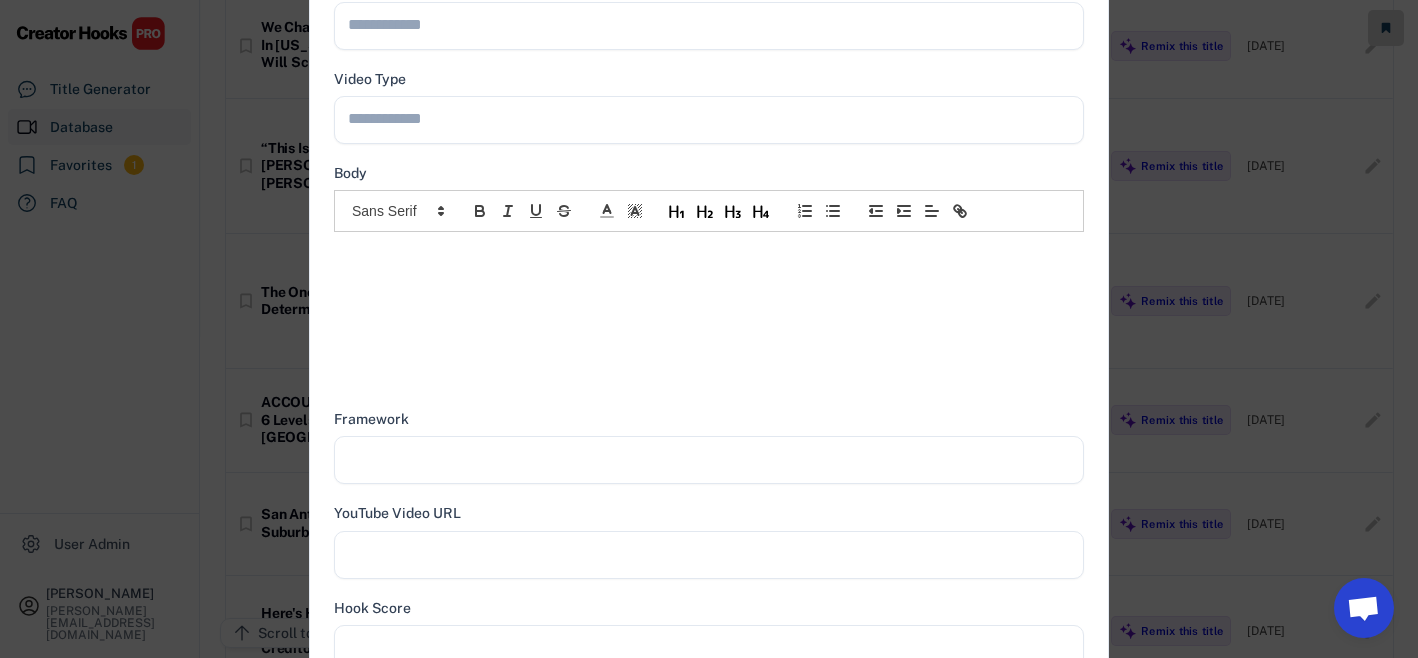click at bounding box center [709, 253] 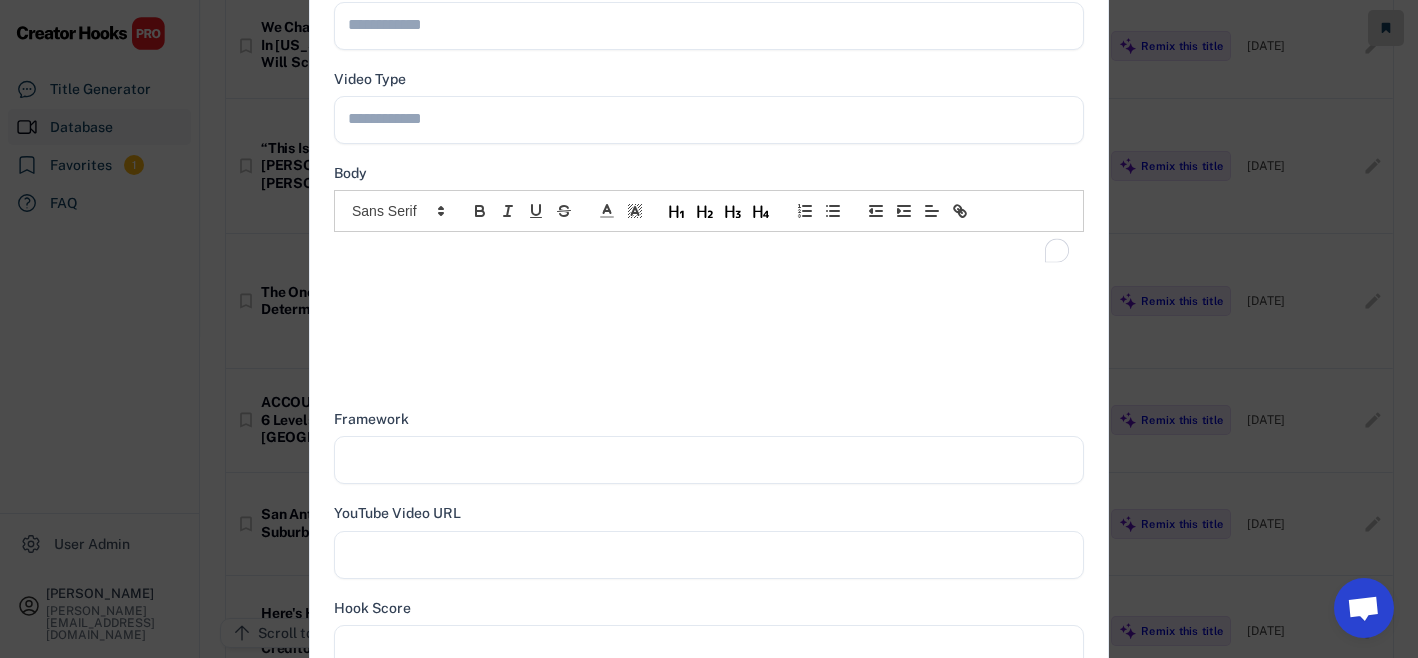 scroll, scrollTop: 0, scrollLeft: 0, axis: both 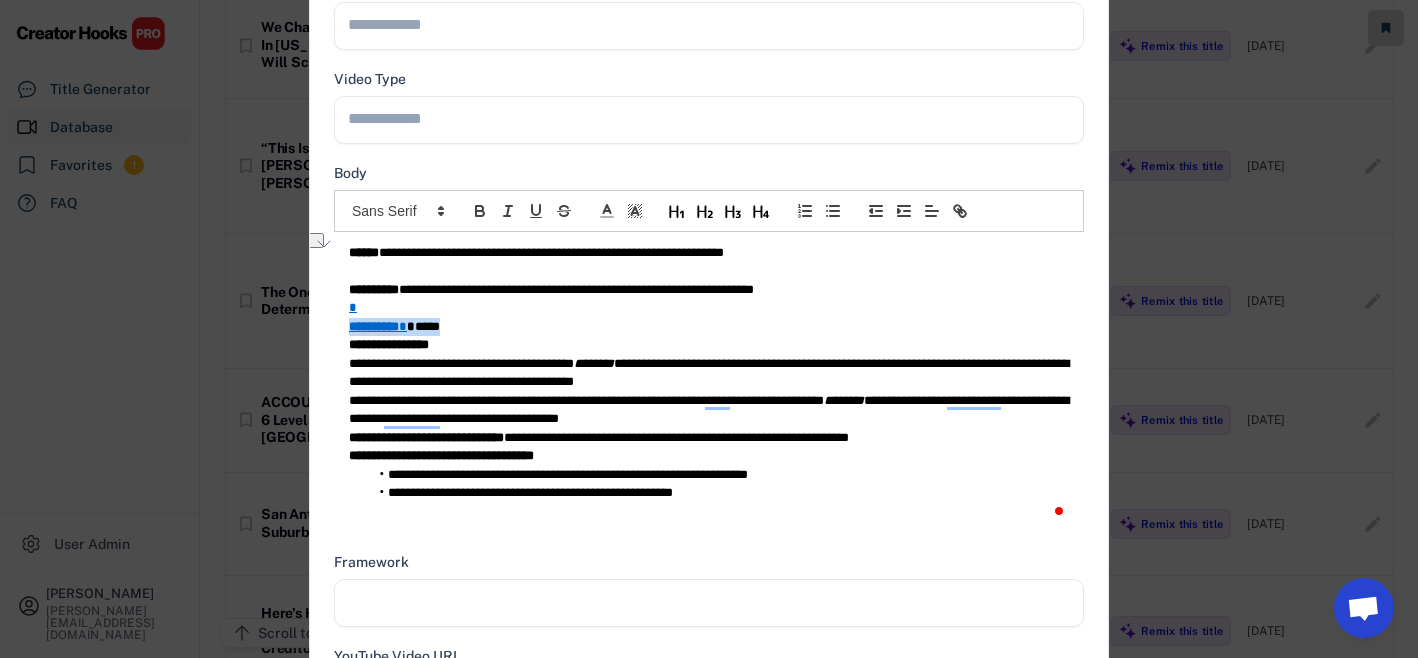 type on "**********" 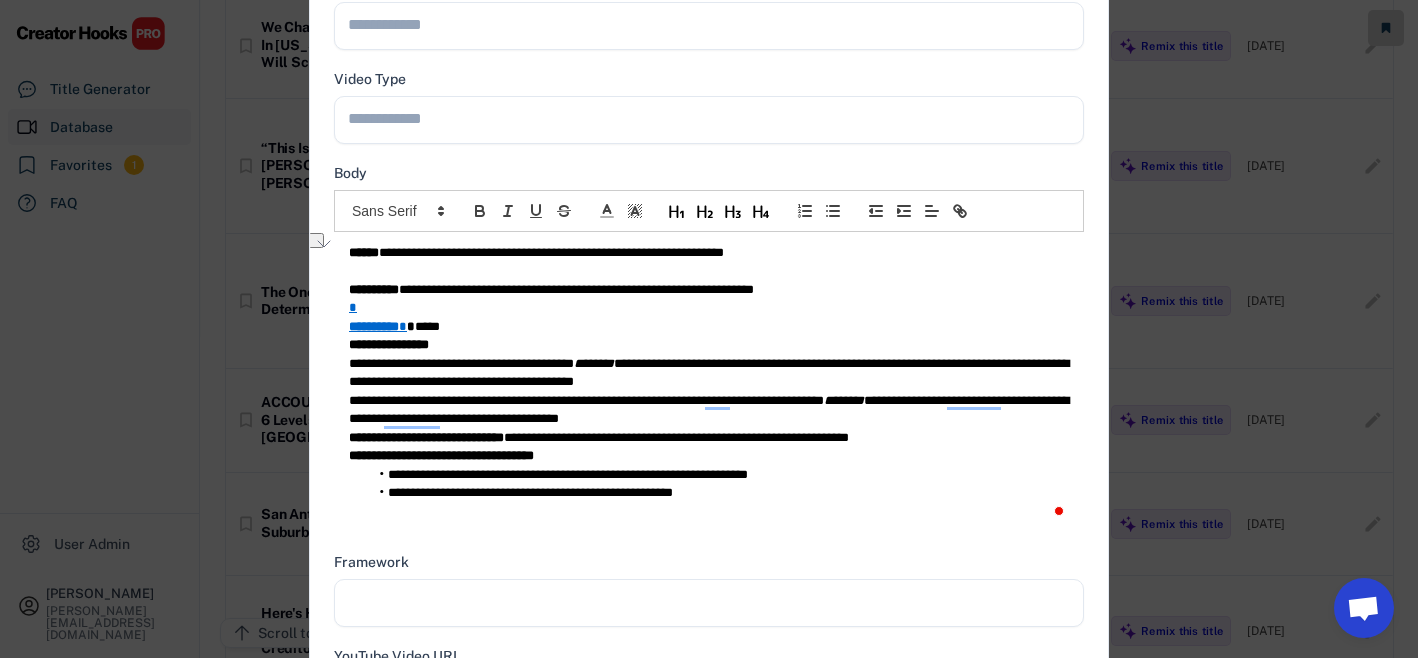 type 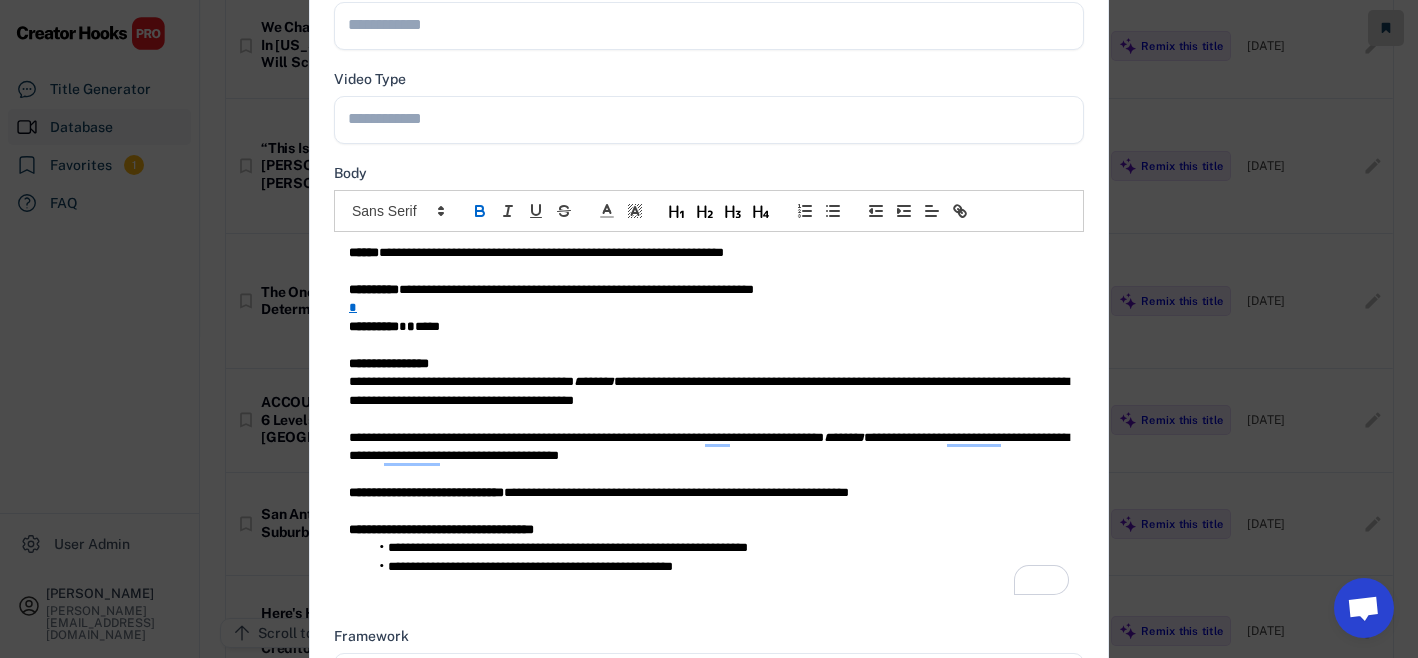 click on "**********" at bounding box center (709, 253) 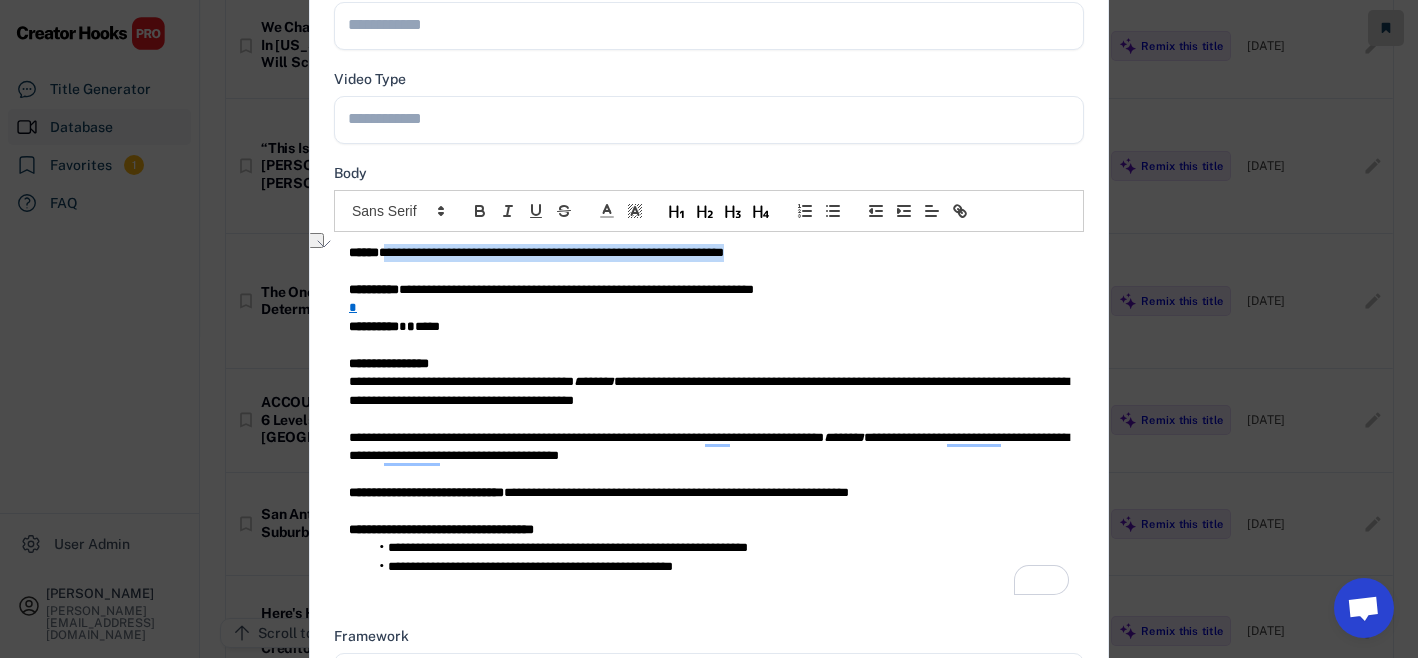 scroll, scrollTop: 0, scrollLeft: 0, axis: both 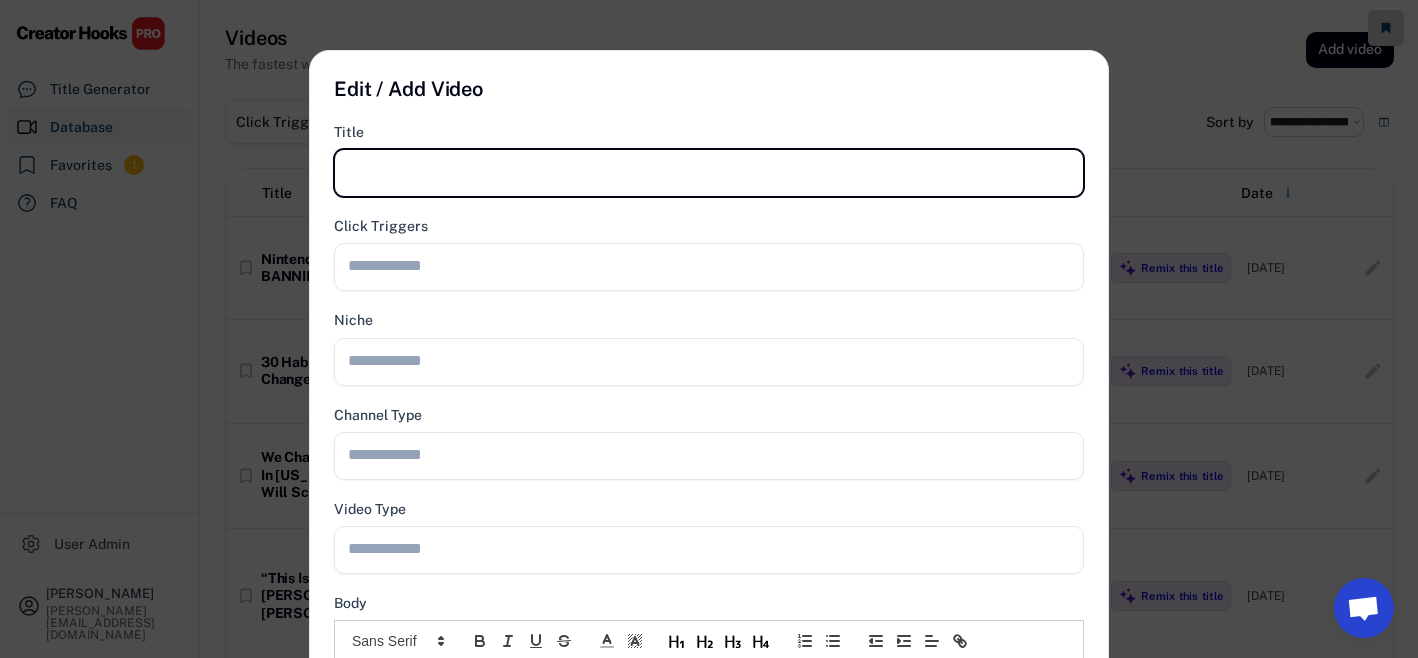click at bounding box center (709, 173) 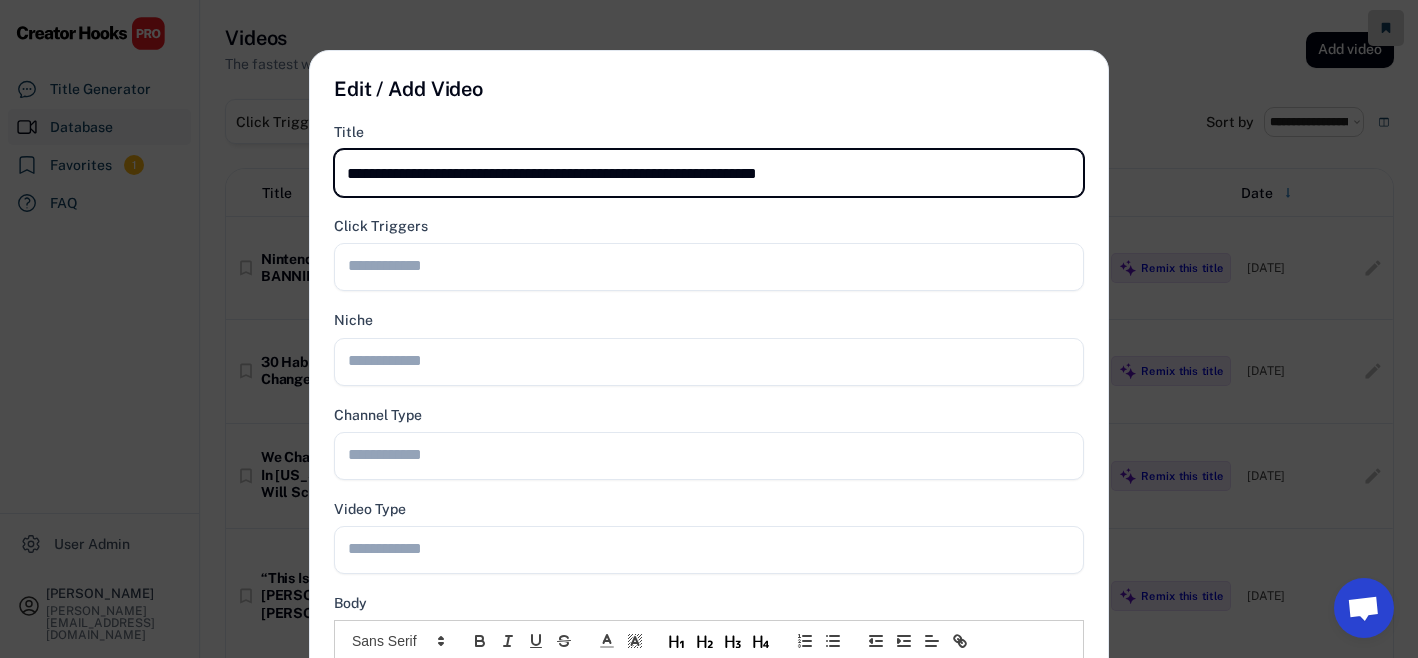 type on "**********" 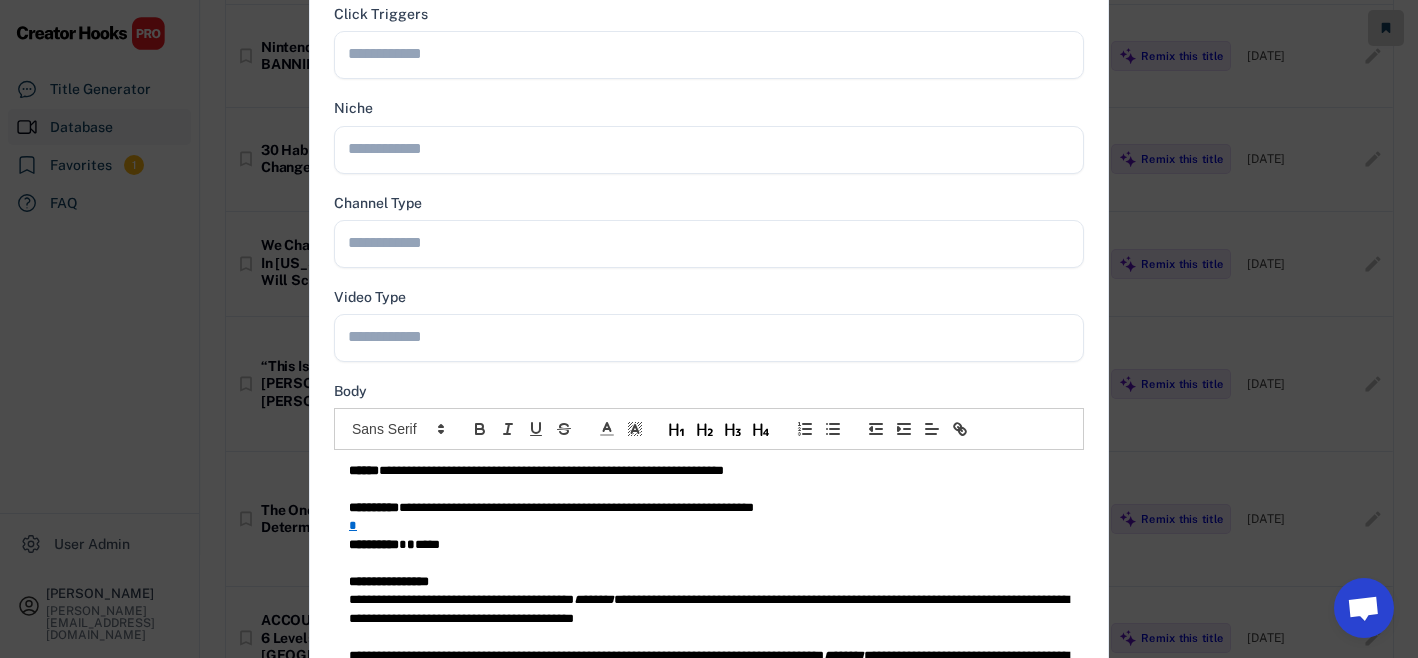 scroll, scrollTop: 407, scrollLeft: 0, axis: vertical 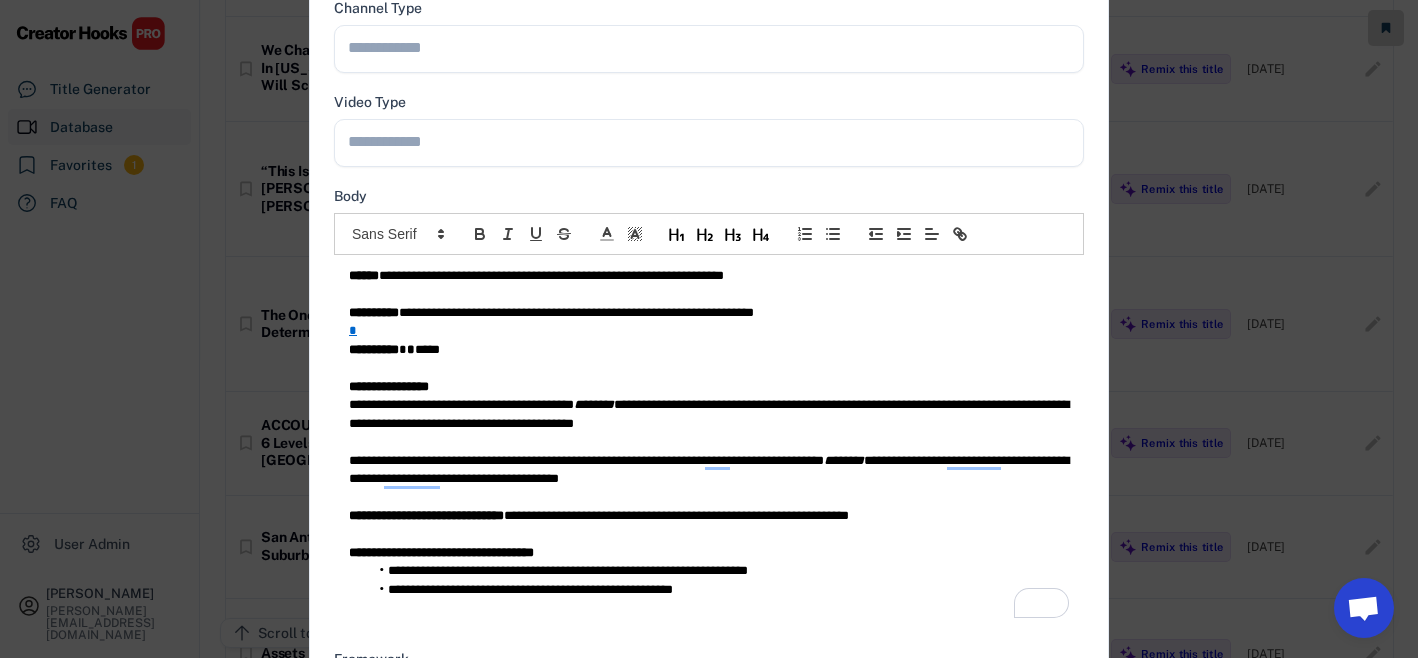 click on "**********" at bounding box center [709, 313] 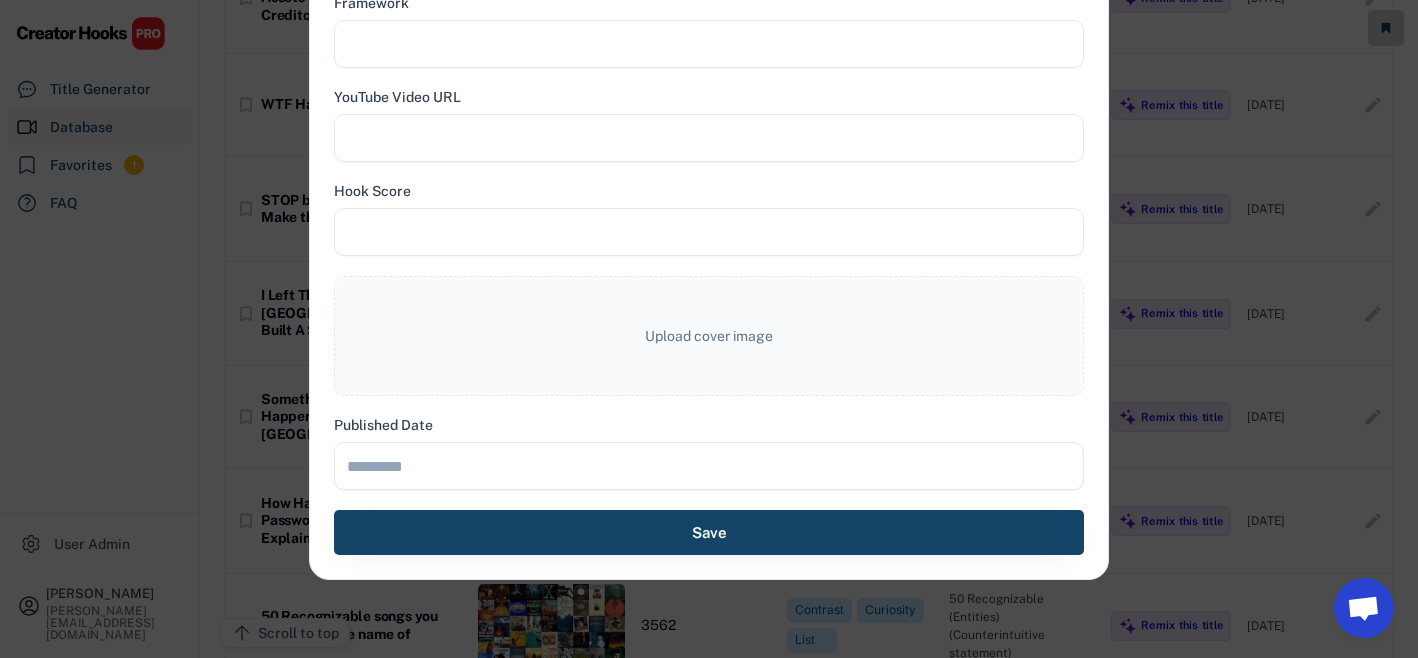 scroll, scrollTop: 910, scrollLeft: 0, axis: vertical 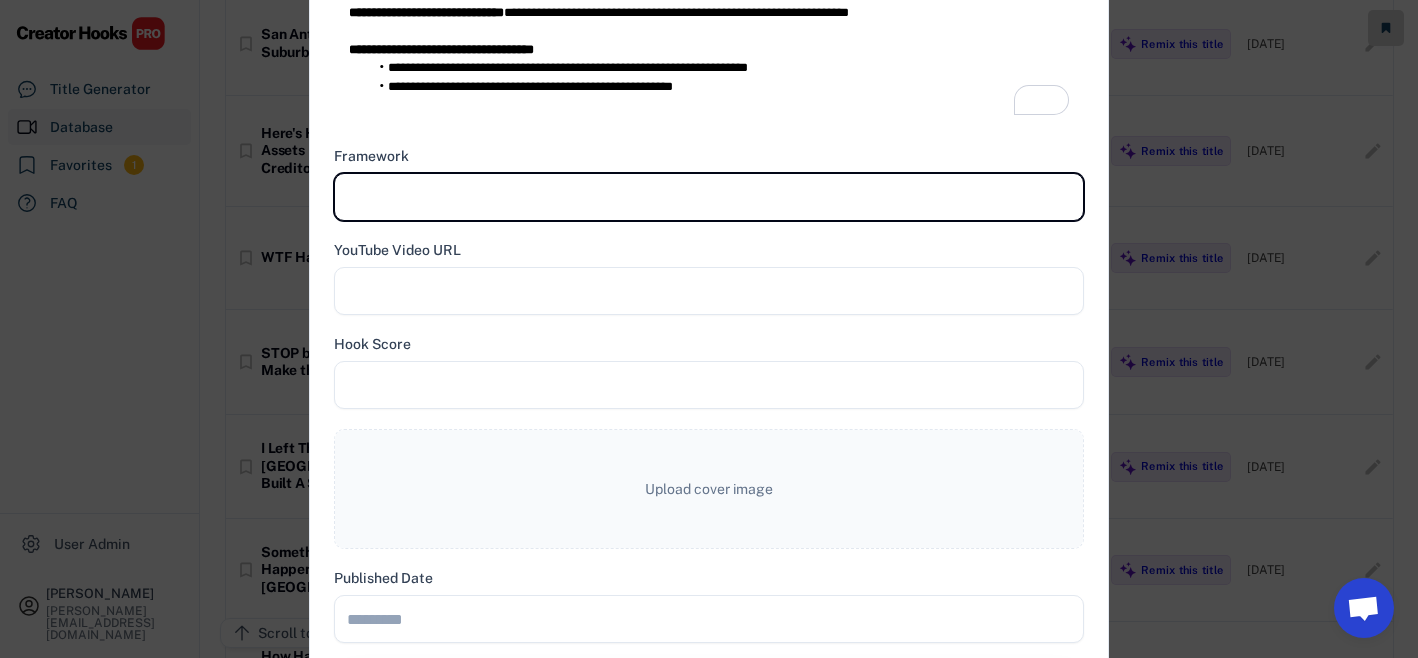 click at bounding box center (709, 197) 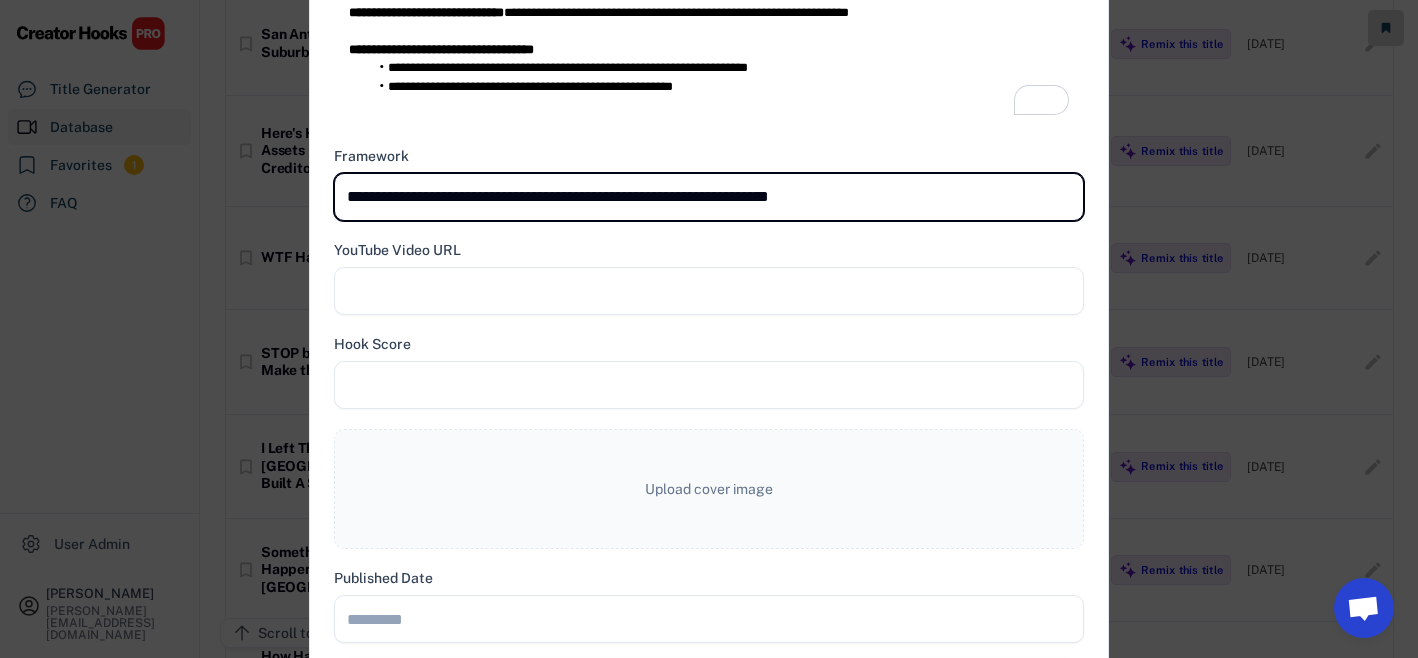 type on "**********" 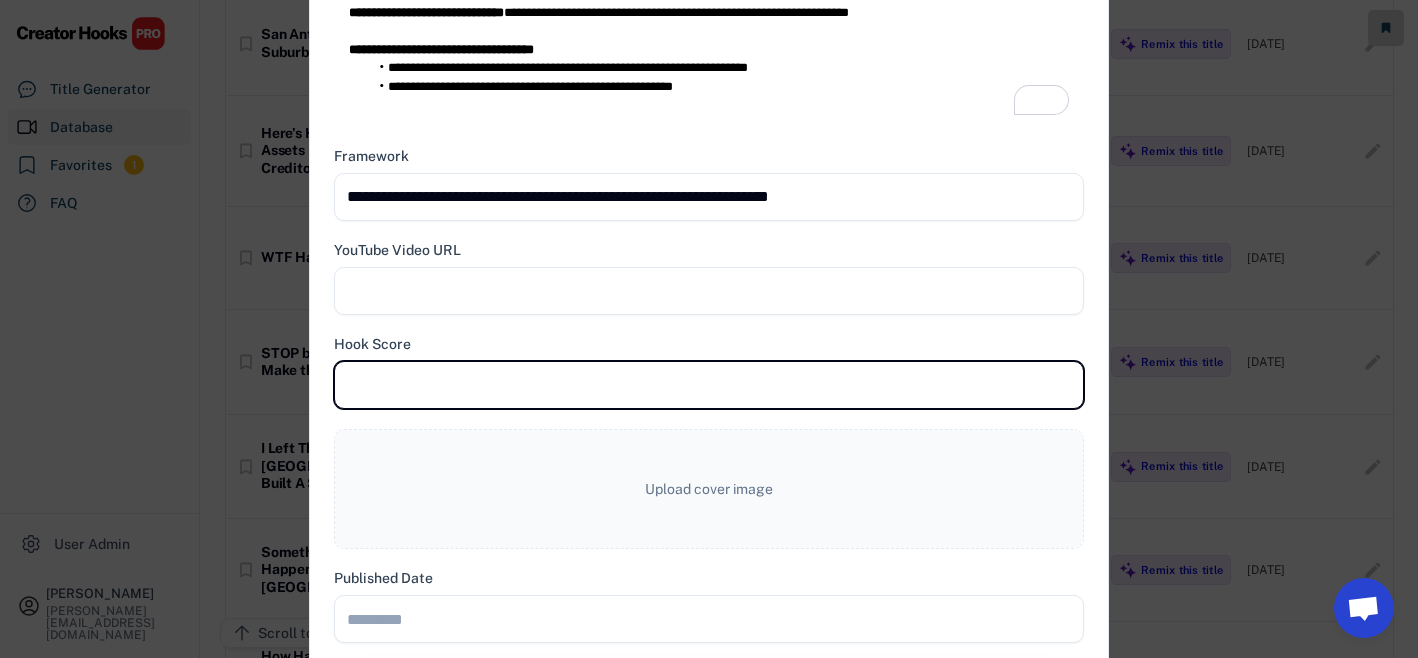 click at bounding box center (709, 385) 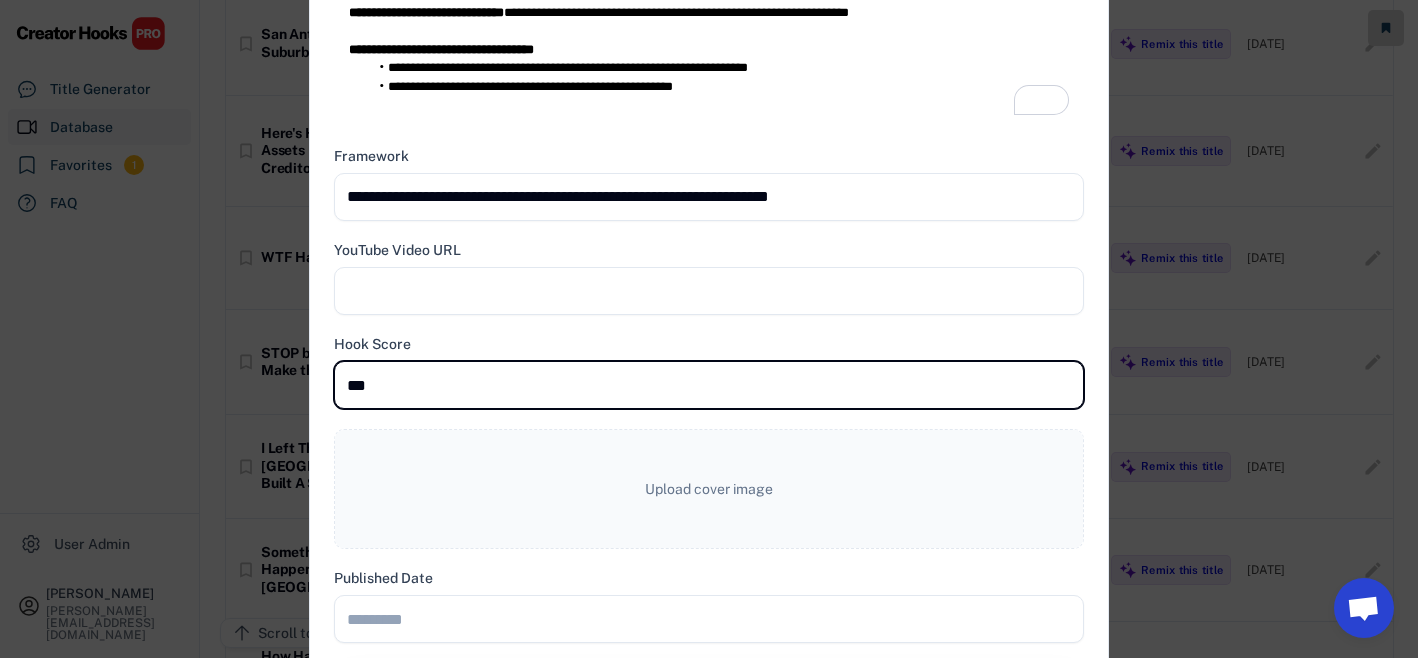 type on "***" 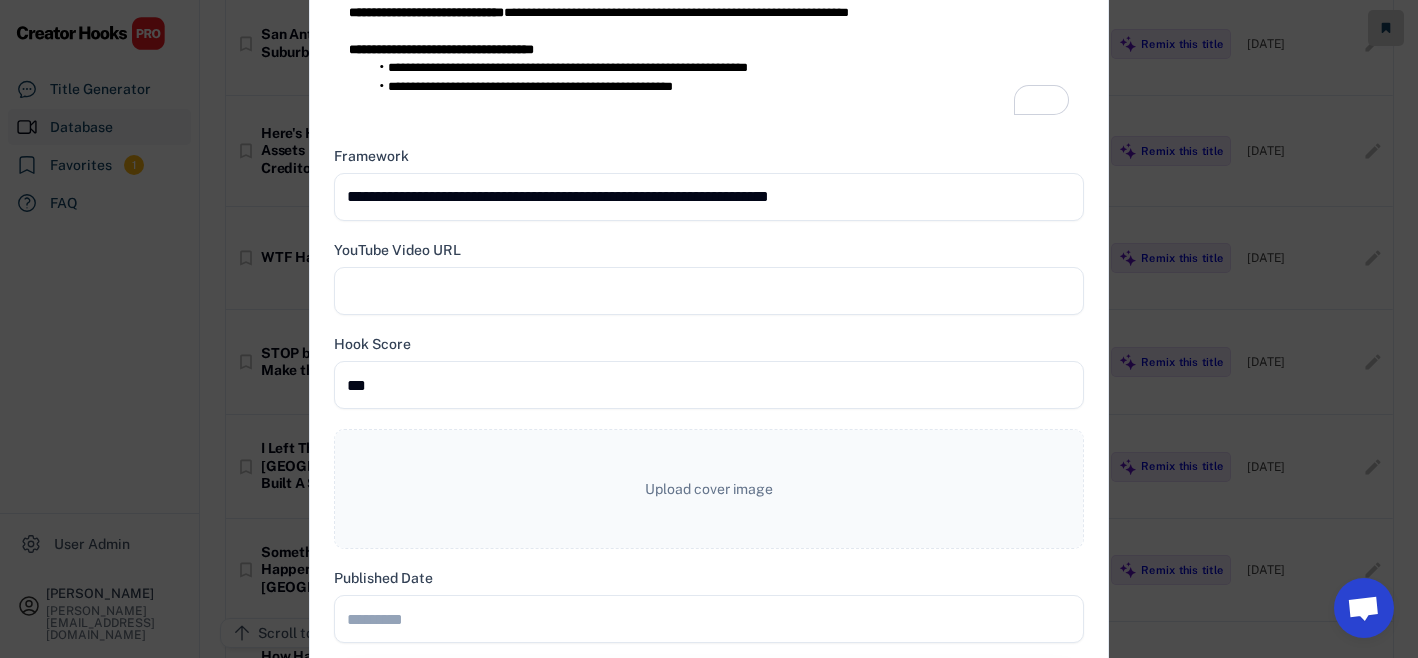 click at bounding box center (709, 291) 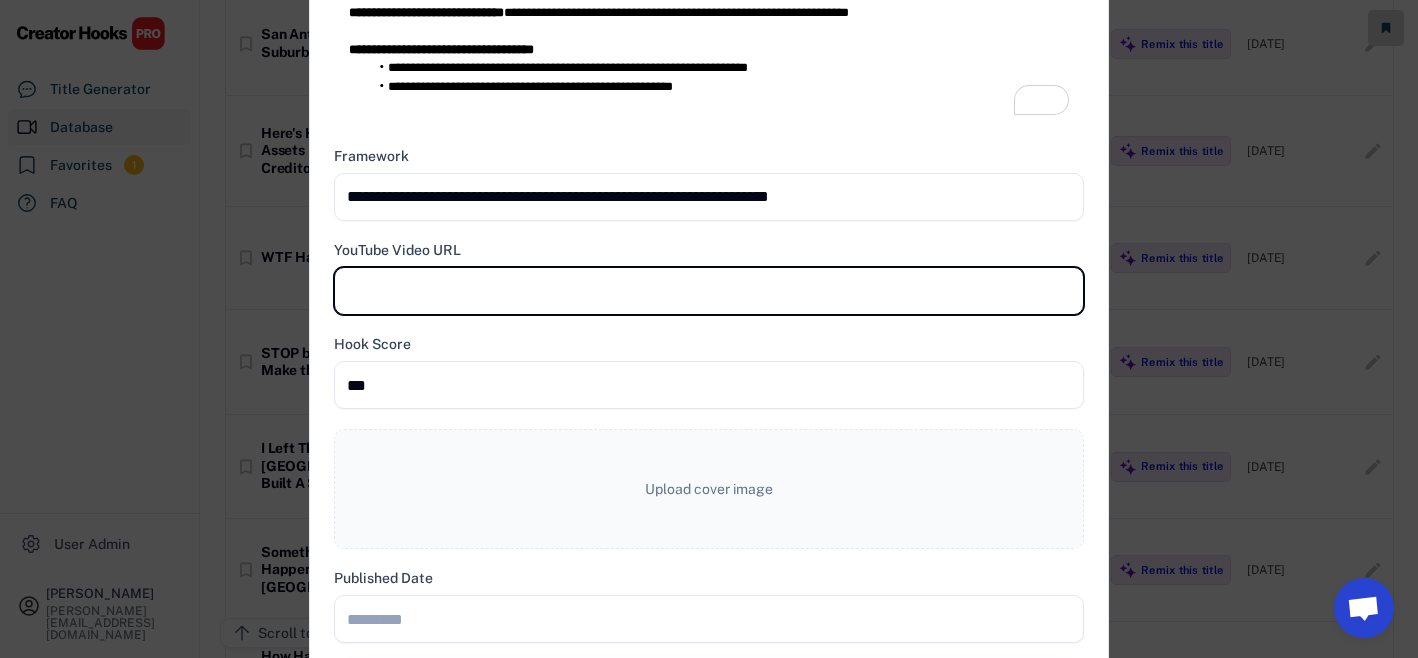 paste on "**********" 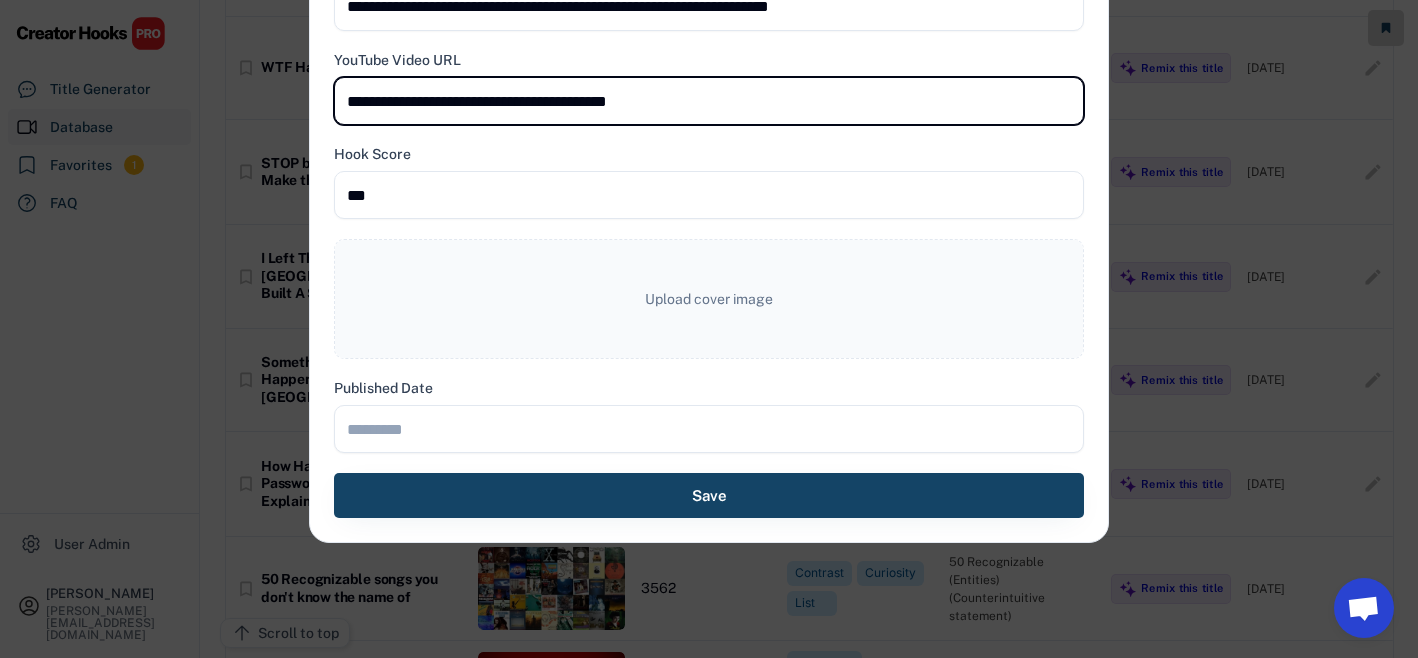 scroll, scrollTop: 1120, scrollLeft: 0, axis: vertical 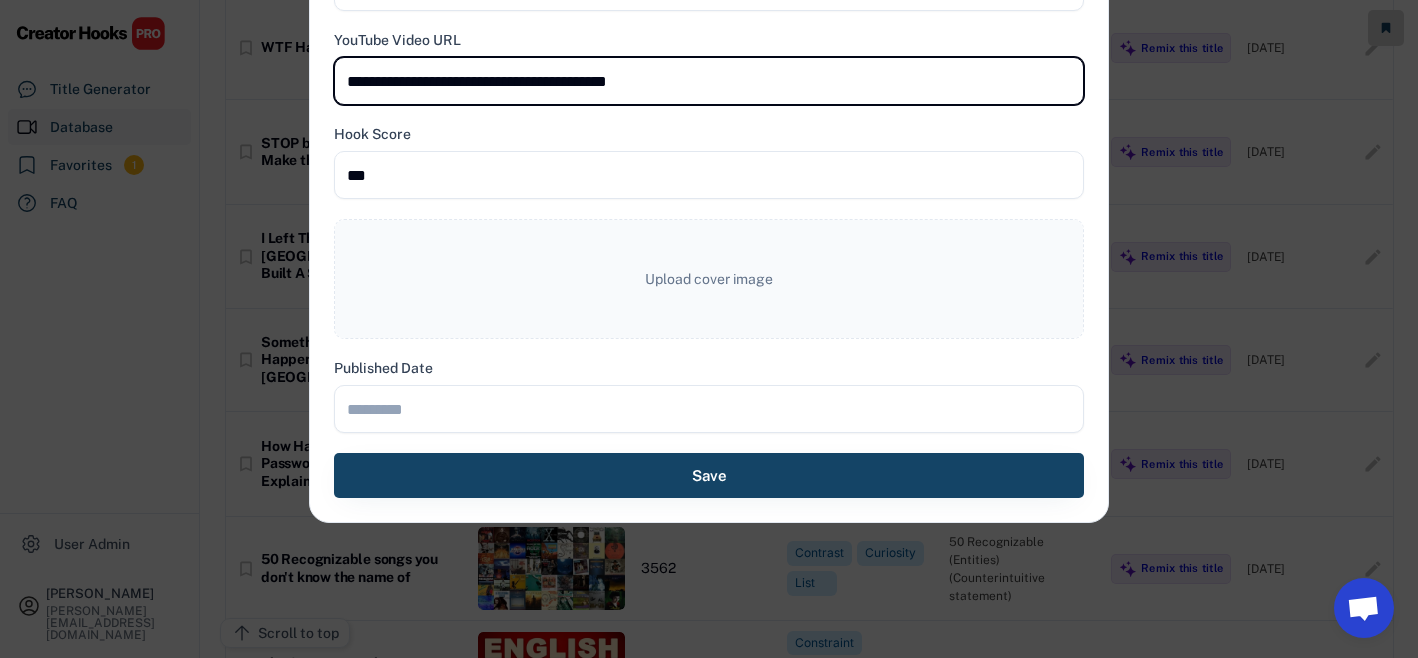 type on "**********" 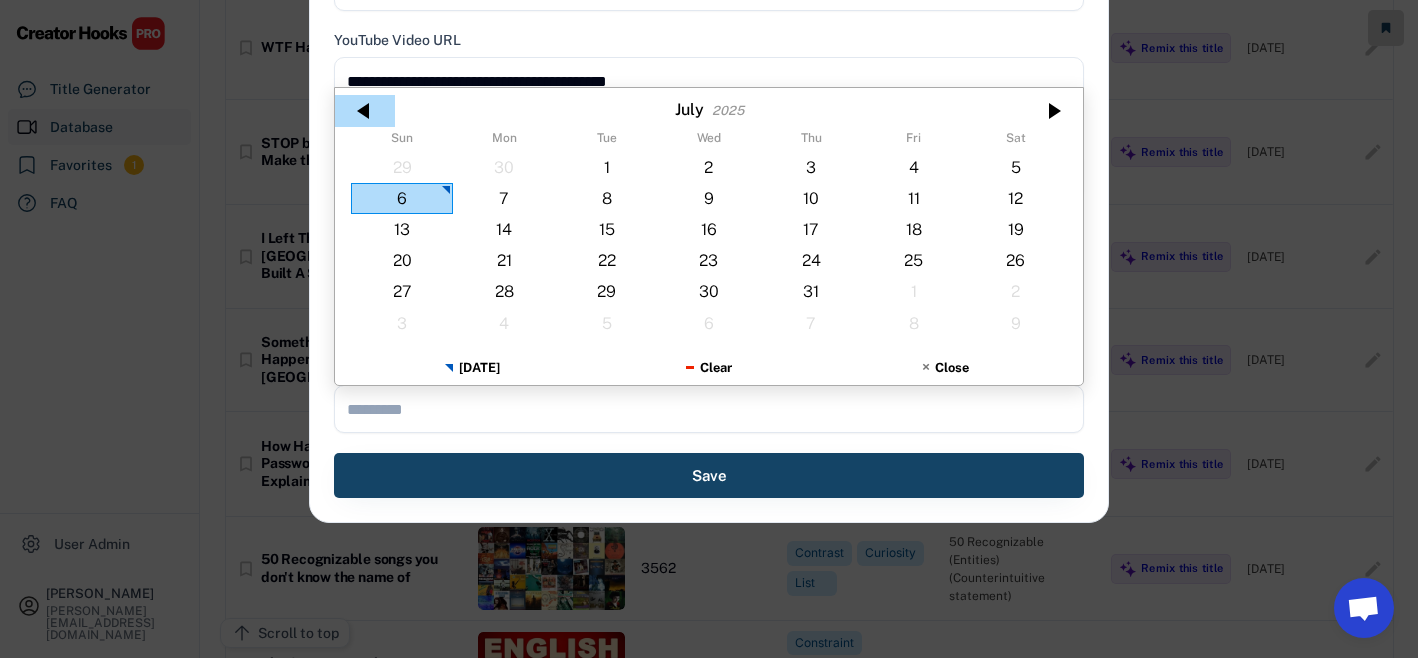 click at bounding box center [365, 111] 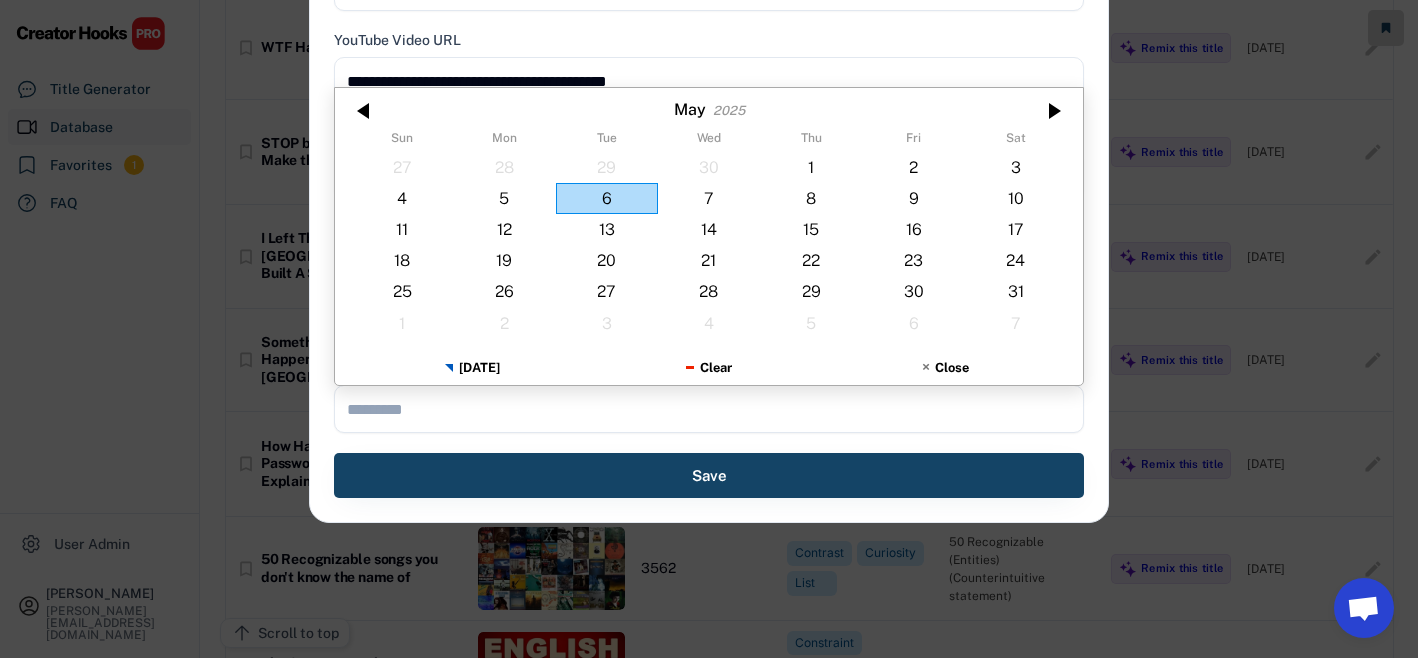 click at bounding box center [365, 111] 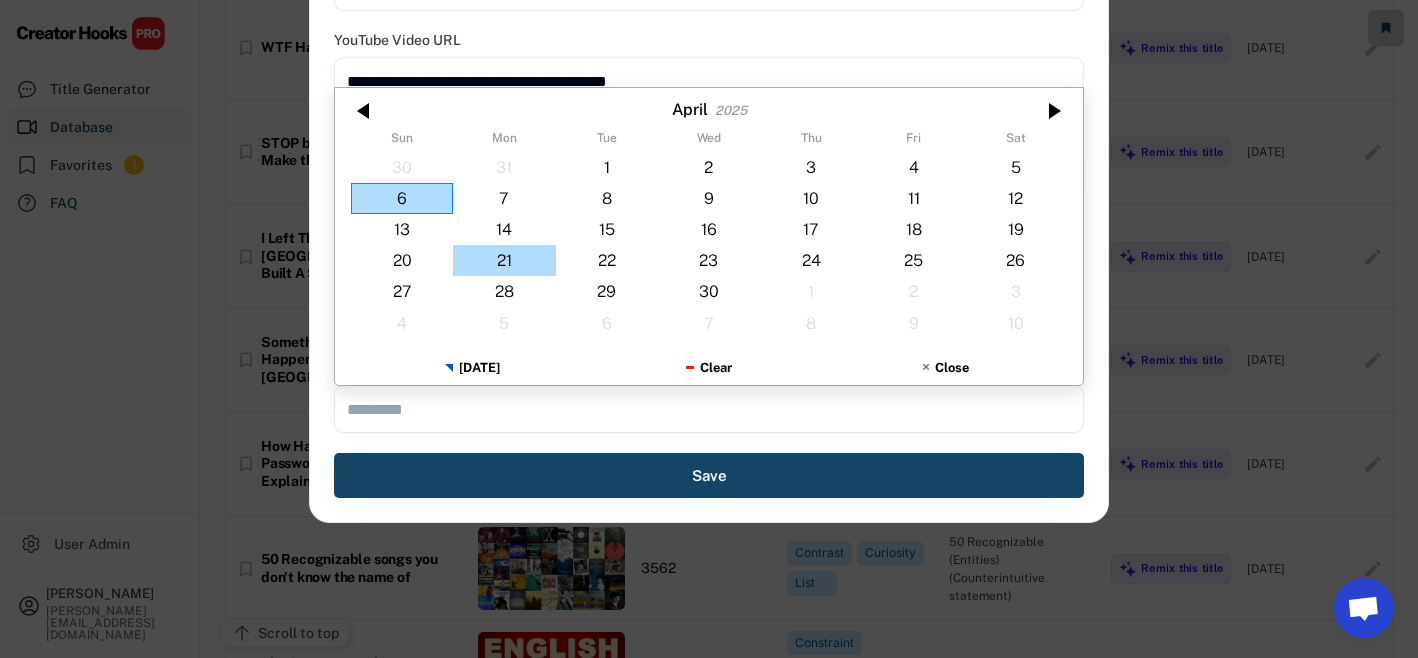 click on "21" at bounding box center (504, 260) 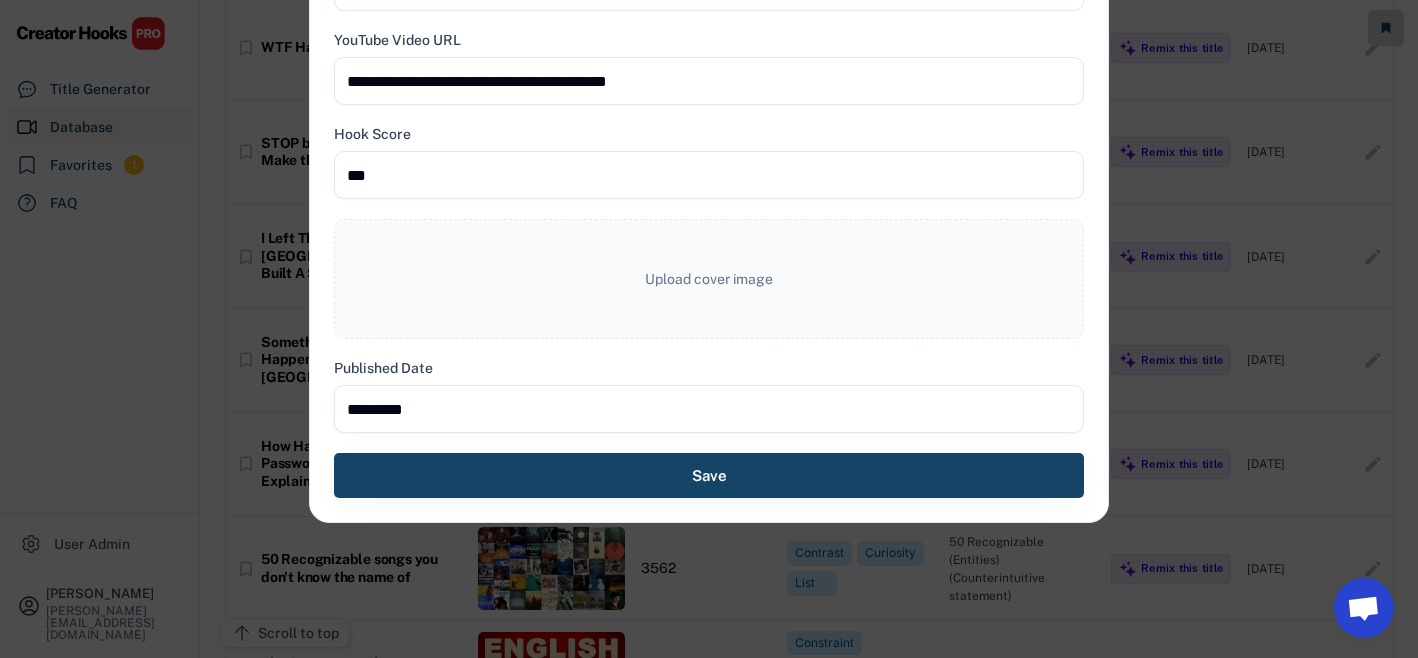 type on "**********" 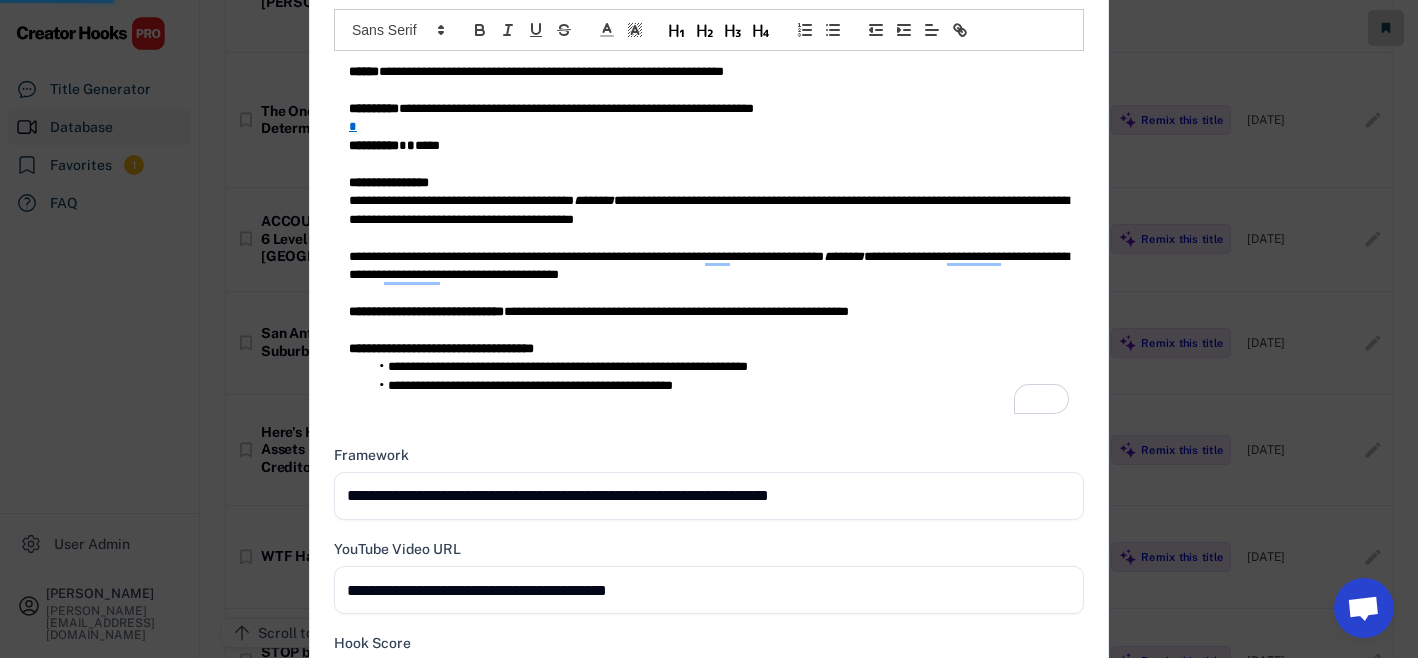 scroll, scrollTop: 437, scrollLeft: 0, axis: vertical 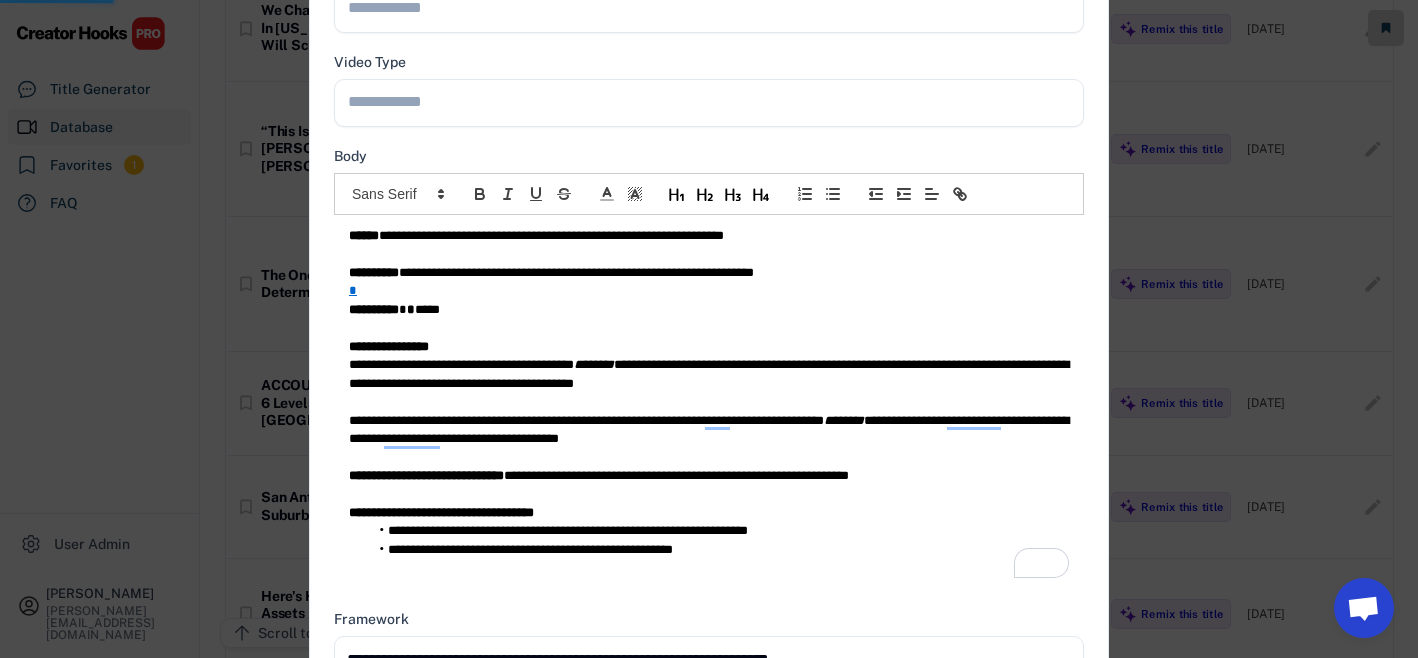 type 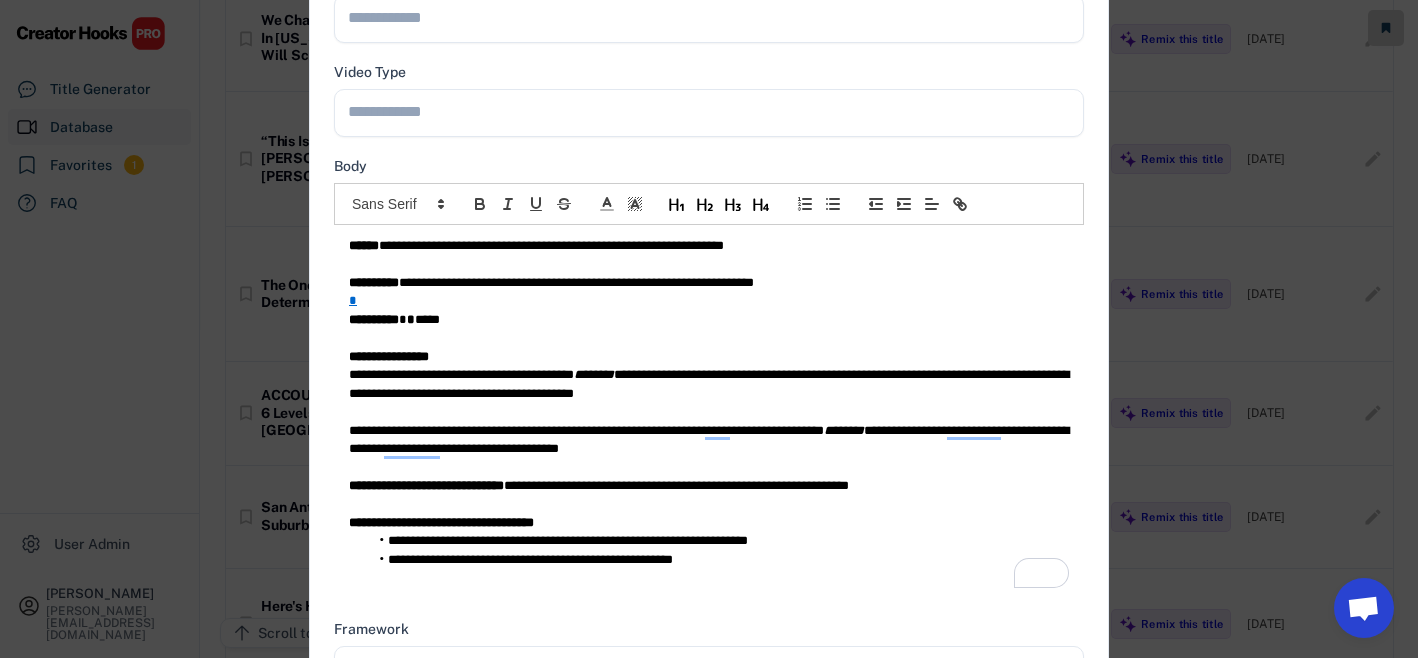 scroll, scrollTop: 0, scrollLeft: 0, axis: both 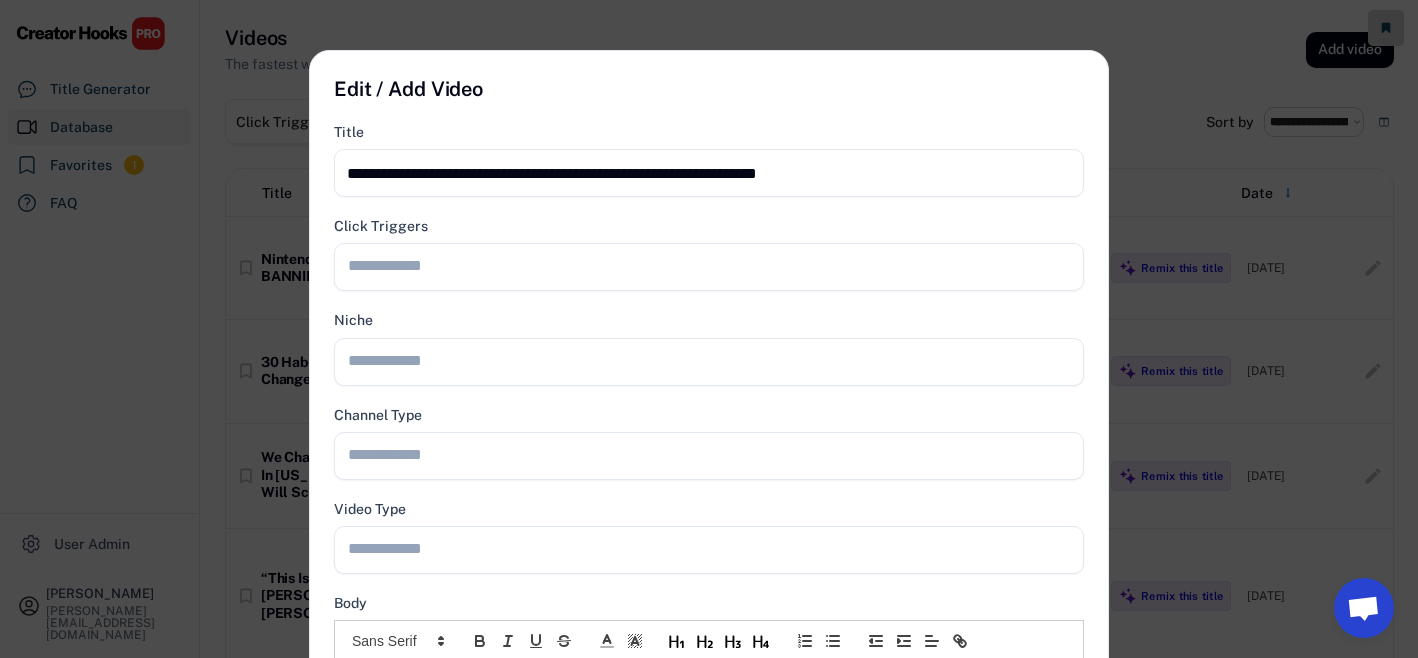 click at bounding box center (714, 548) 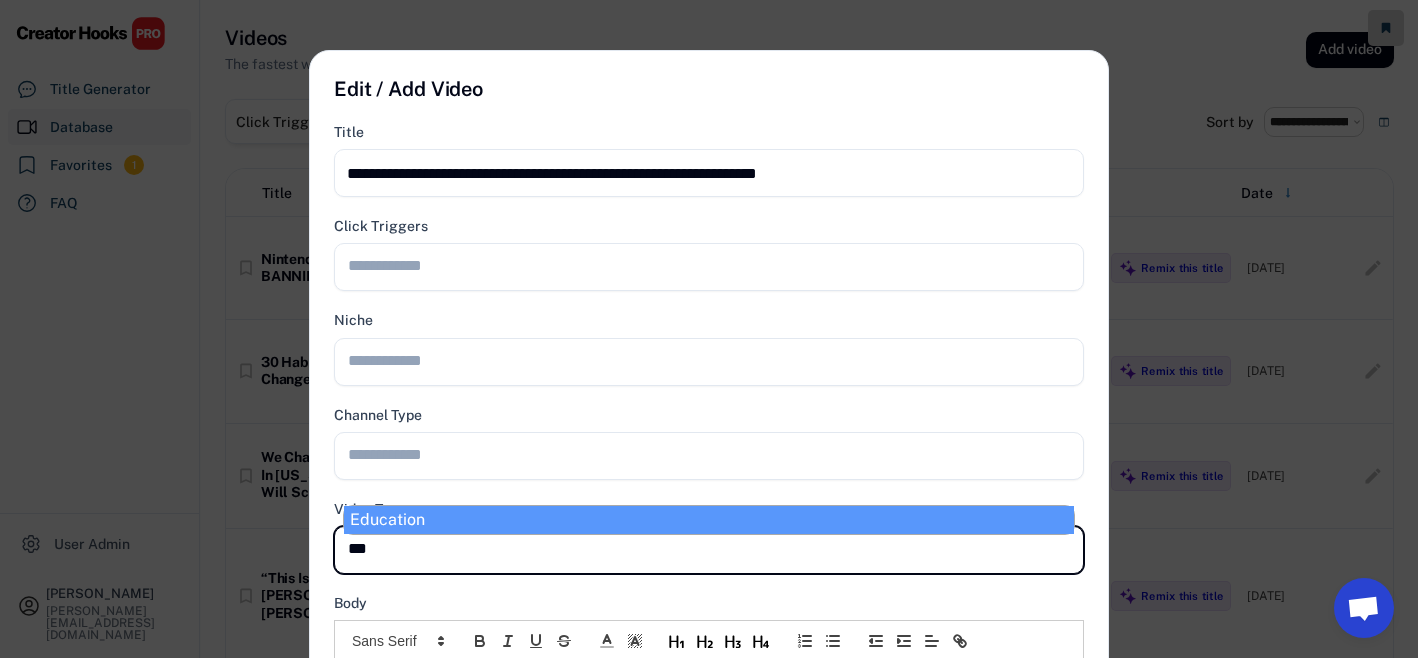 type on "****" 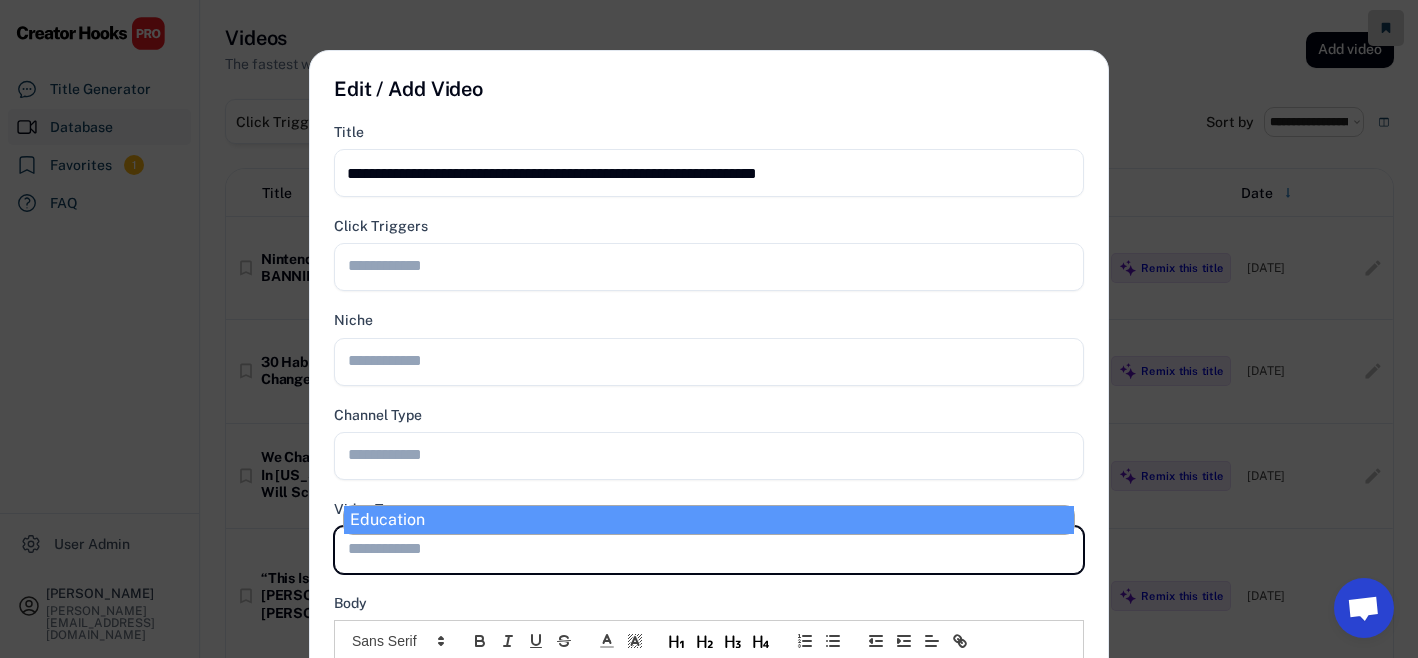 scroll, scrollTop: 0, scrollLeft: 0, axis: both 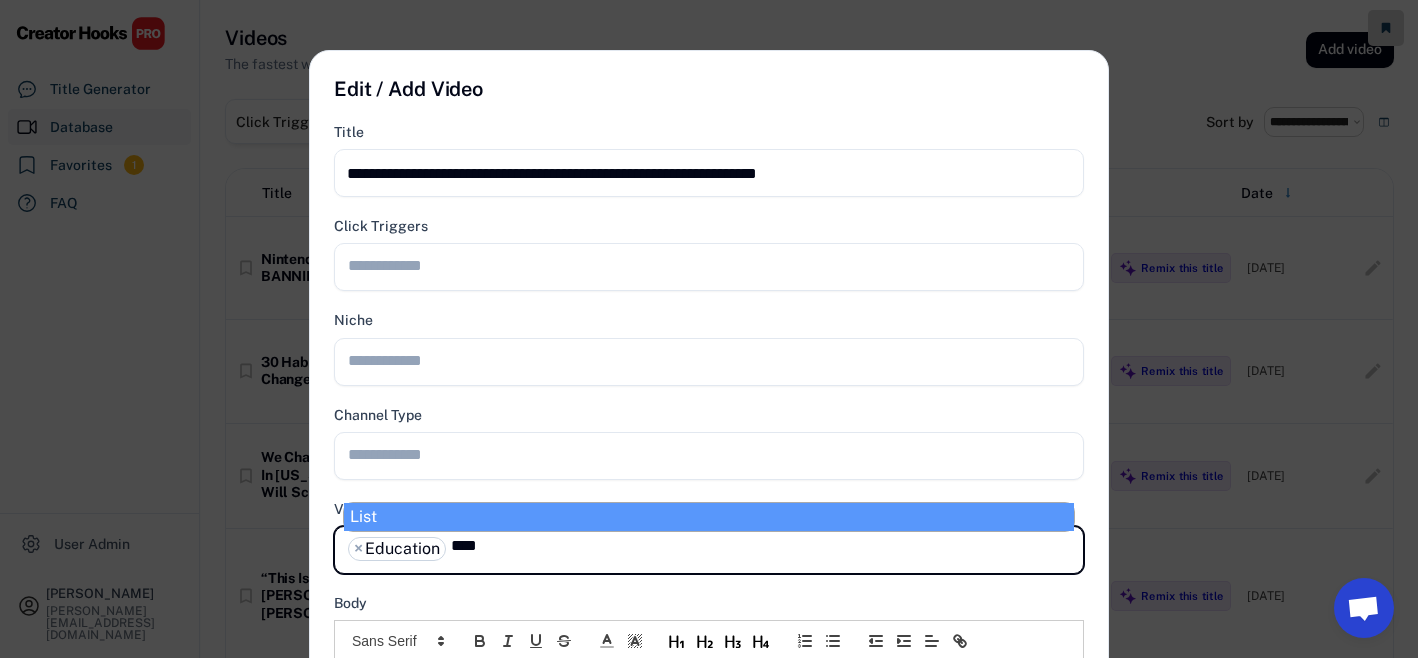type on "****" 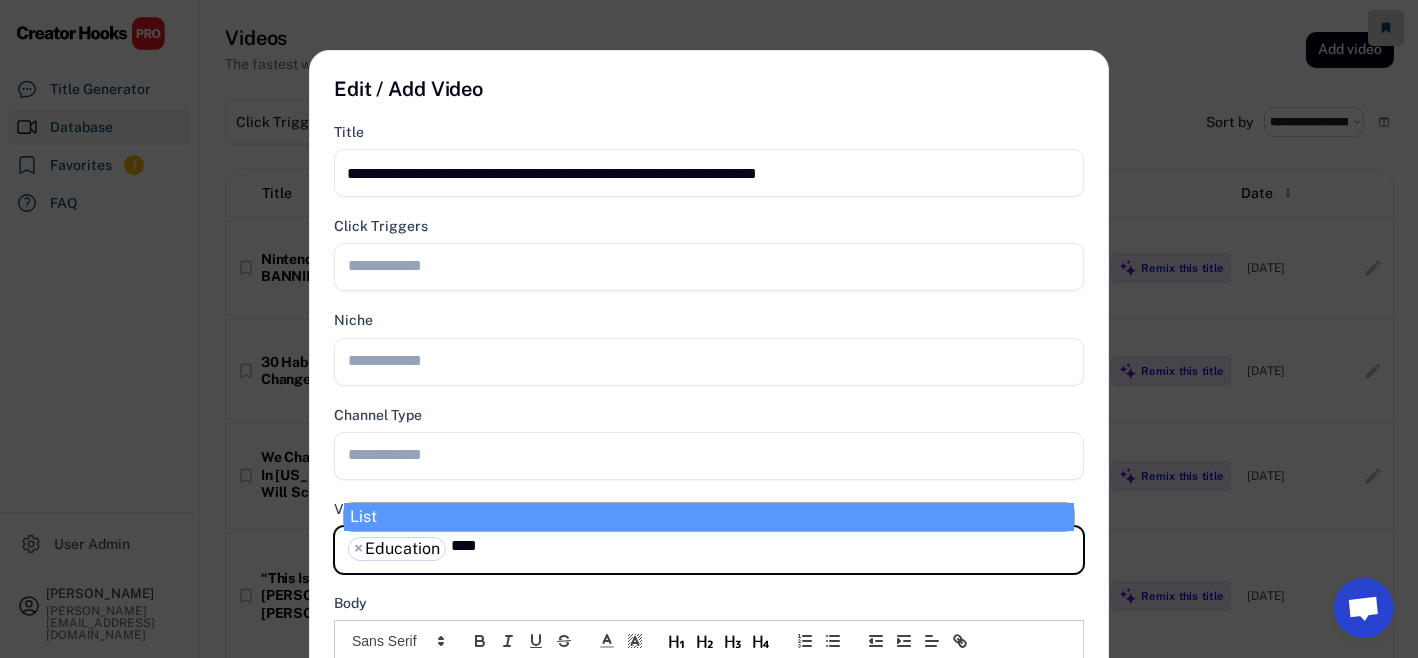 type 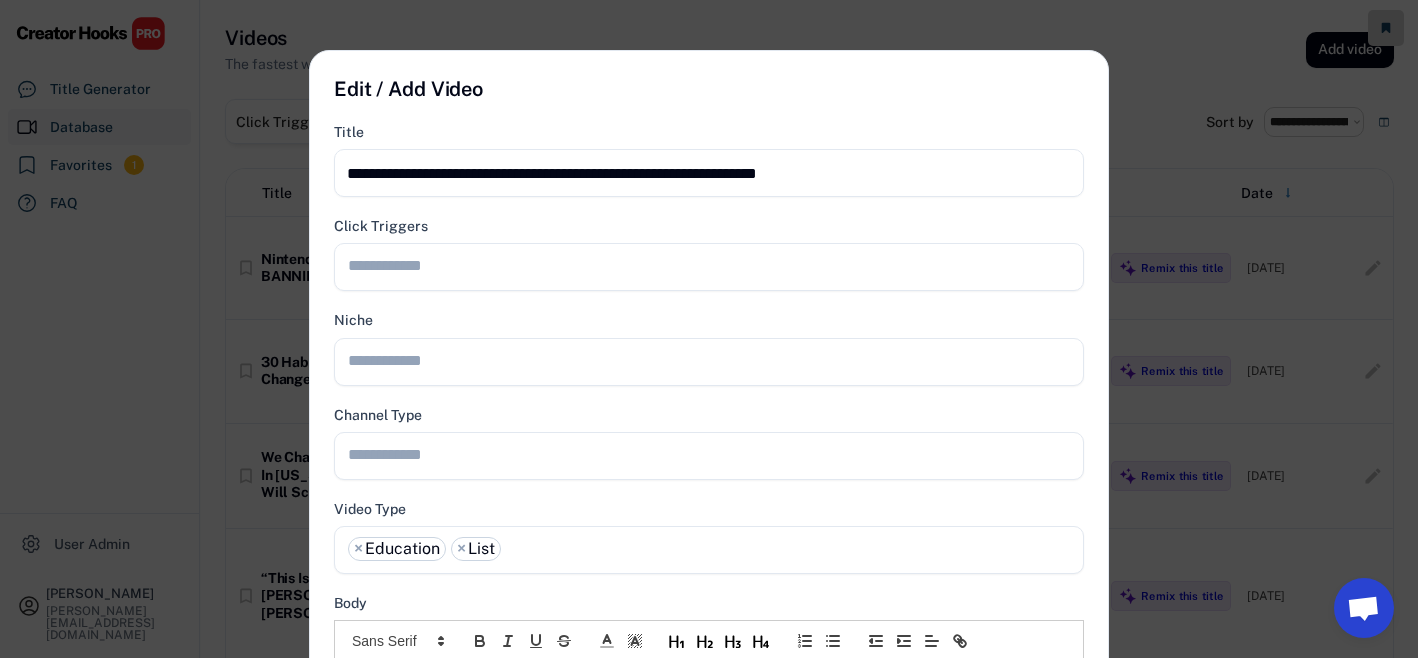 click at bounding box center (714, 454) 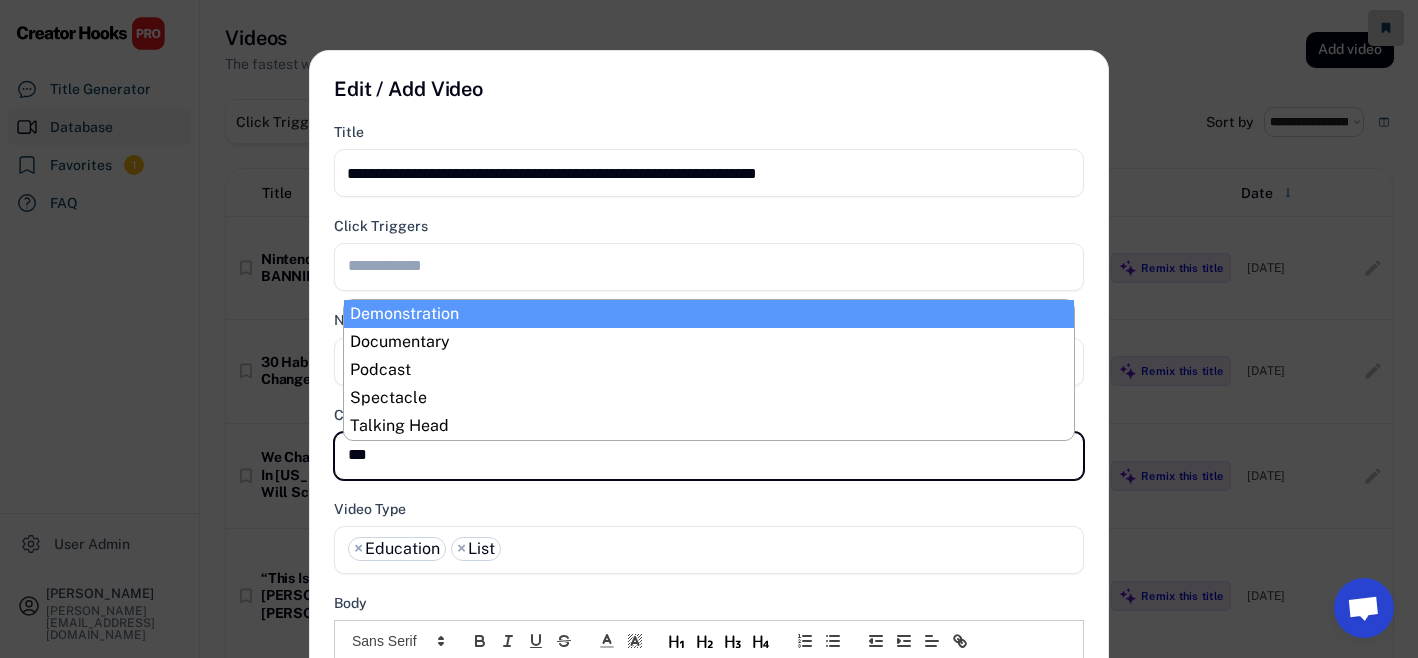 type on "****" 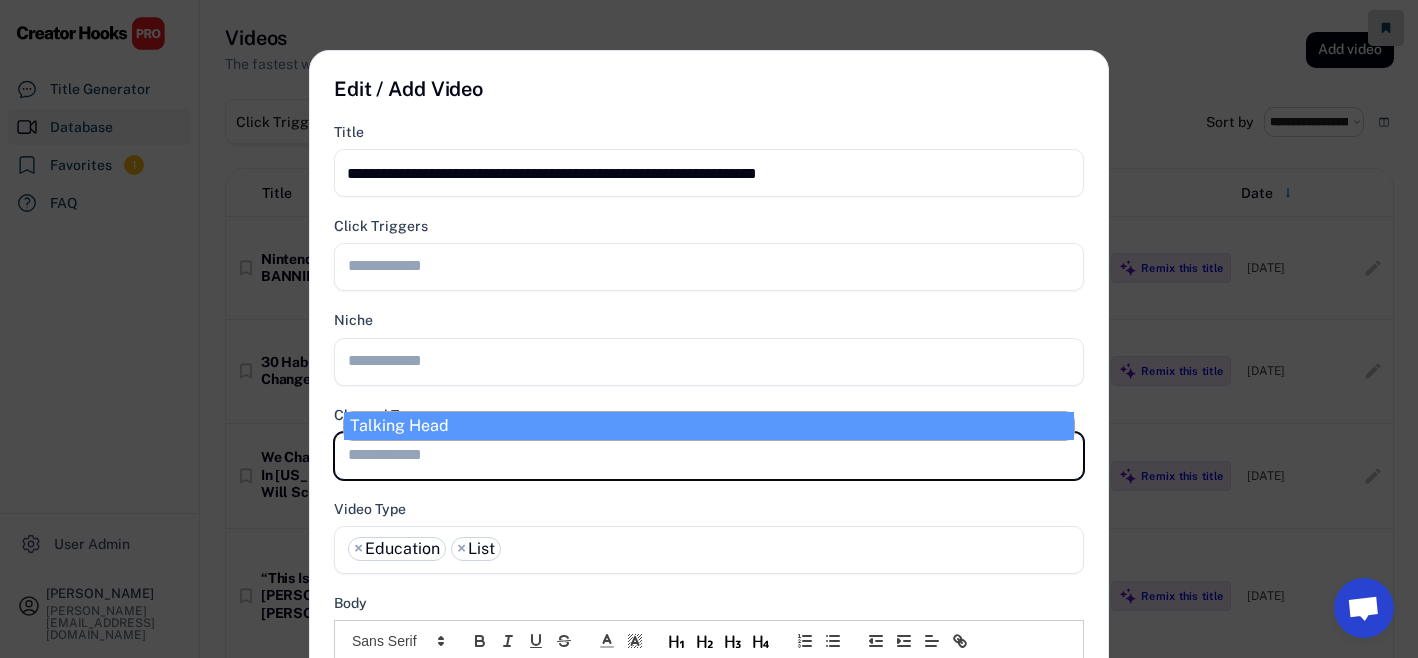 scroll, scrollTop: 0, scrollLeft: 0, axis: both 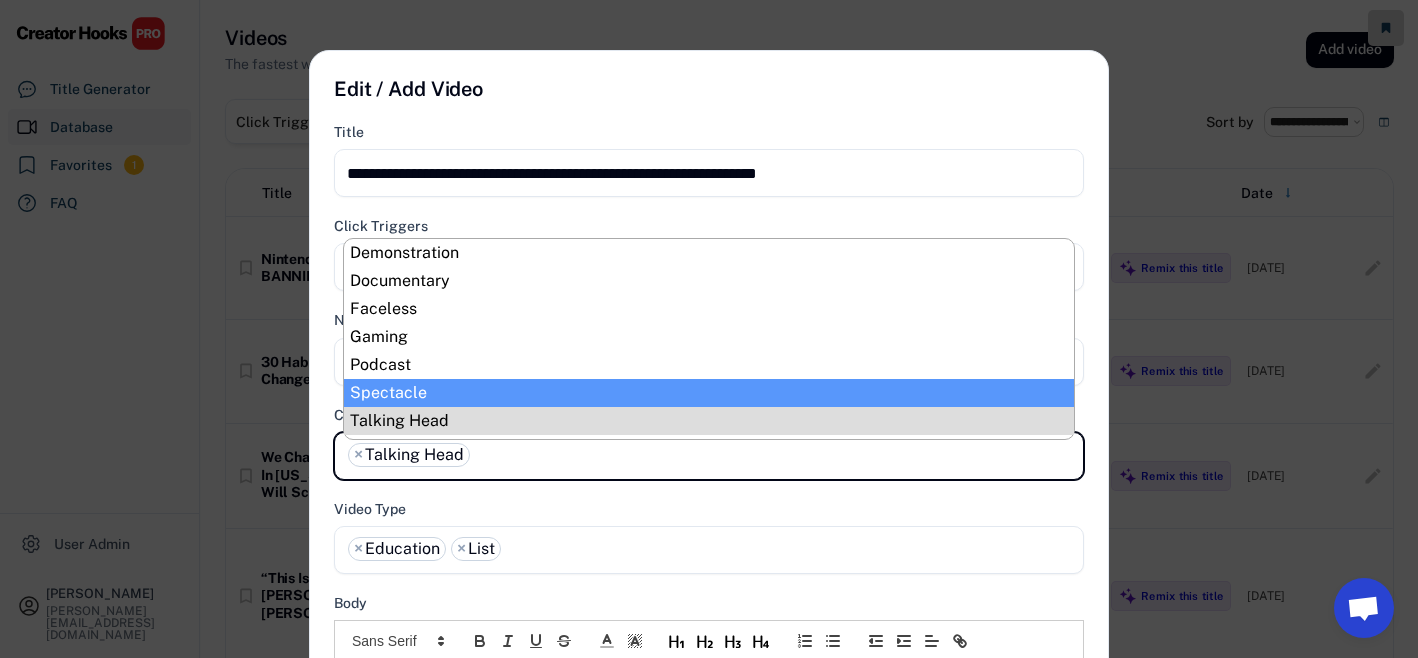 click on "**********" at bounding box center (709, 846) 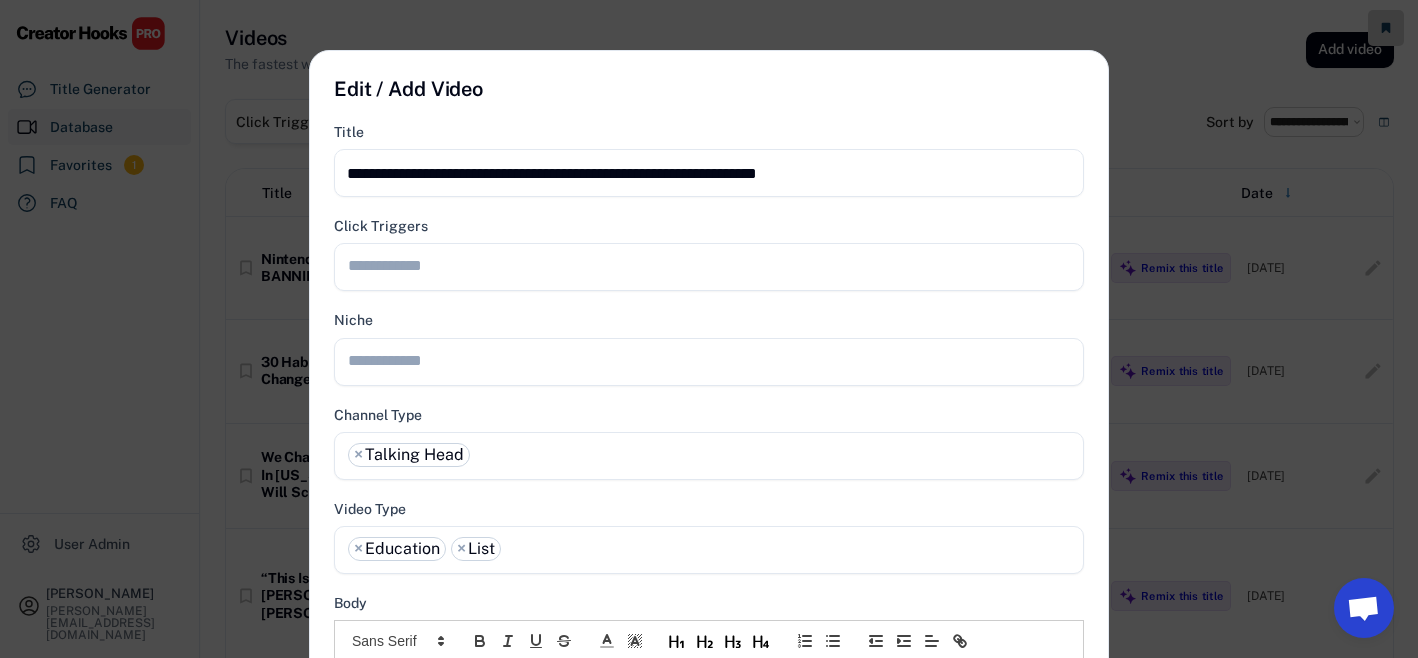 click at bounding box center (714, 360) 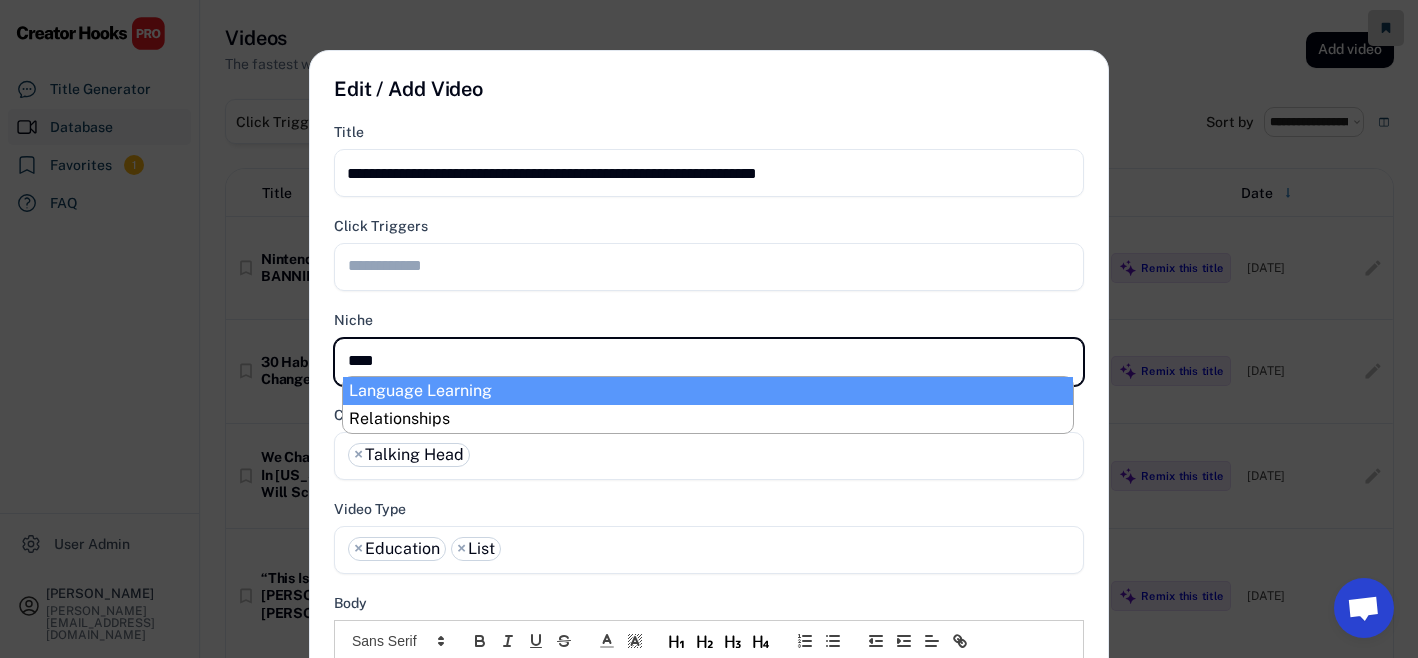 type on "*****" 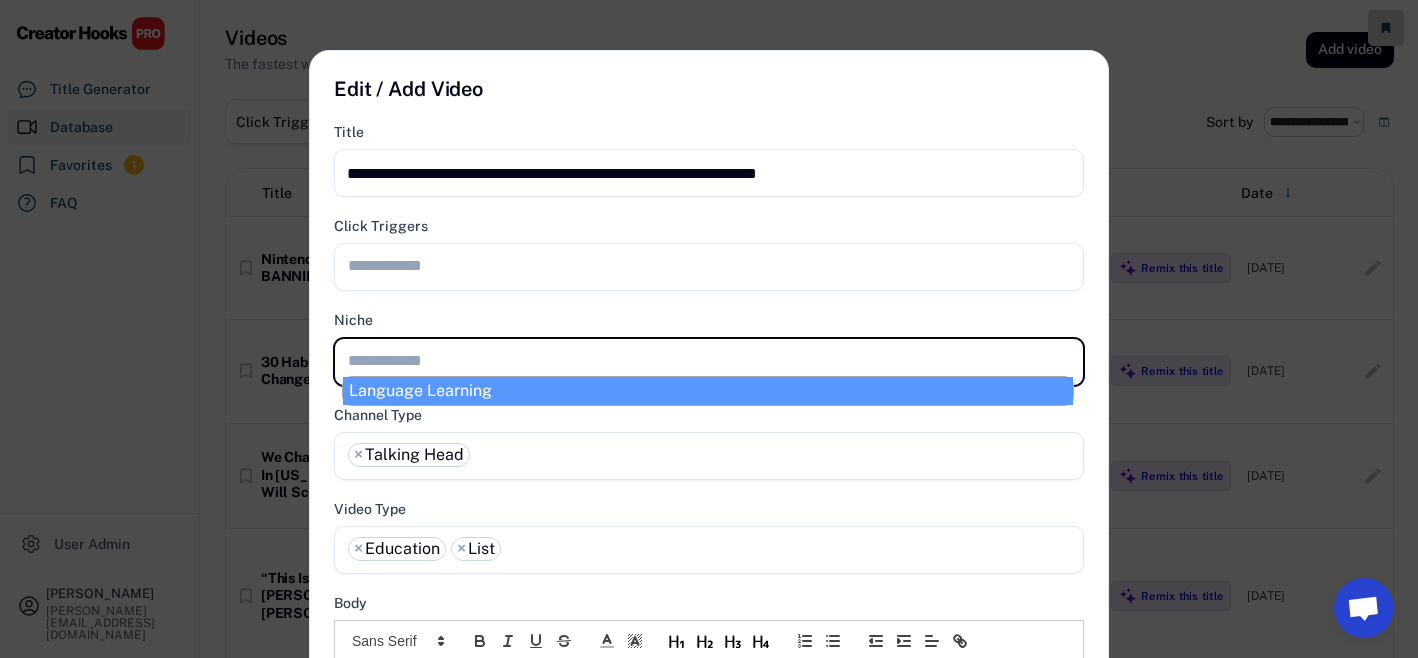 select on "**********" 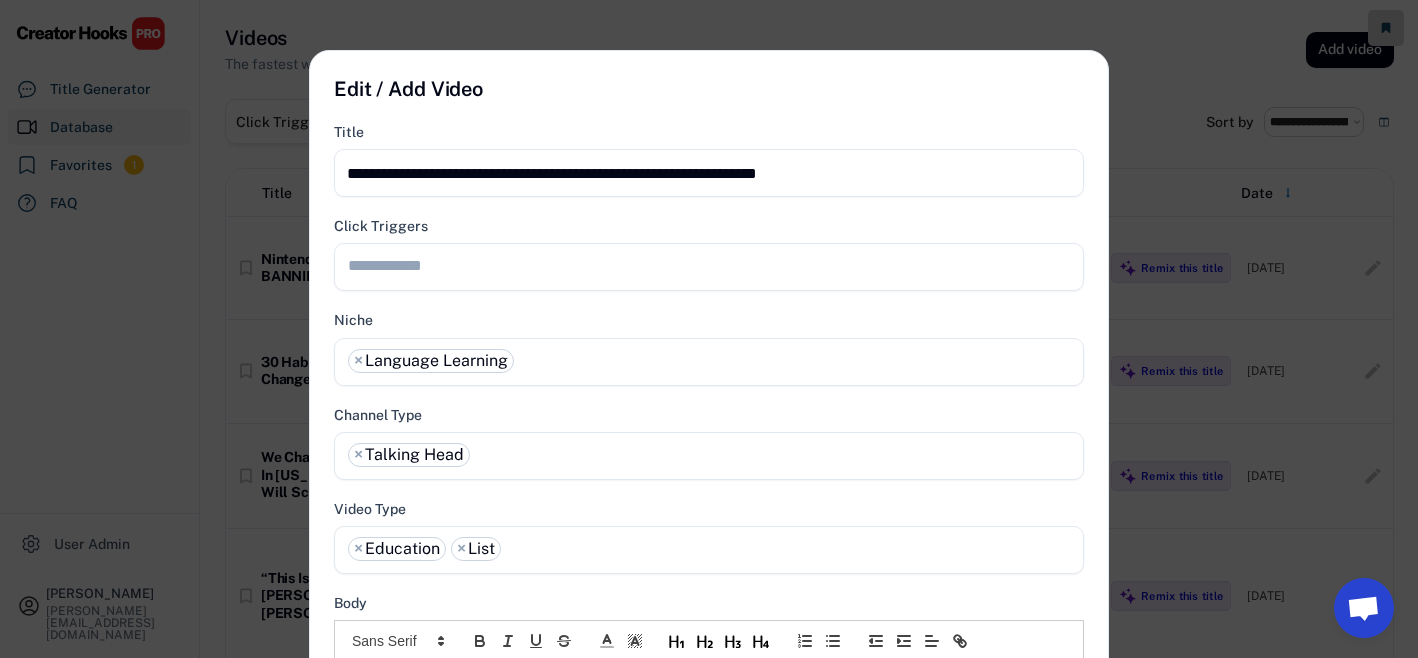 scroll, scrollTop: 0, scrollLeft: 0, axis: both 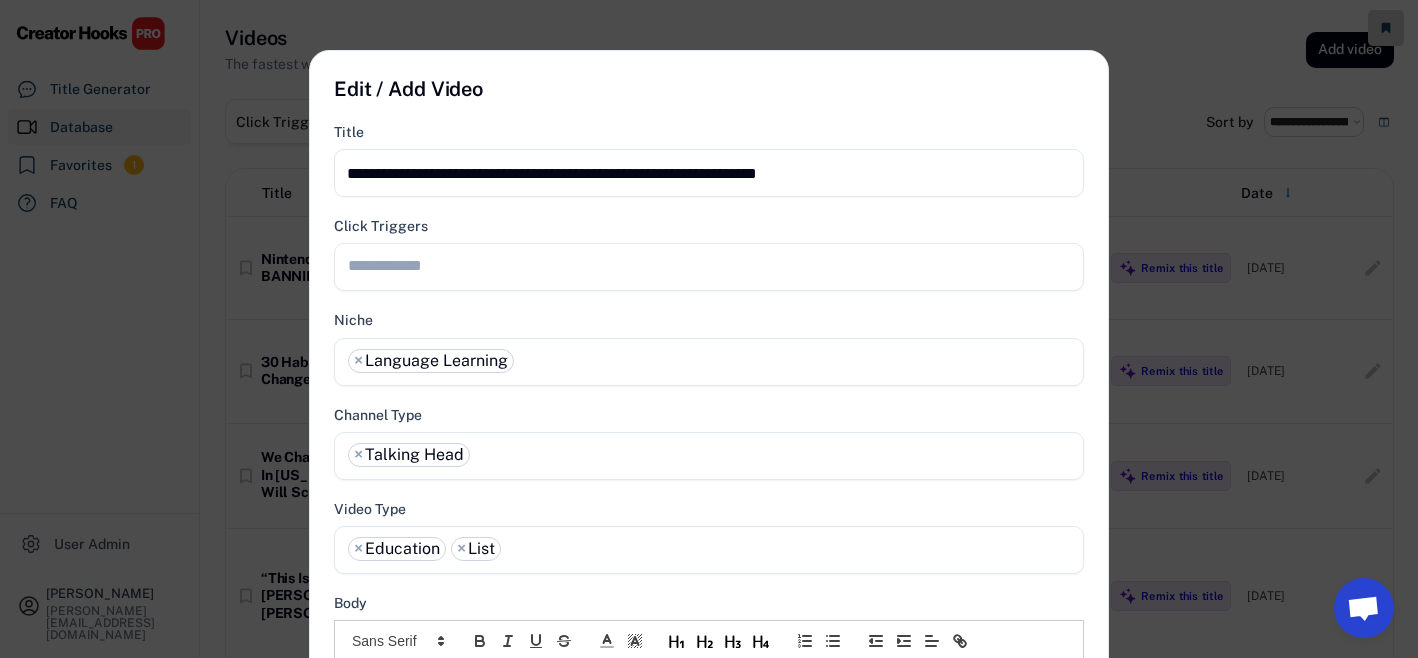 click at bounding box center (714, 265) 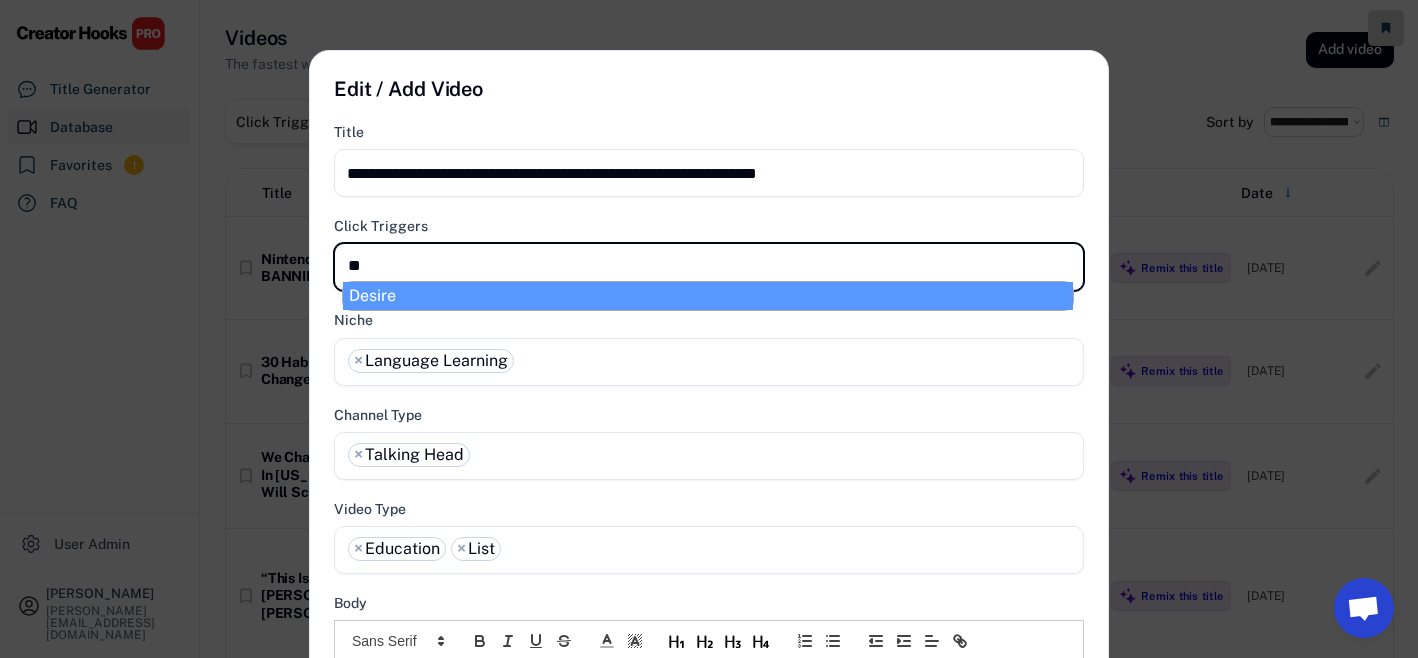 type on "***" 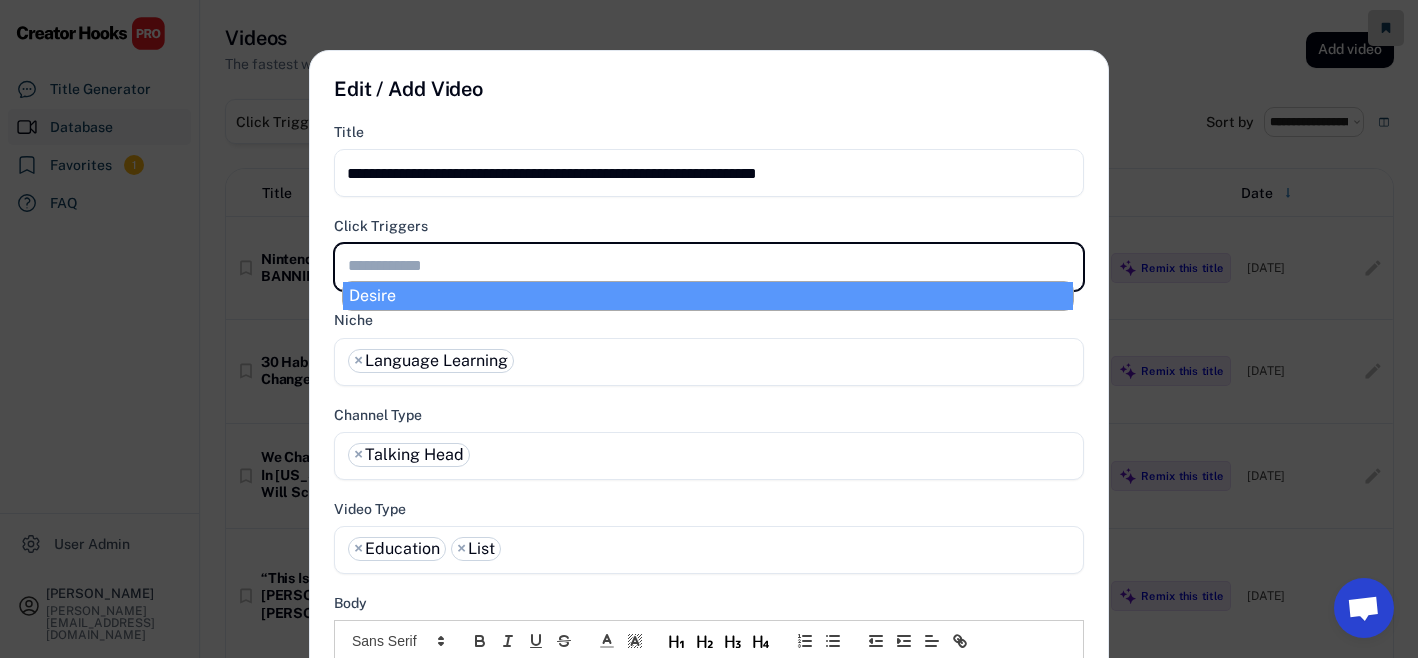 select on "**********" 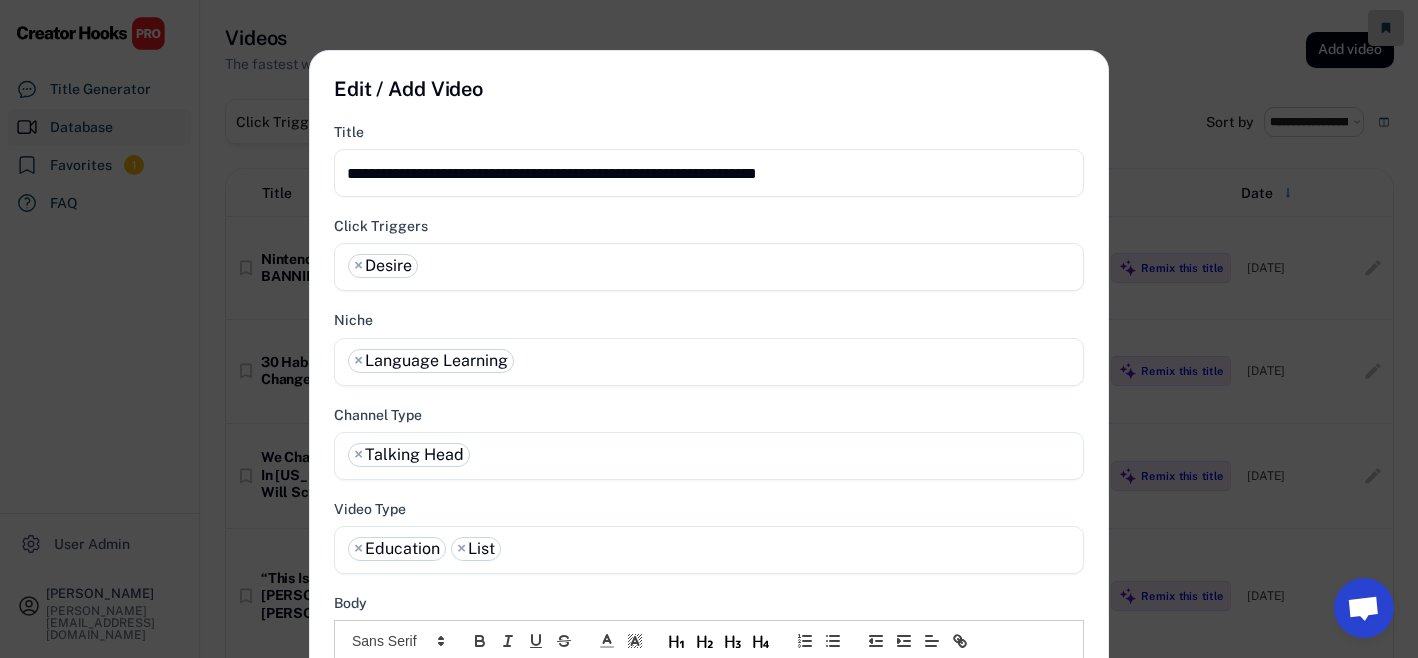 scroll, scrollTop: 0, scrollLeft: 0, axis: both 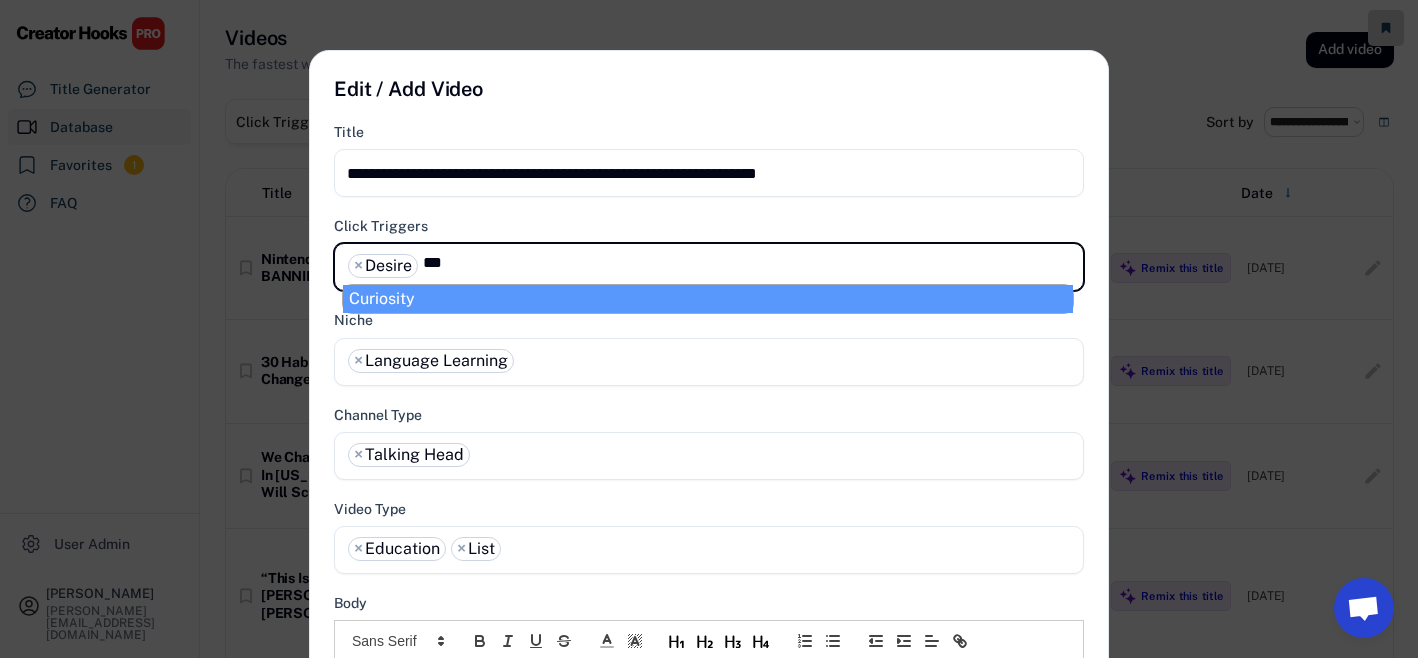 type on "***" 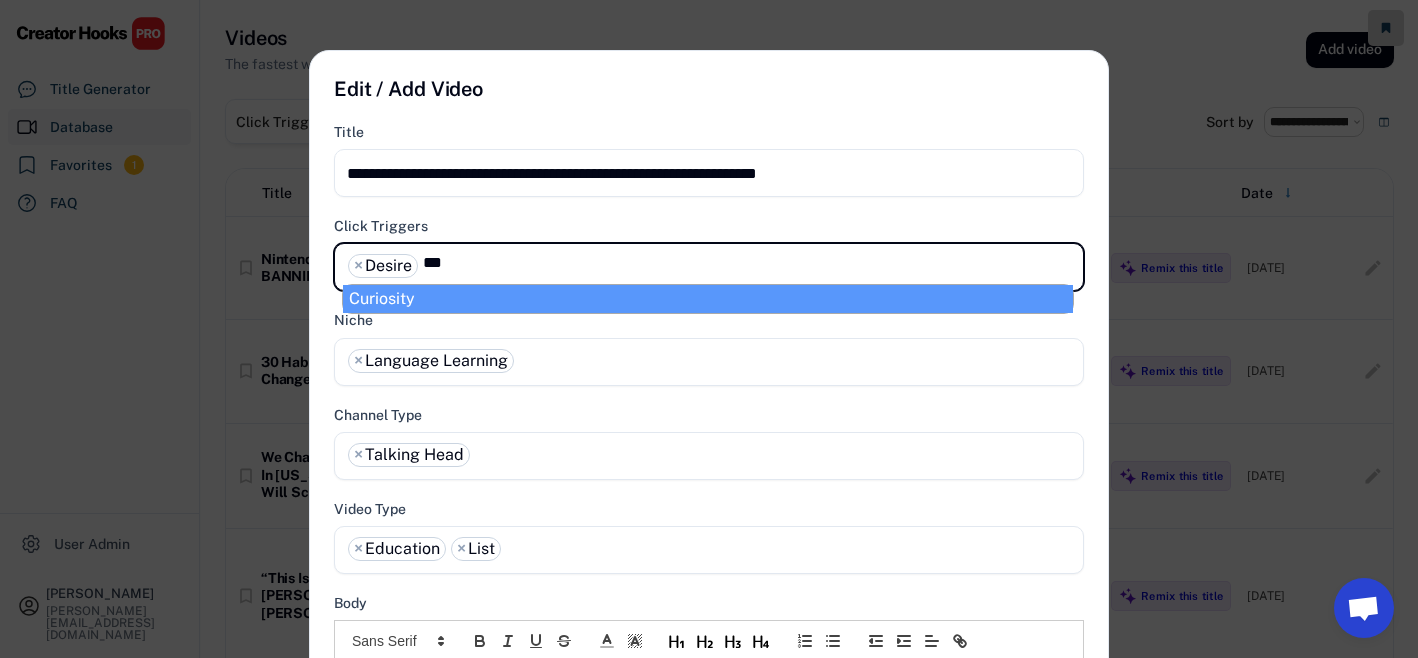 select on "**********" 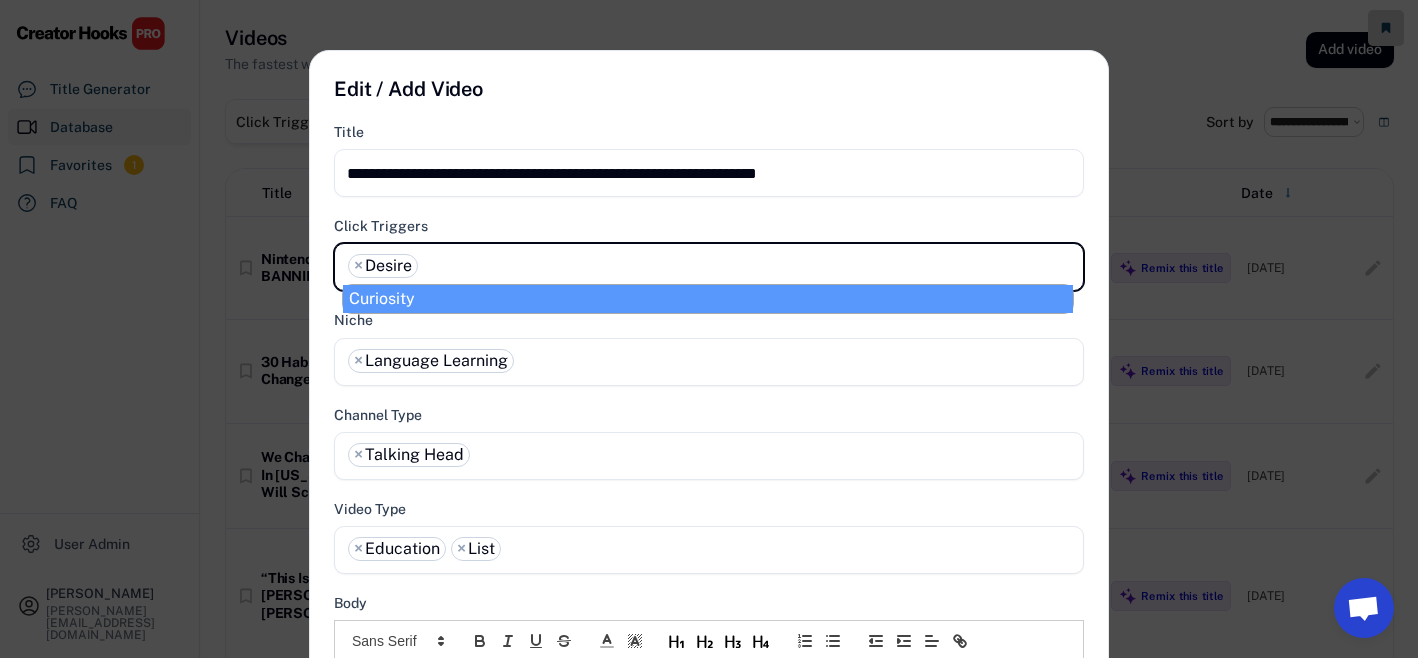 type on "*" 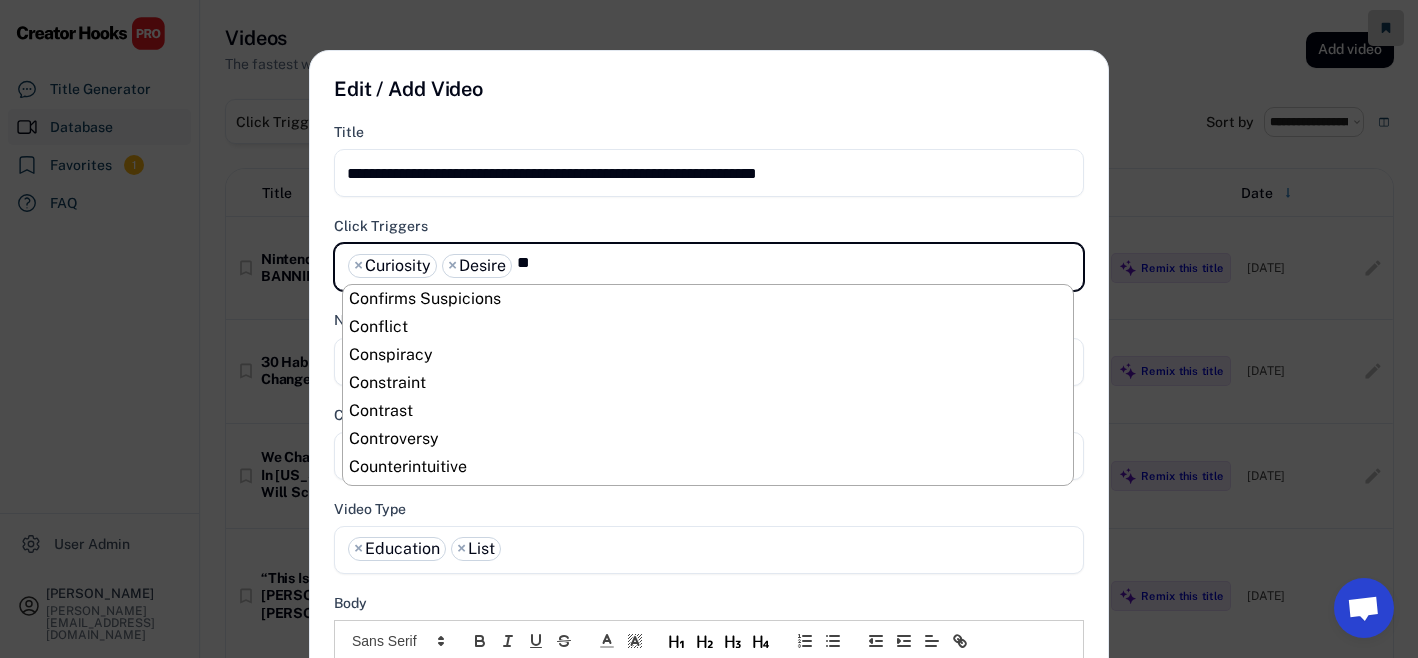 scroll, scrollTop: 0, scrollLeft: 0, axis: both 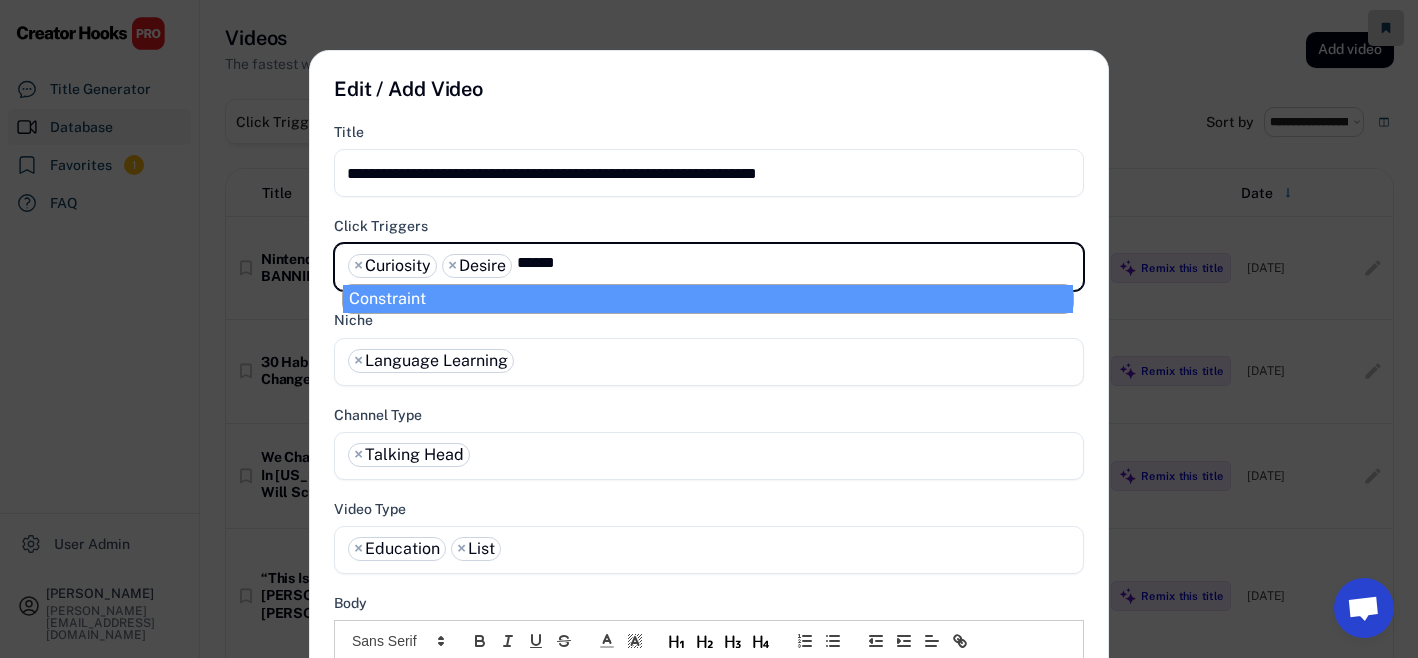 type on "******" 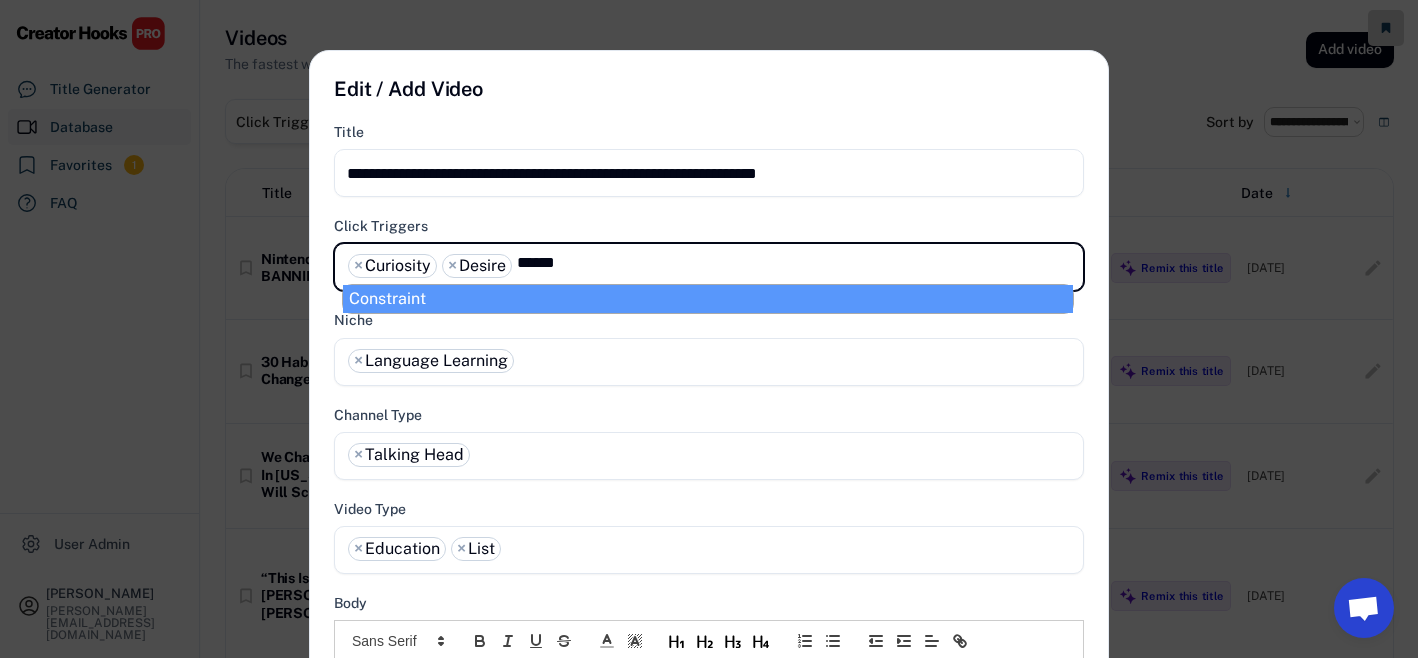 select on "**********" 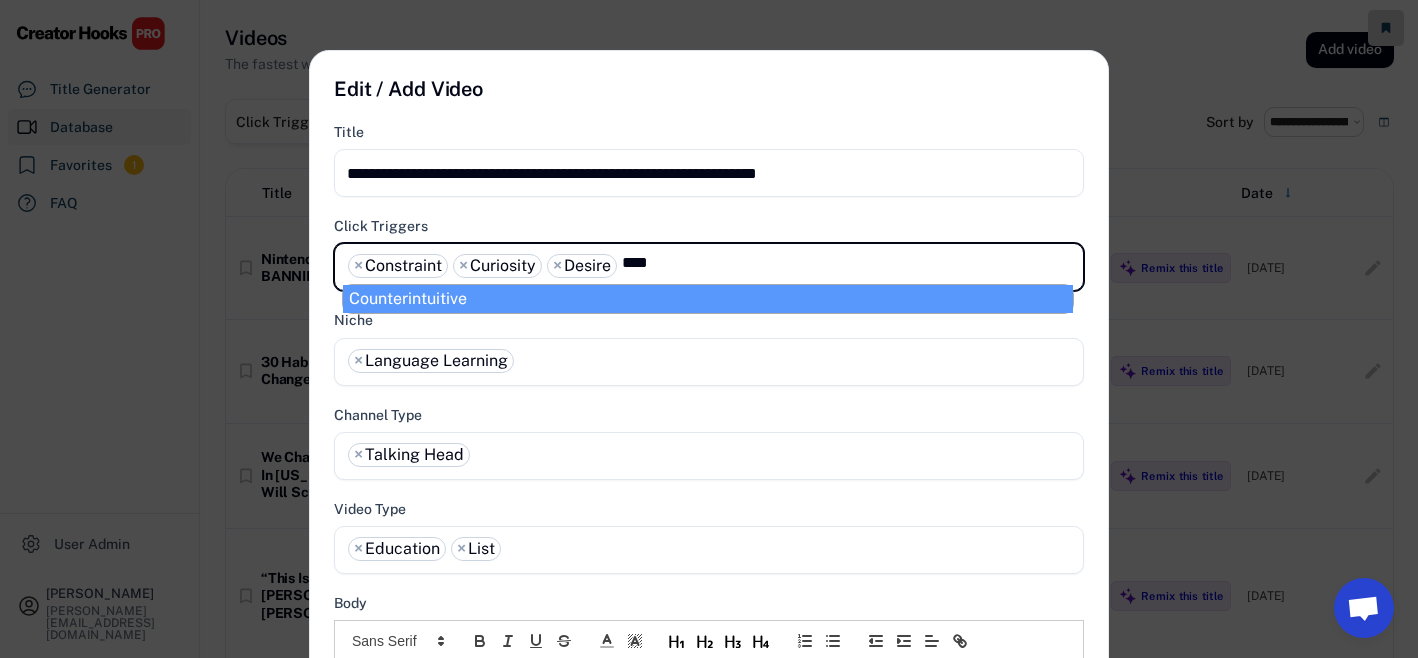 type on "****" 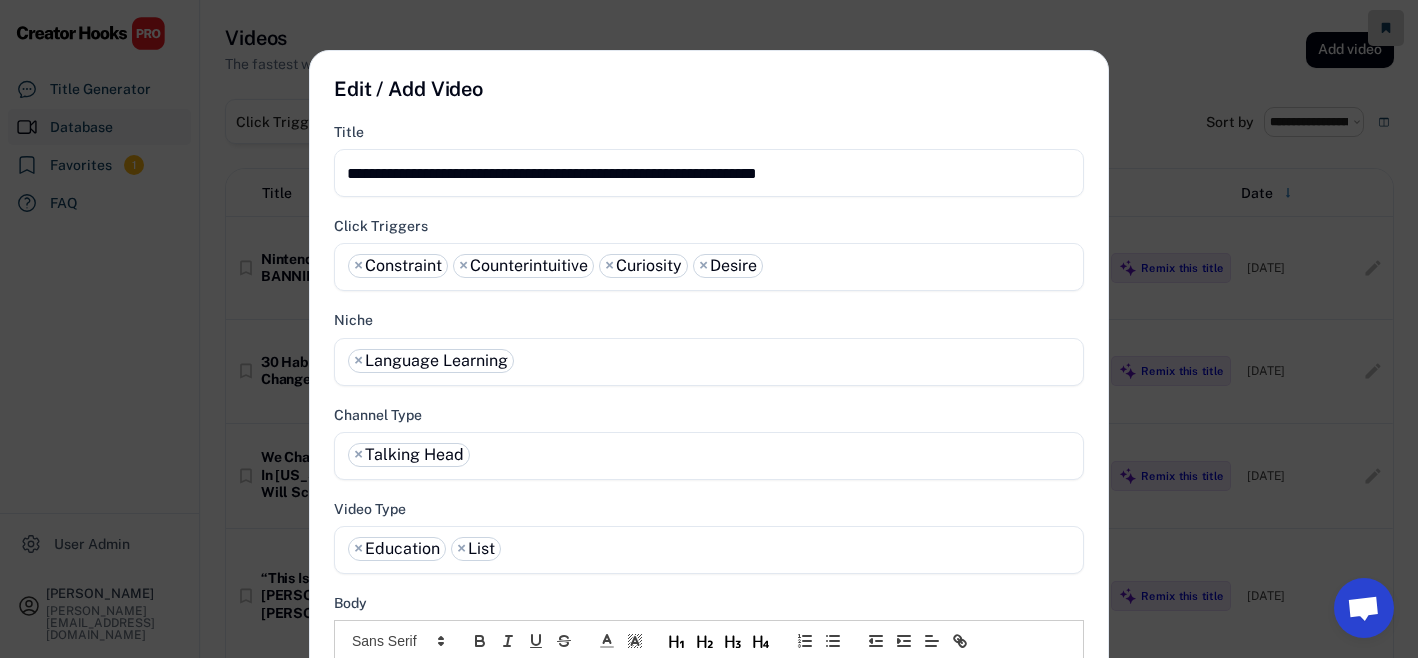 click on "Title" at bounding box center [709, 160] 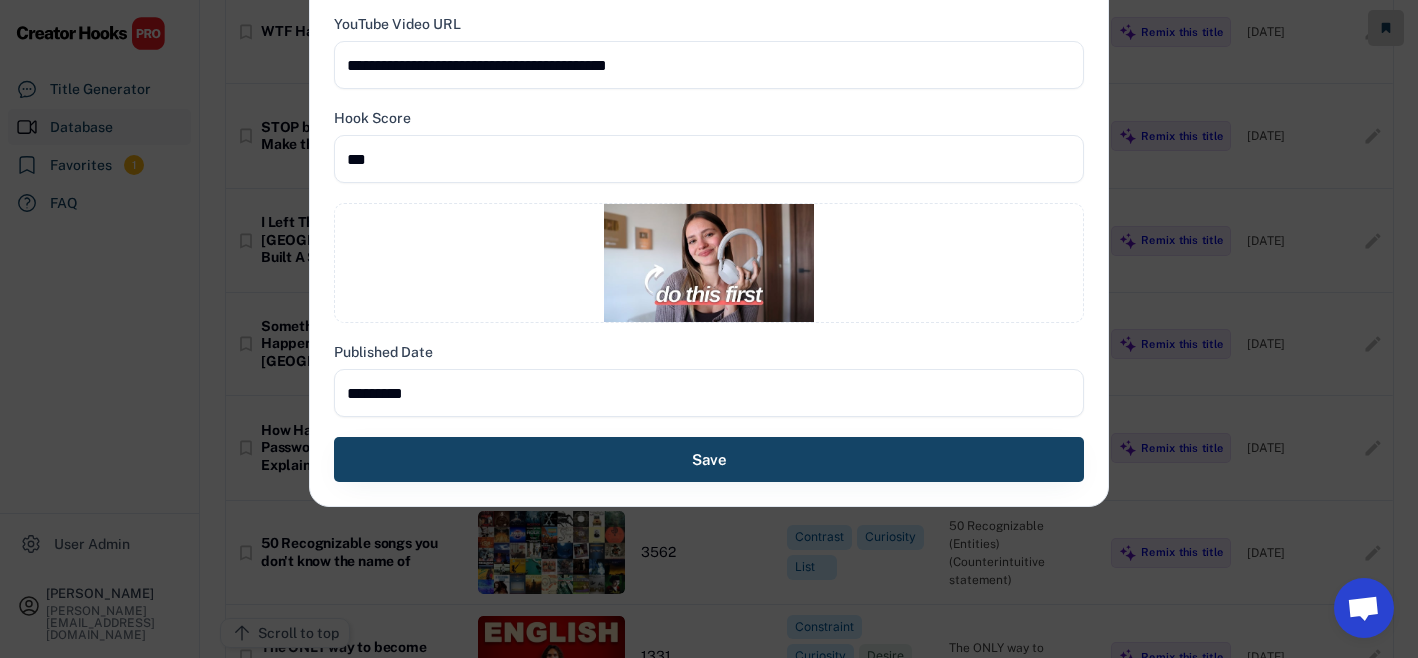 scroll, scrollTop: 1138, scrollLeft: 0, axis: vertical 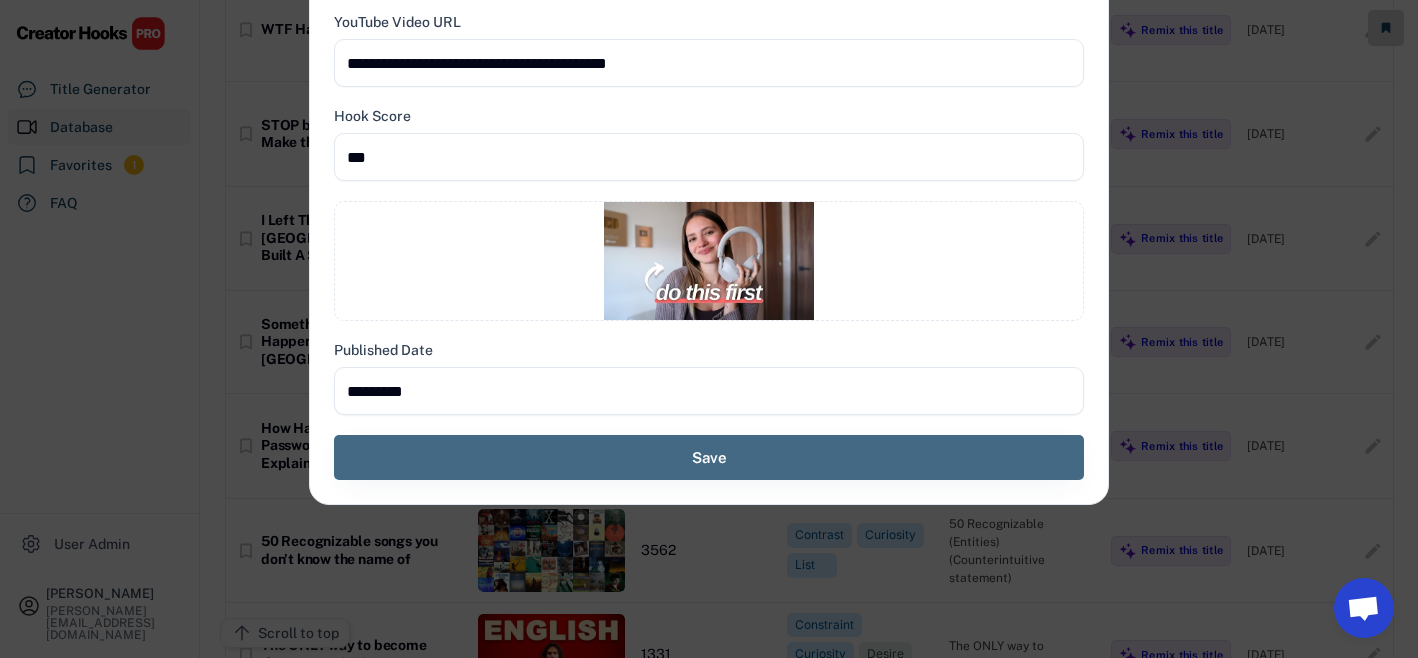 click on "Save" at bounding box center (709, 457) 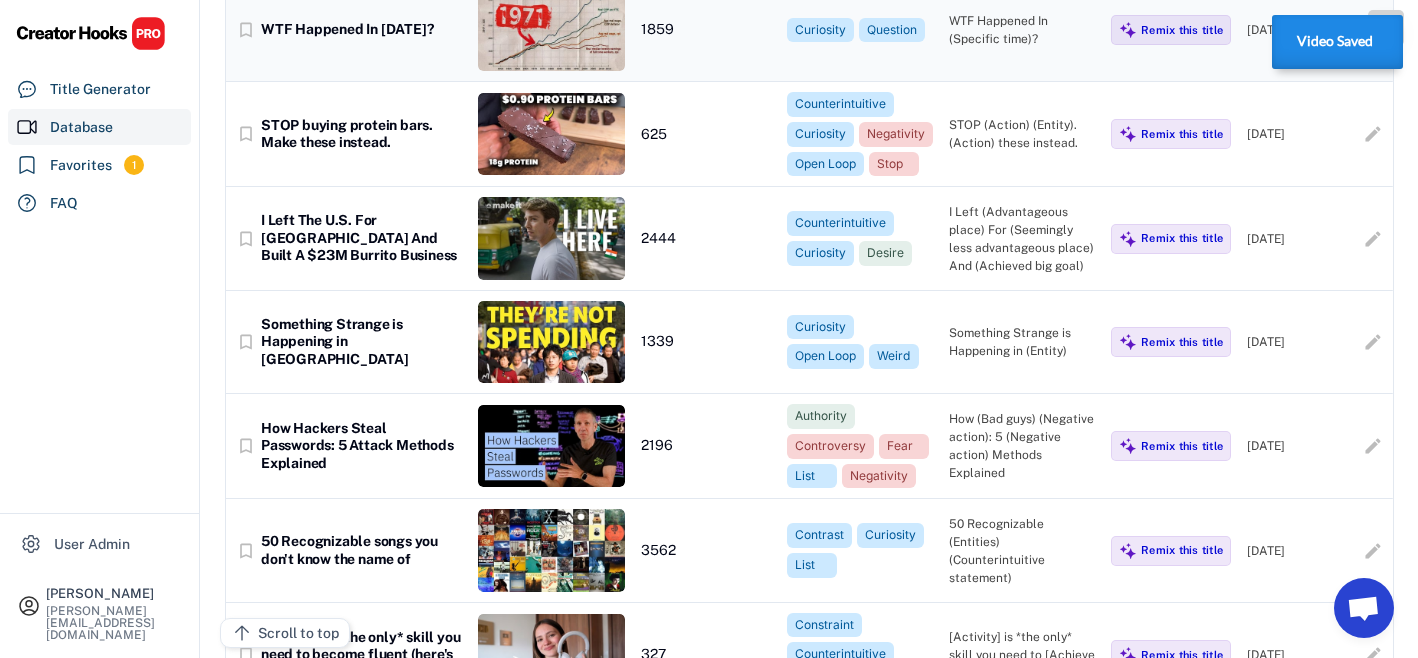 scroll, scrollTop: 0, scrollLeft: 0, axis: both 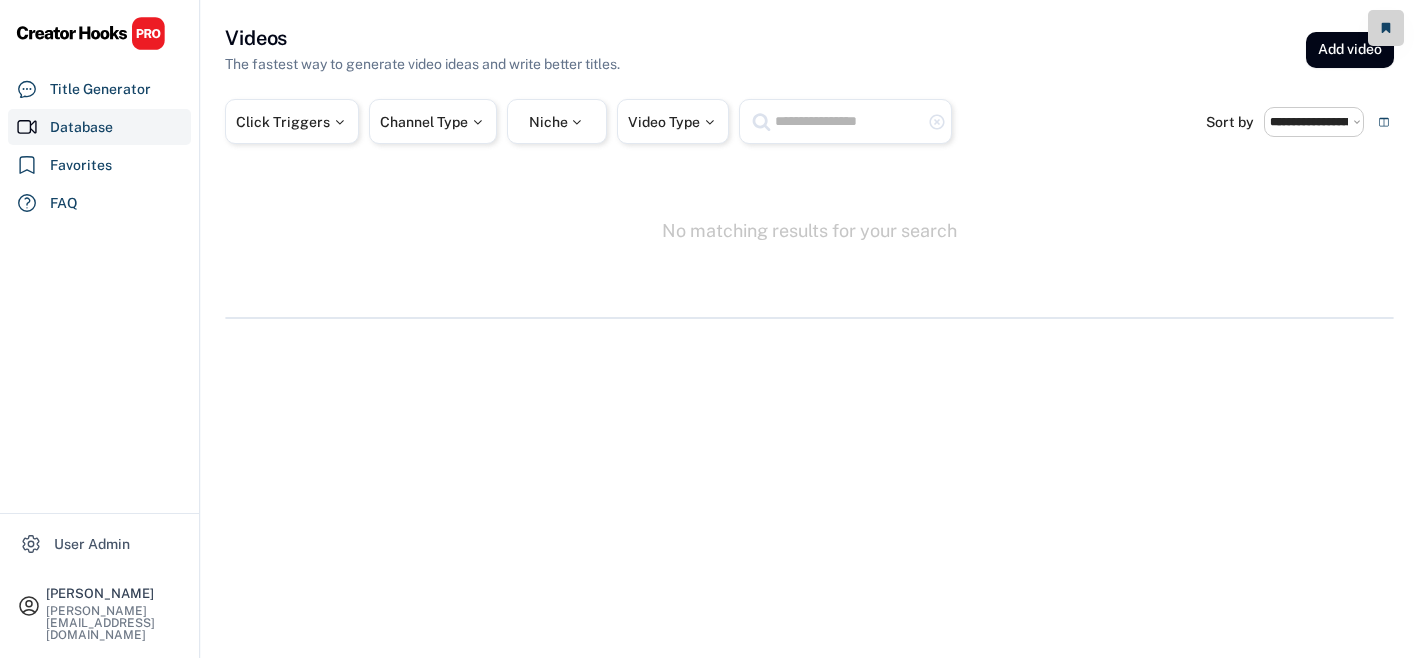 select on "**********" 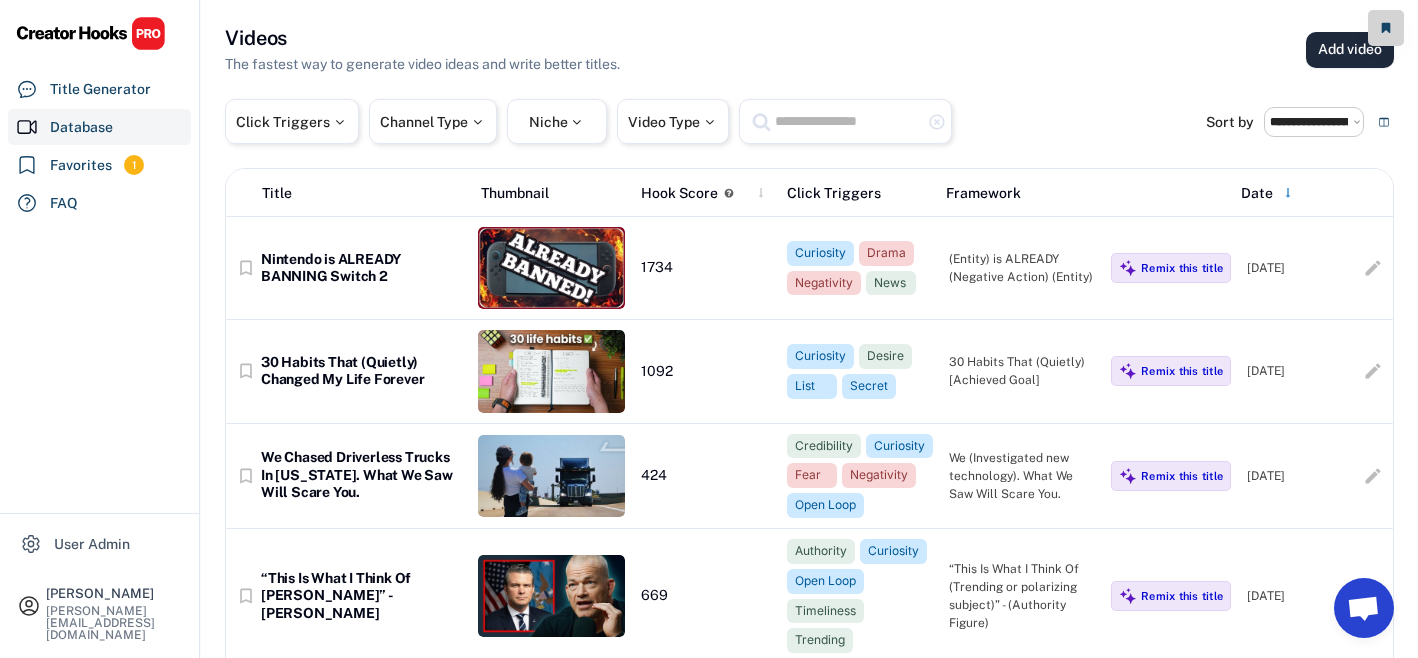 click on "Add video" at bounding box center (1350, 50) 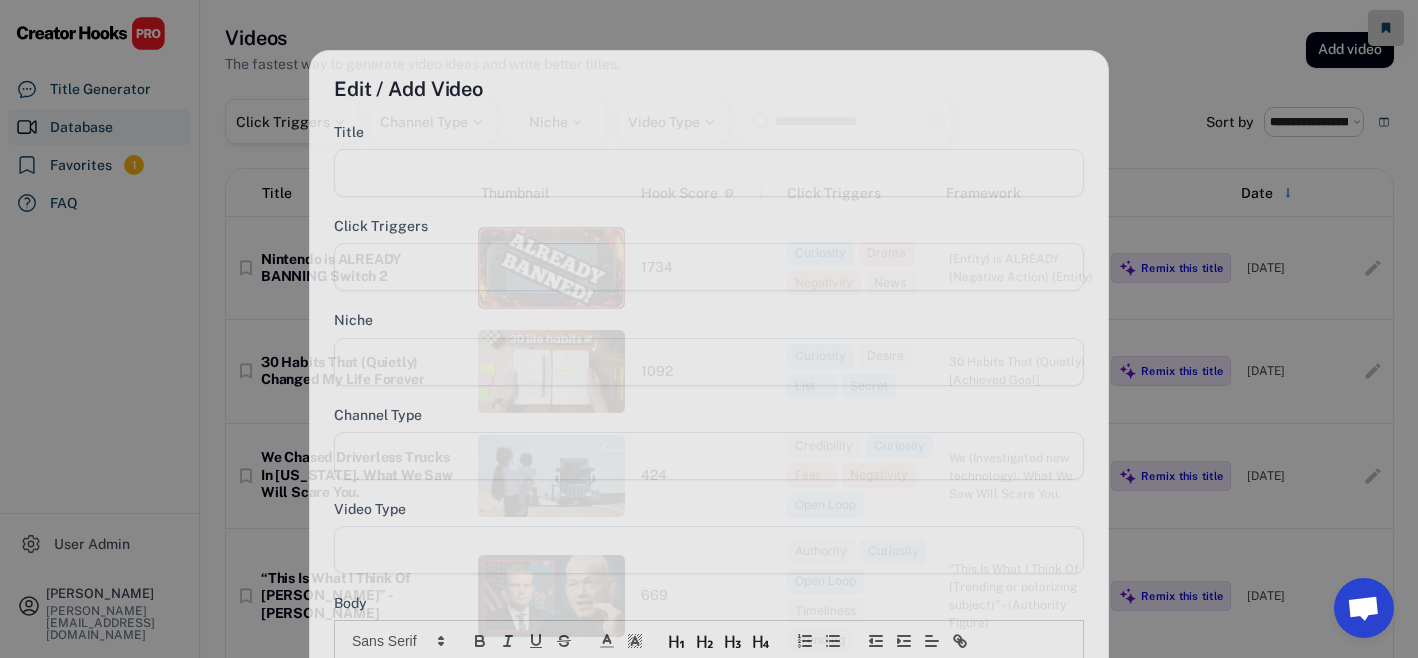 select 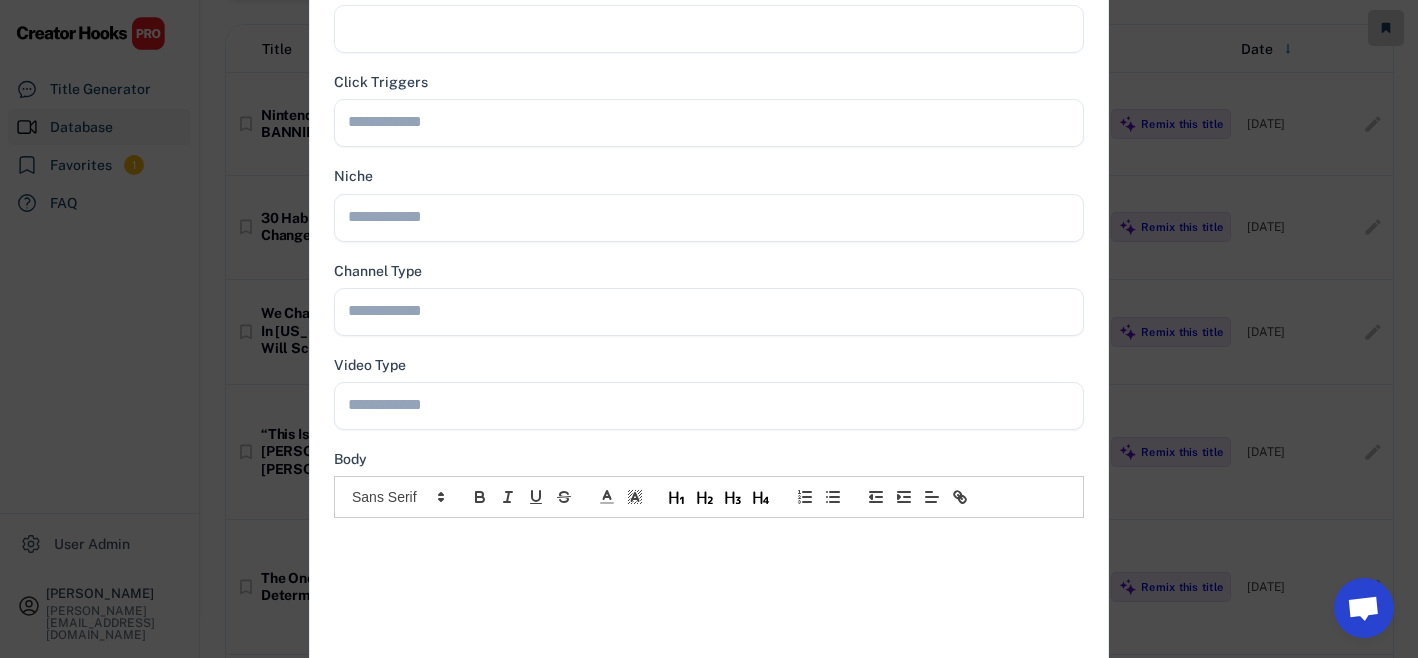 scroll, scrollTop: 406, scrollLeft: 0, axis: vertical 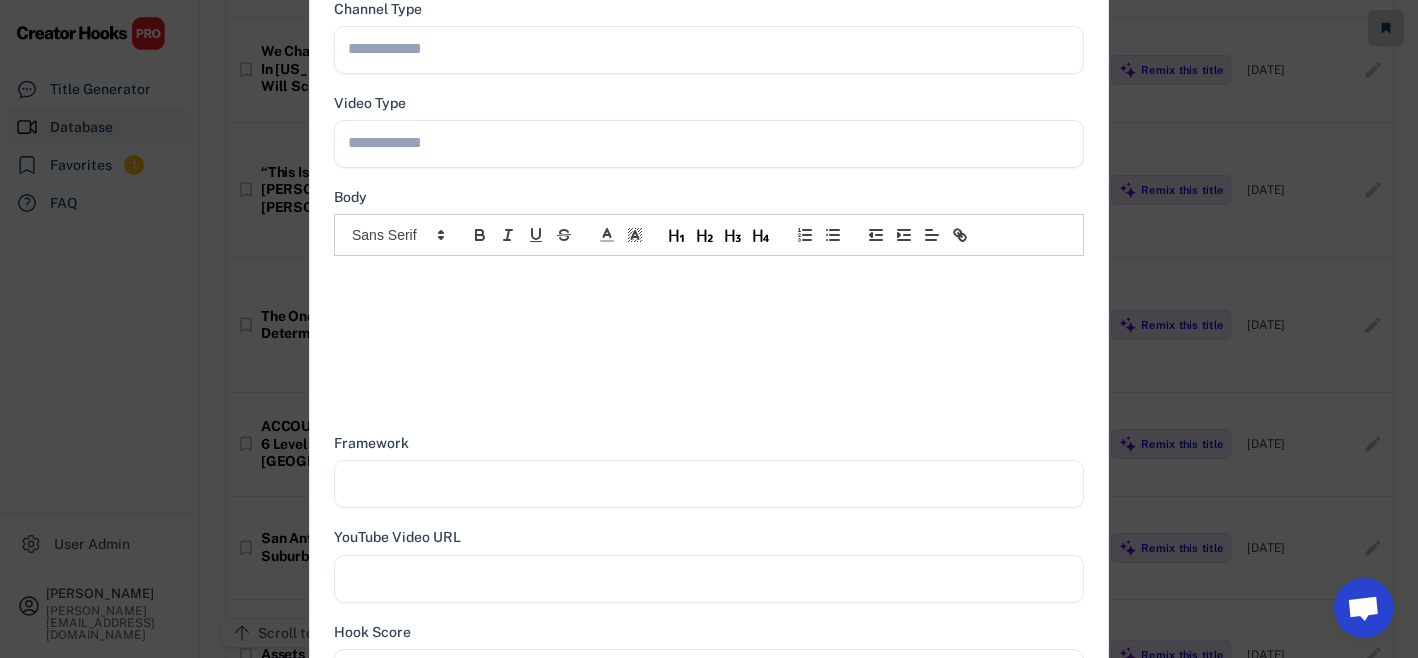 click at bounding box center [709, 277] 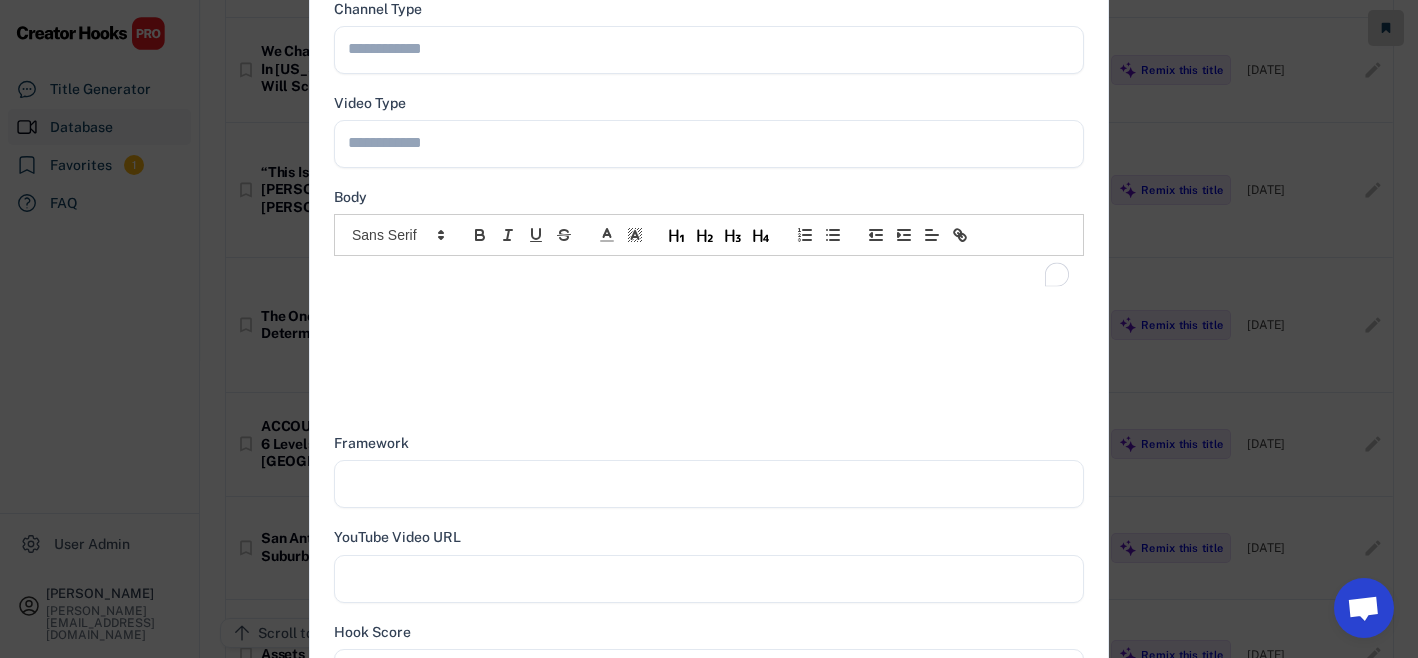 scroll, scrollTop: 0, scrollLeft: 0, axis: both 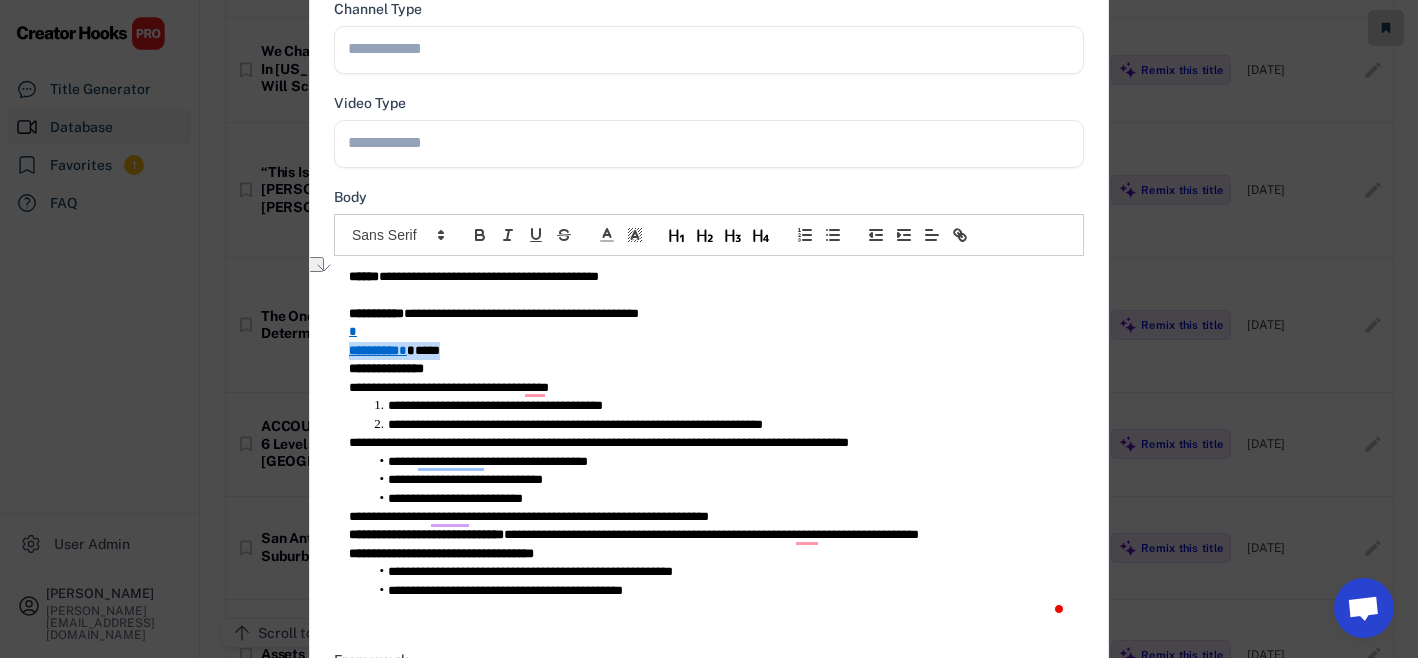 type on "**********" 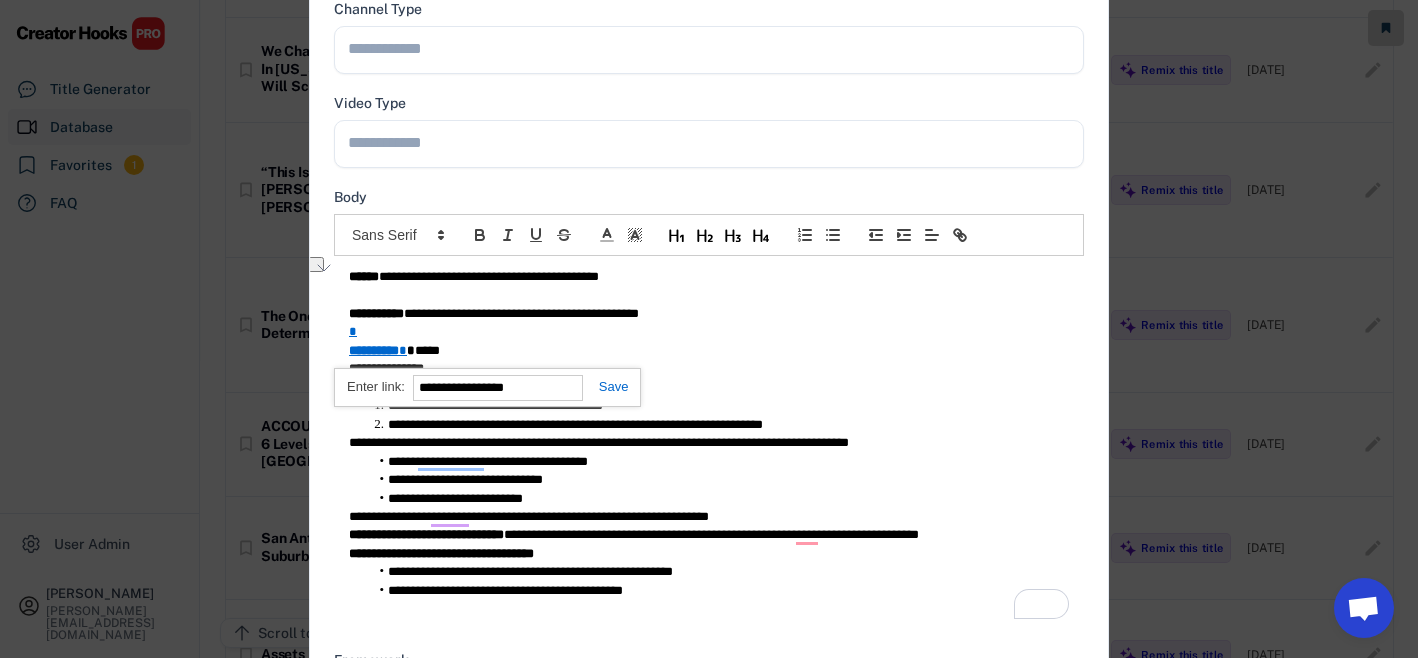 type 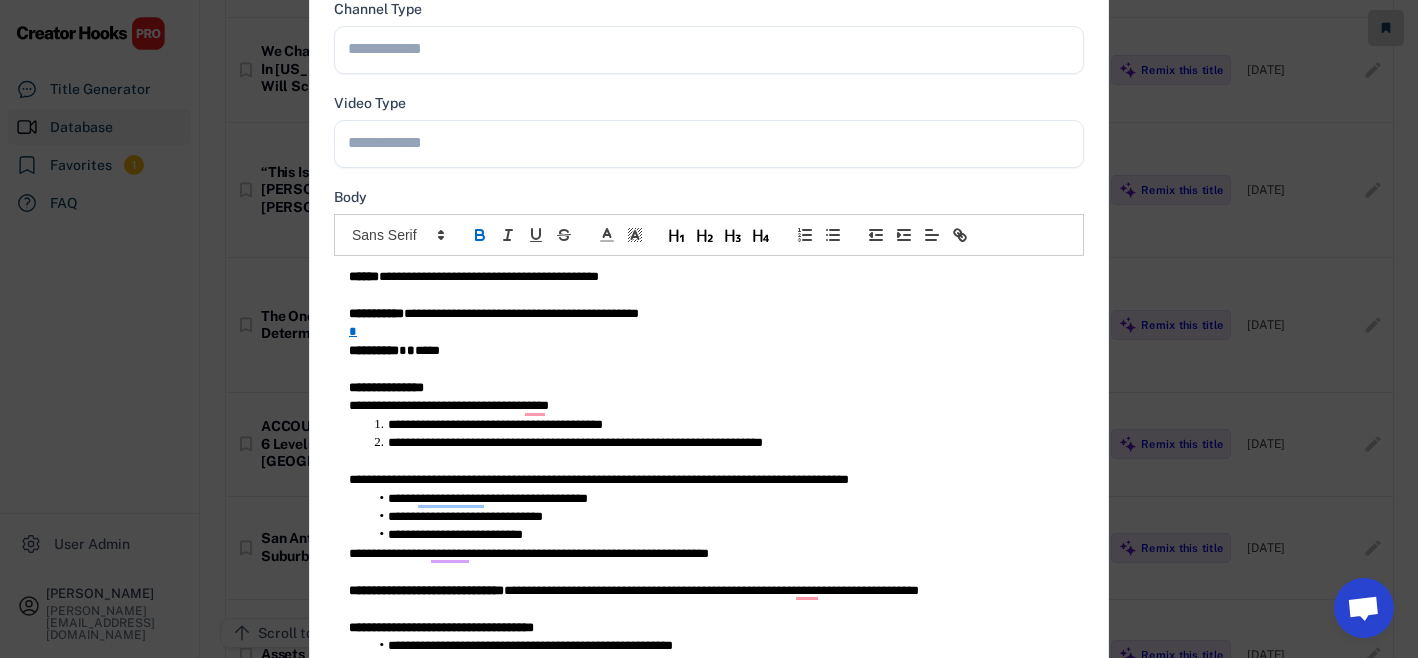 click on "**********" at bounding box center [709, 554] 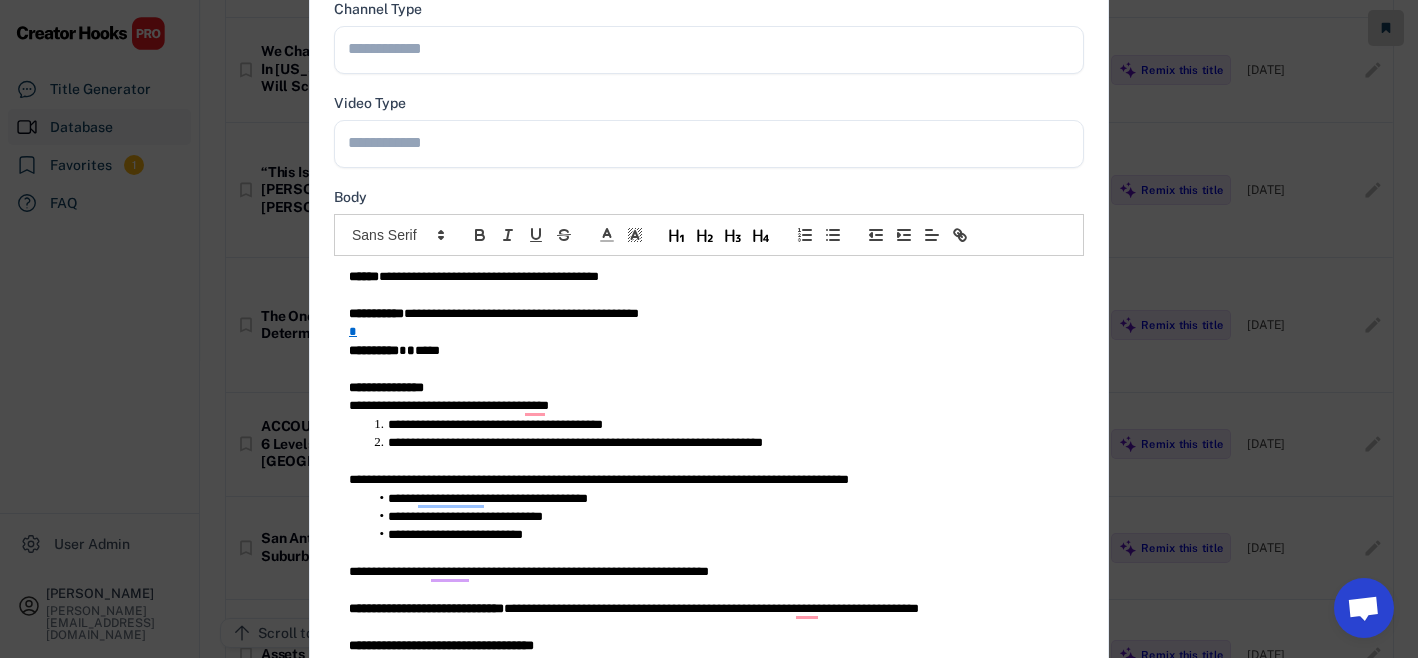 click on "**********" at bounding box center [709, 277] 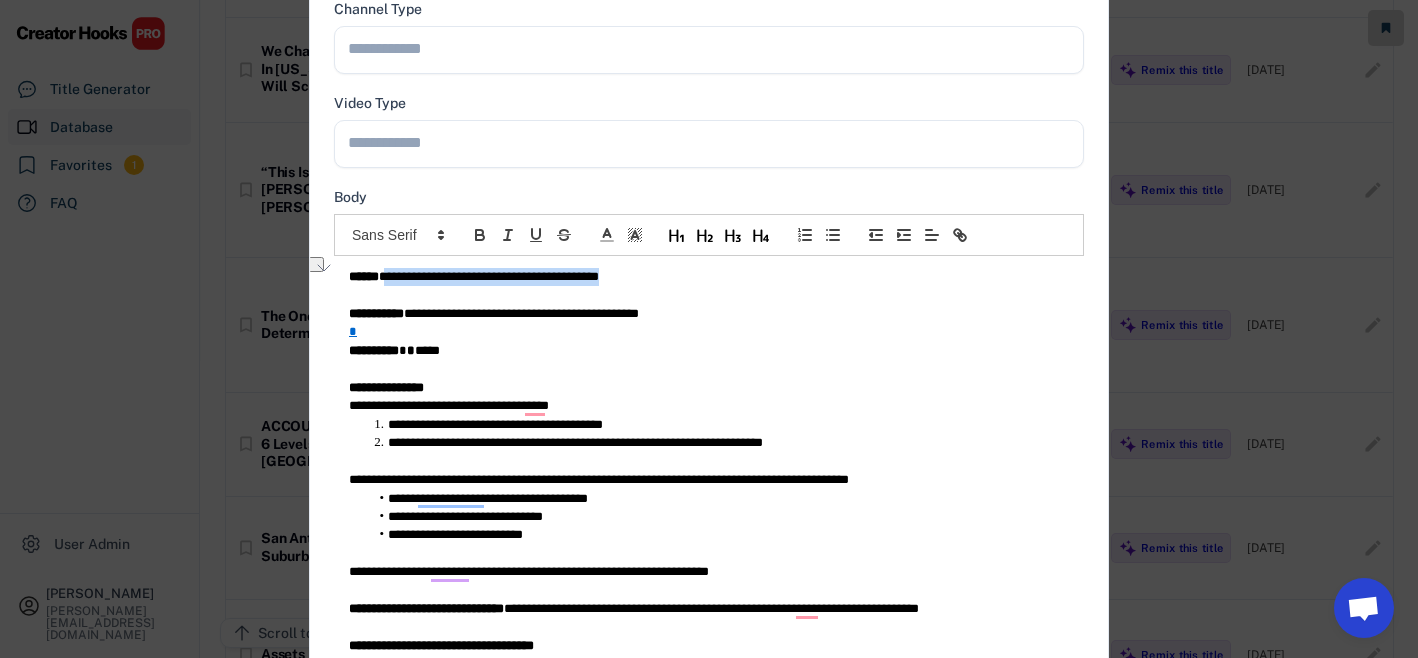 type 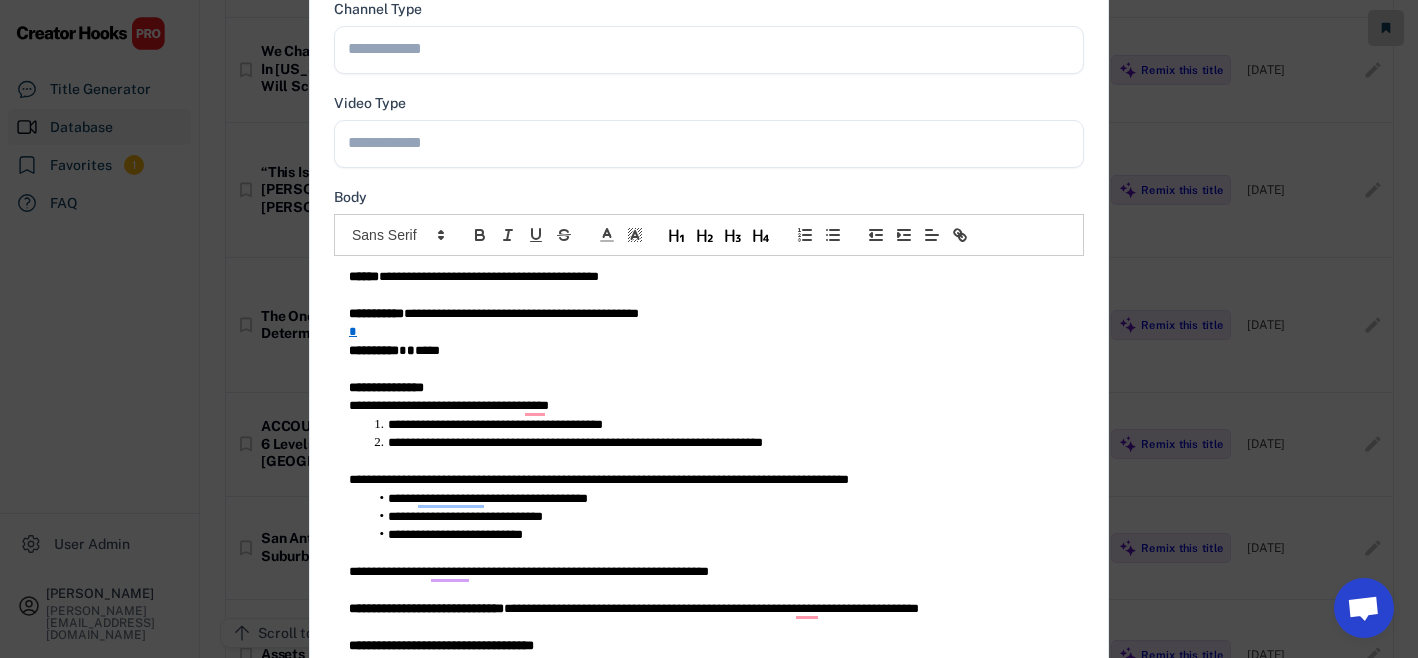 click on "**********" at bounding box center (709, 277) 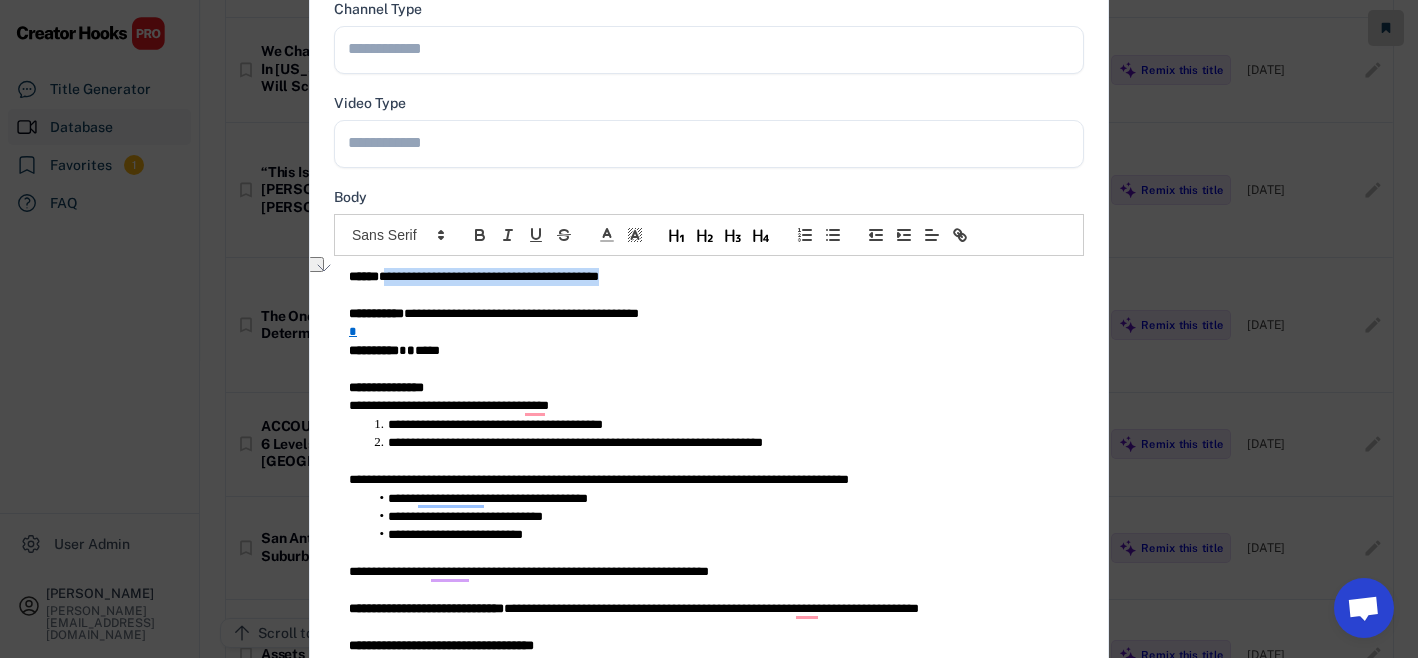scroll, scrollTop: 0, scrollLeft: 0, axis: both 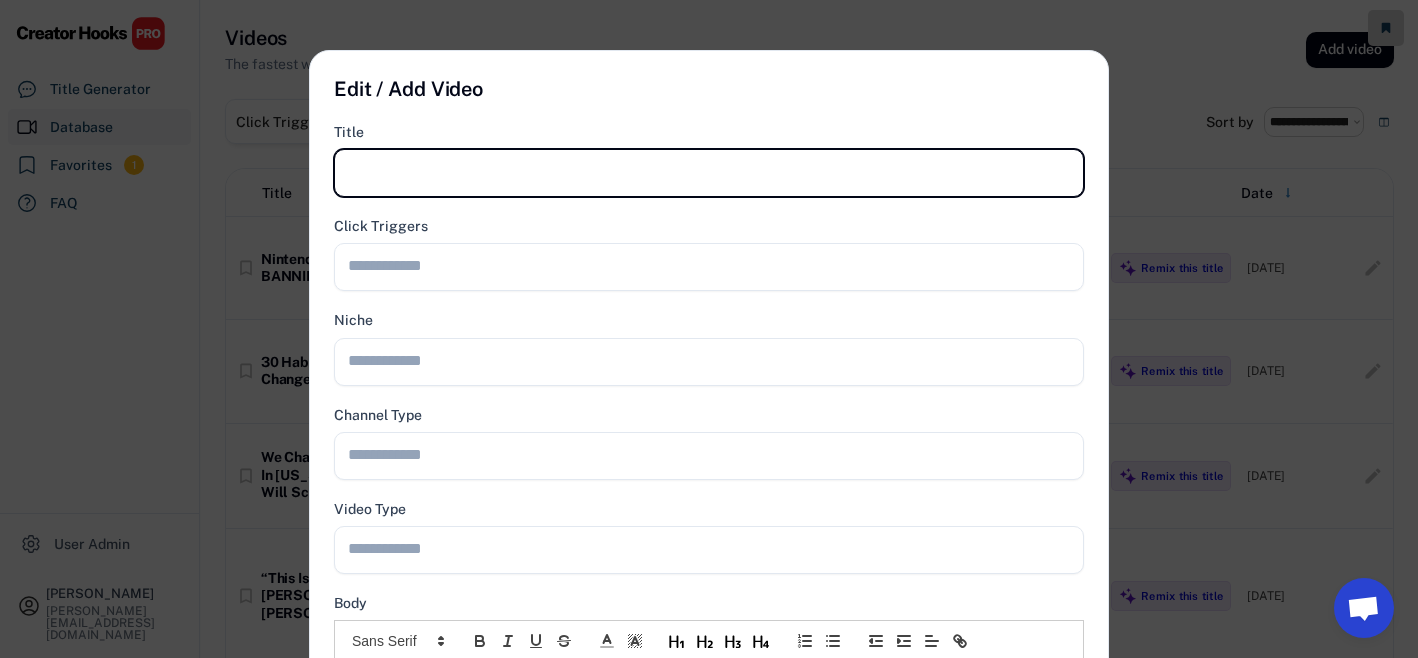 click at bounding box center [709, 173] 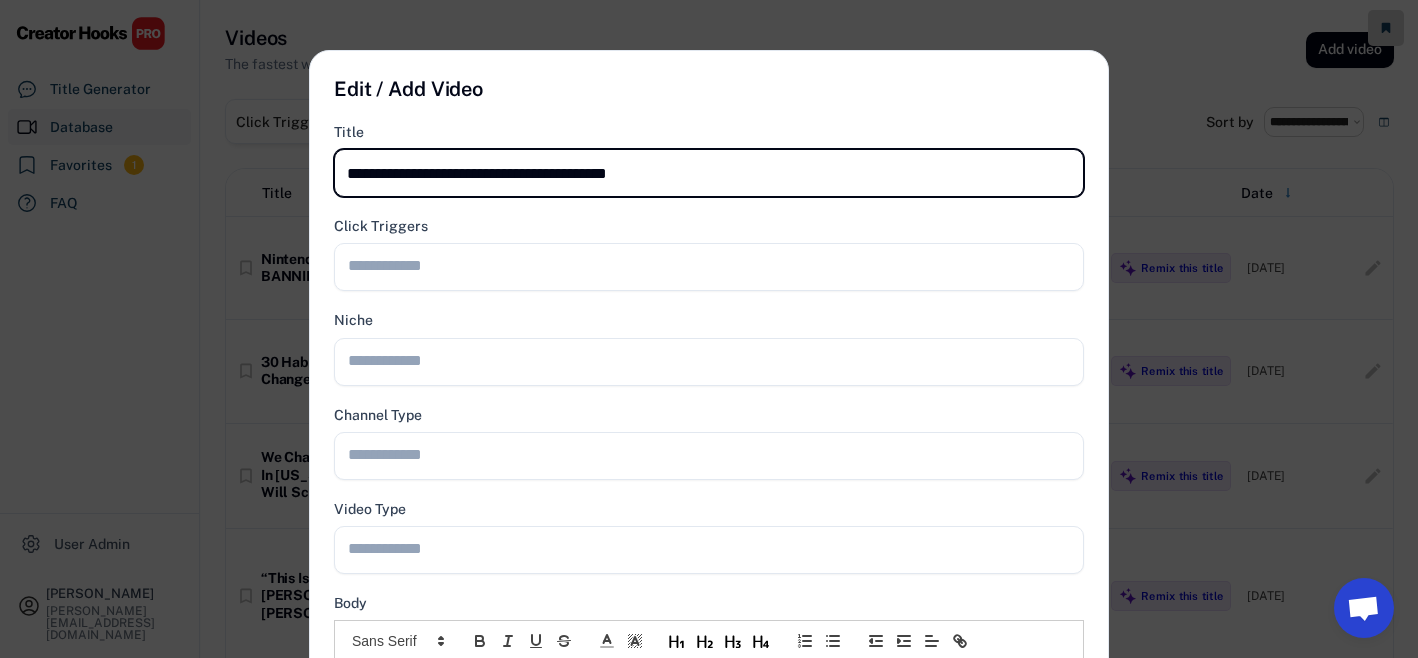 type on "**********" 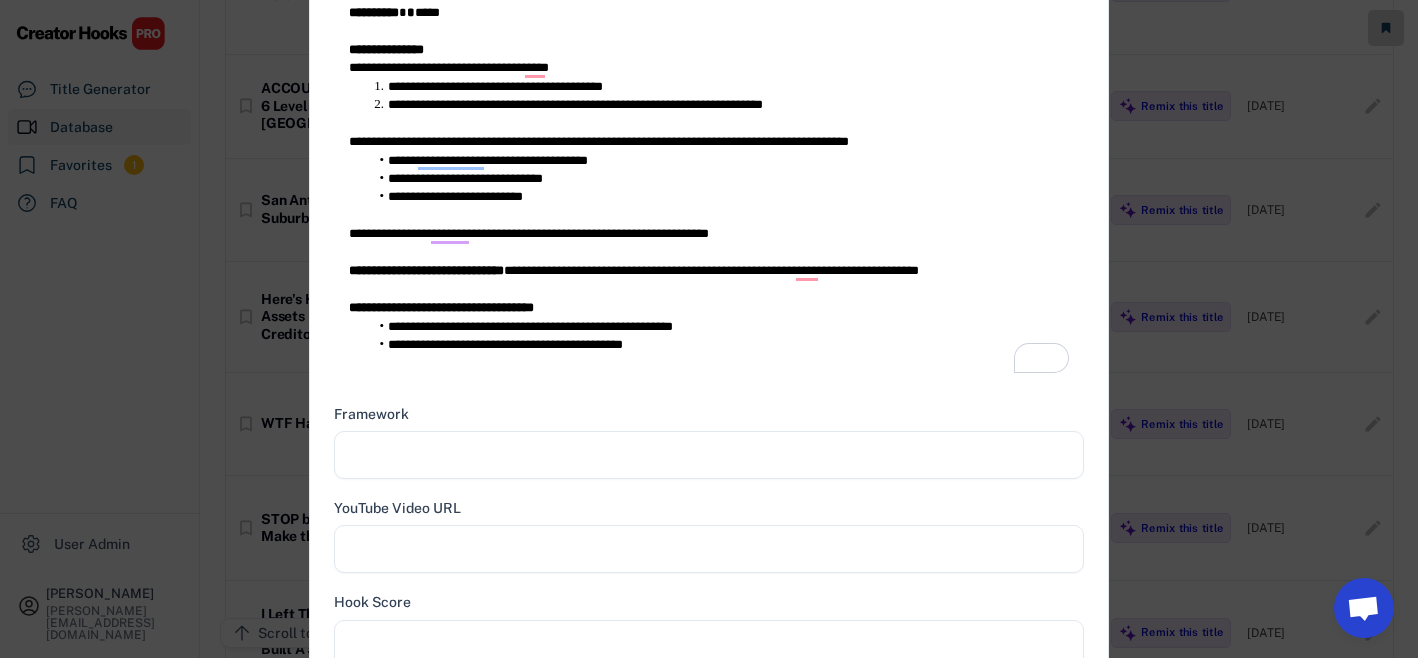 scroll, scrollTop: 1000, scrollLeft: 0, axis: vertical 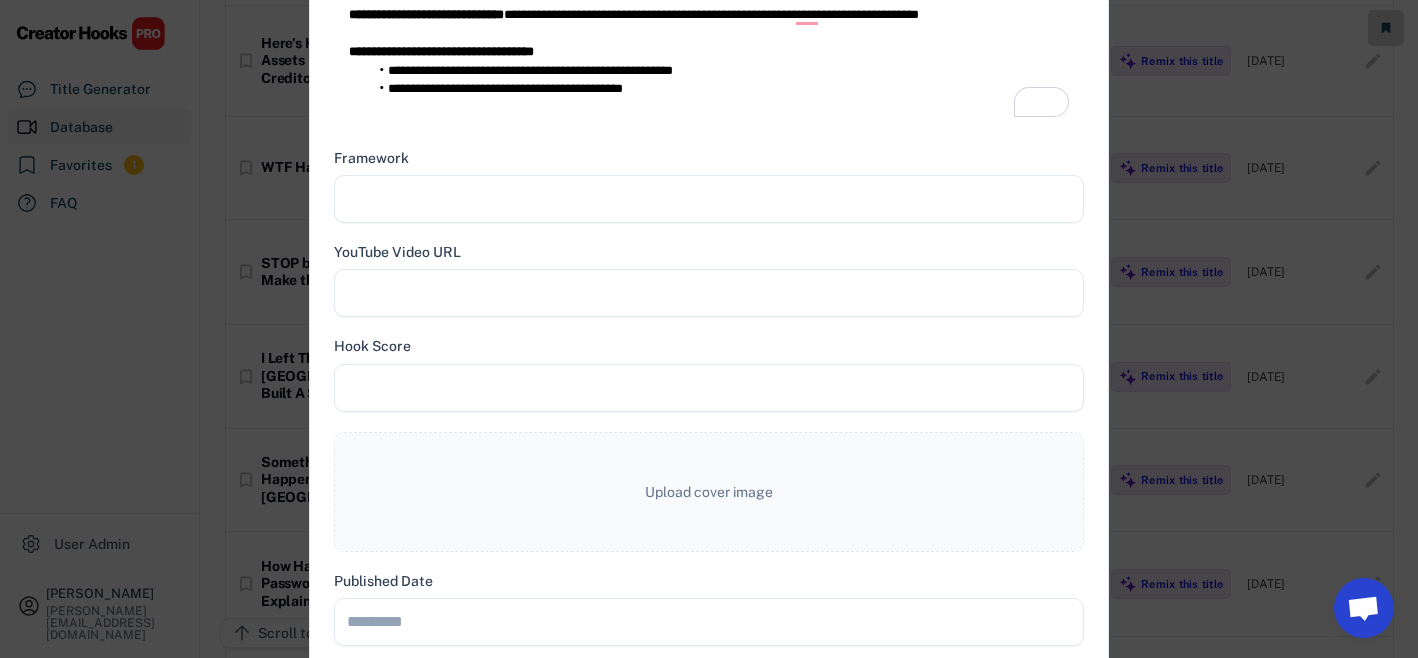 click at bounding box center (709, 293) 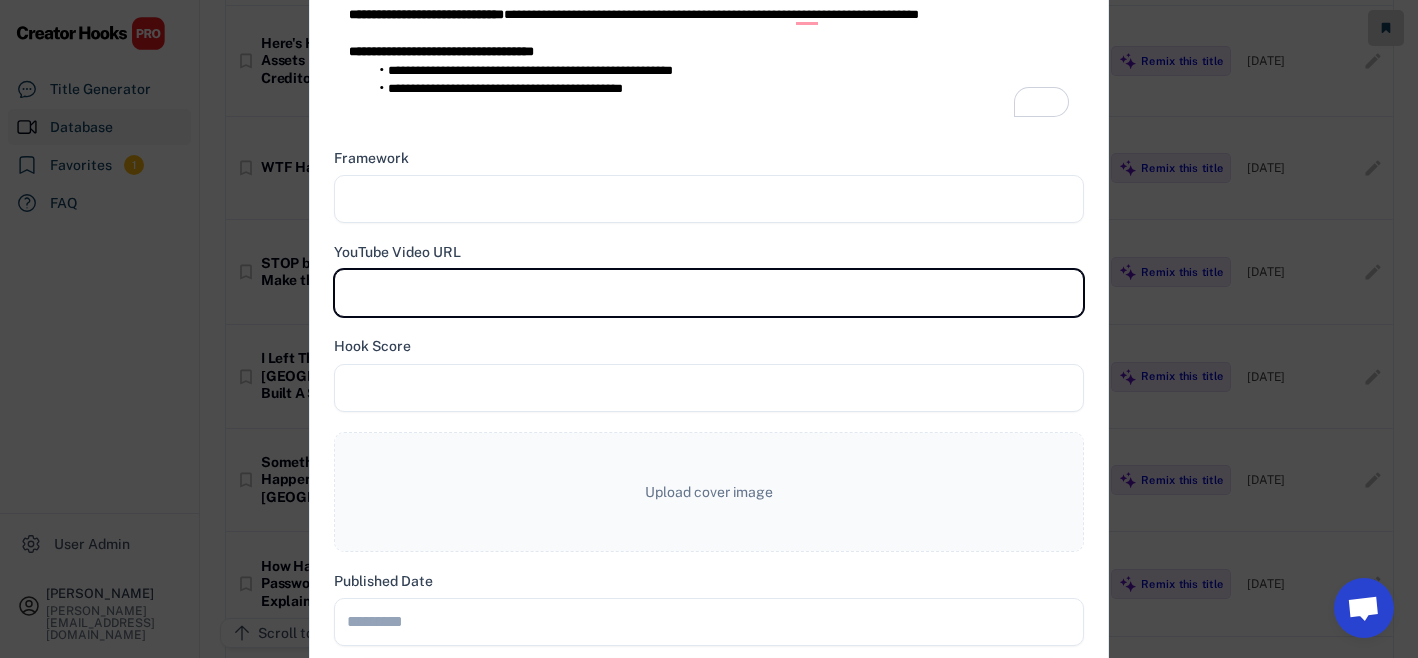 paste on "**********" 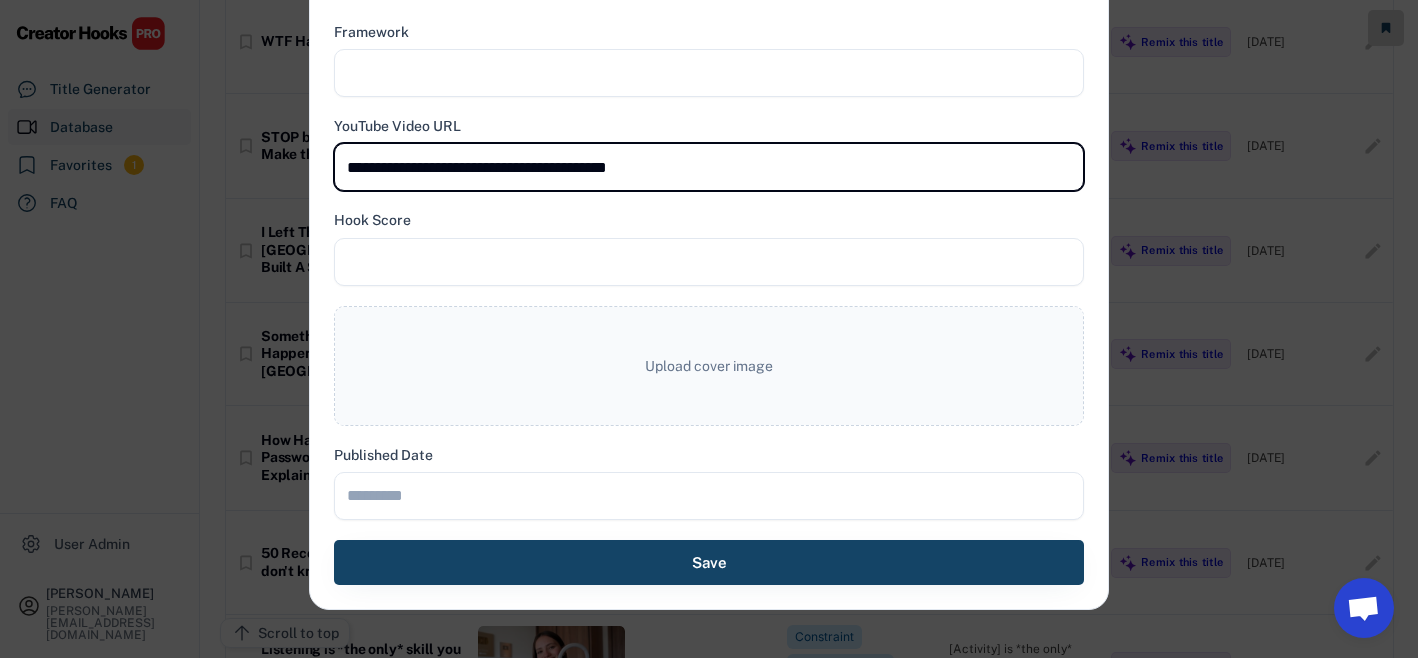 scroll, scrollTop: 1136, scrollLeft: 0, axis: vertical 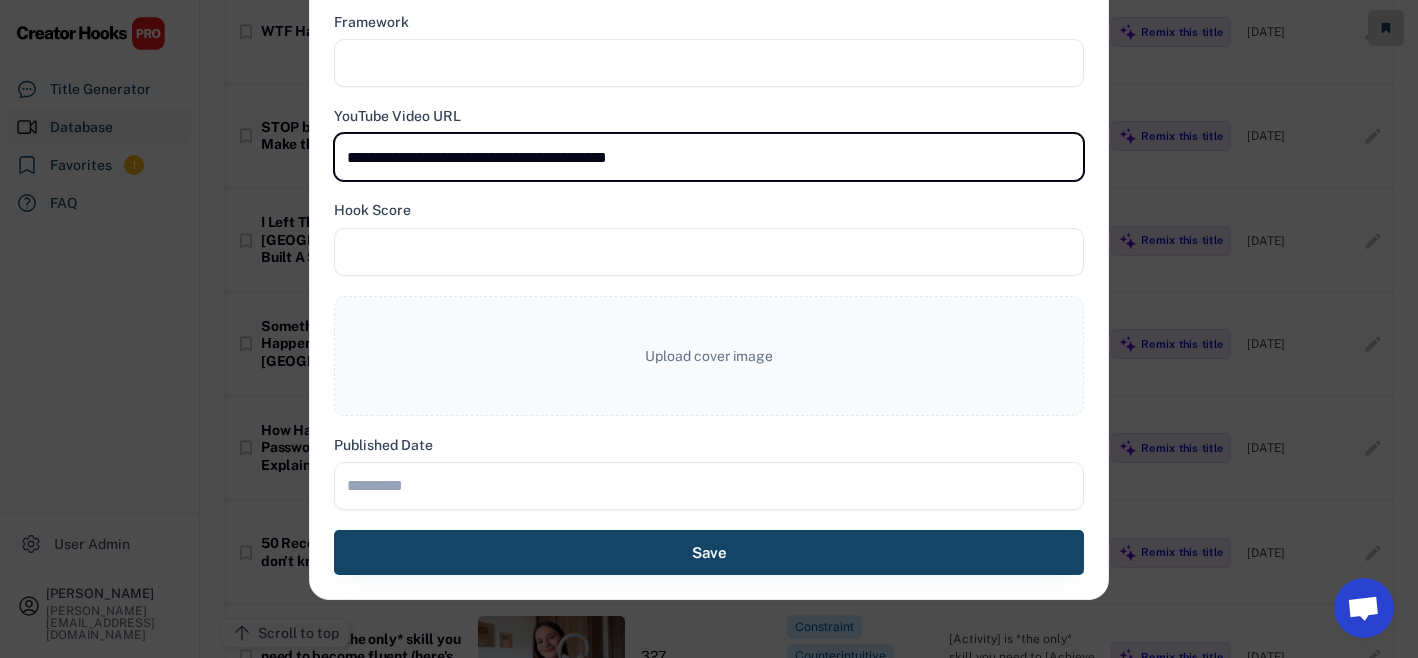 type on "**********" 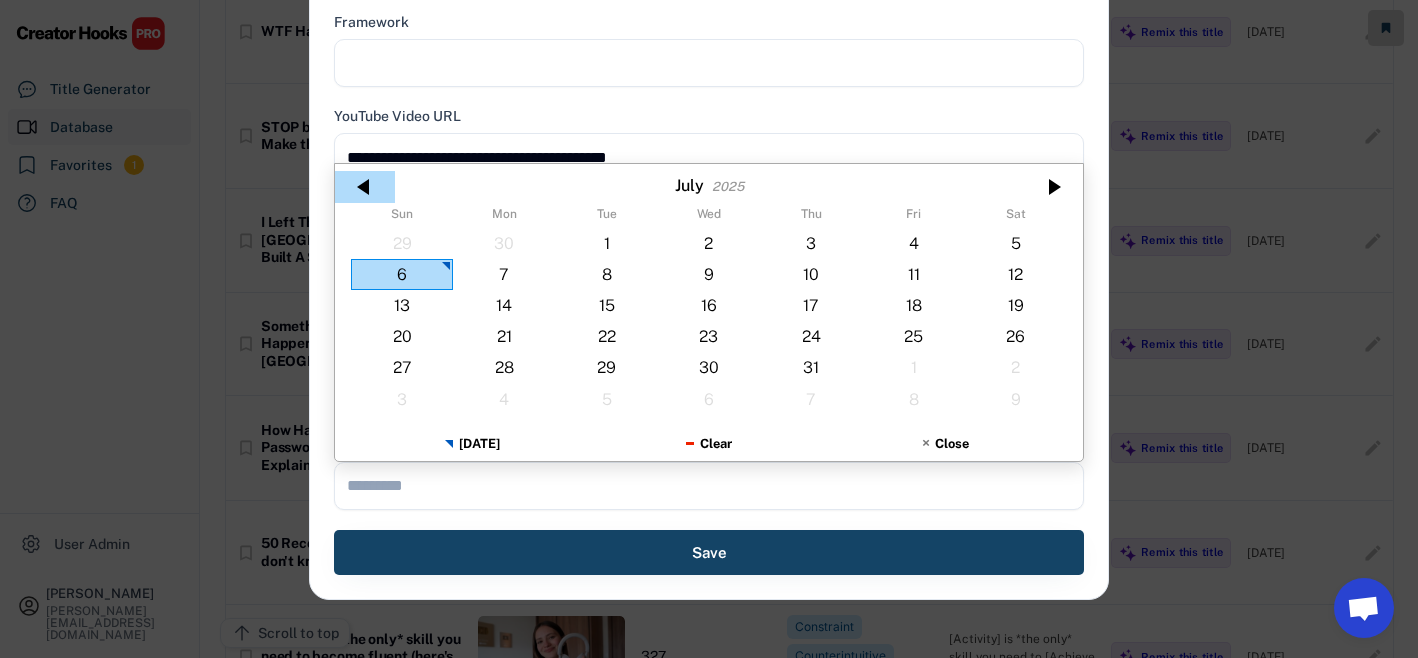 click at bounding box center (365, 187) 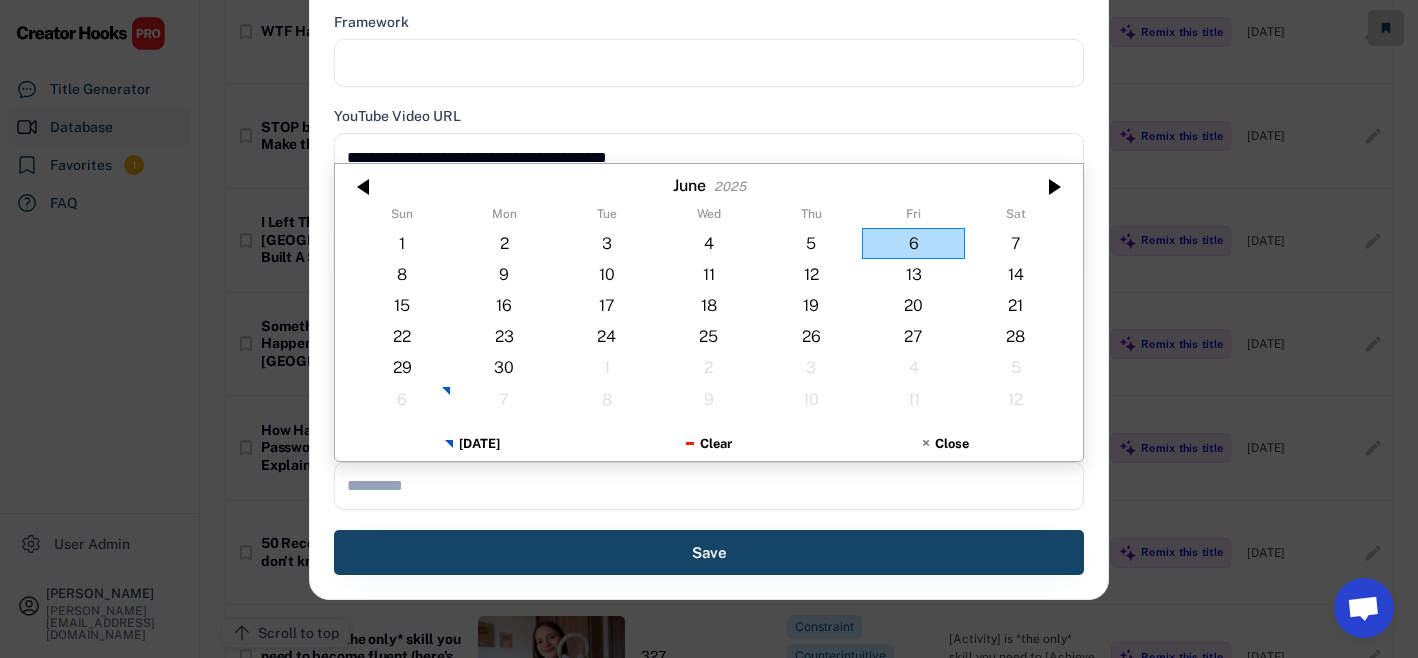 click at bounding box center [365, 187] 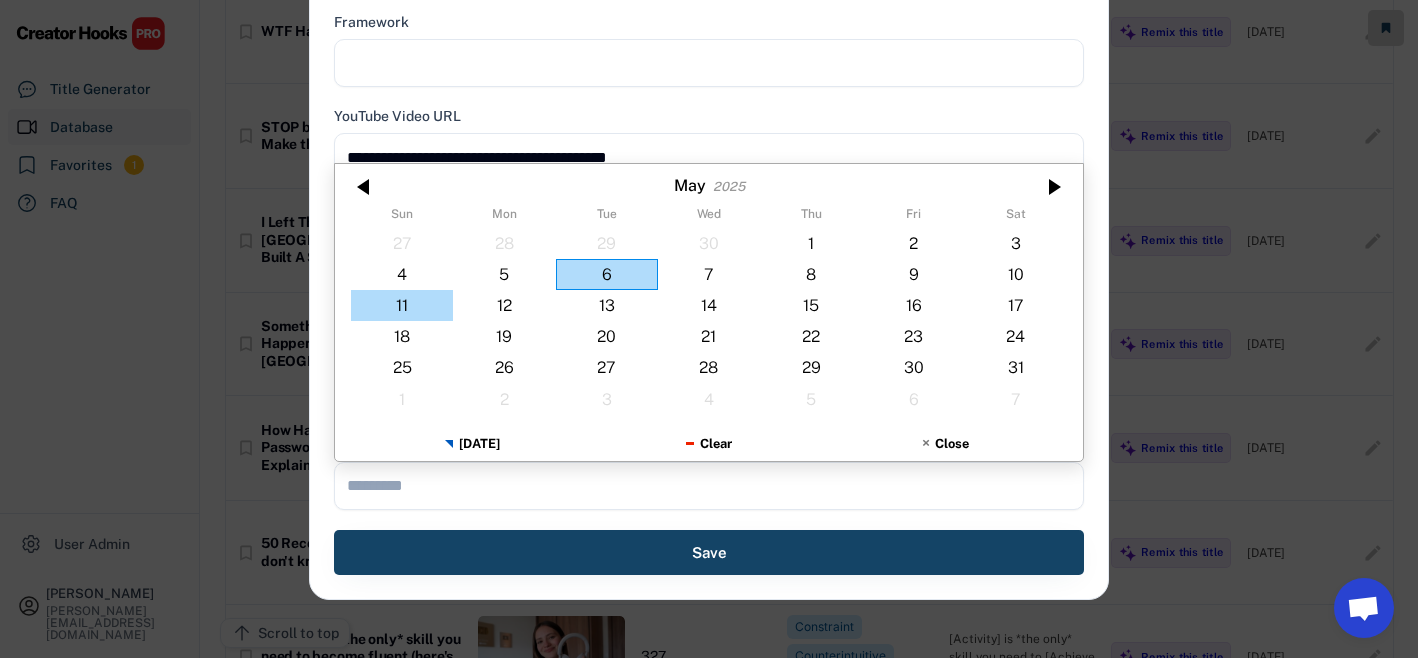 click on "11" at bounding box center (402, 305) 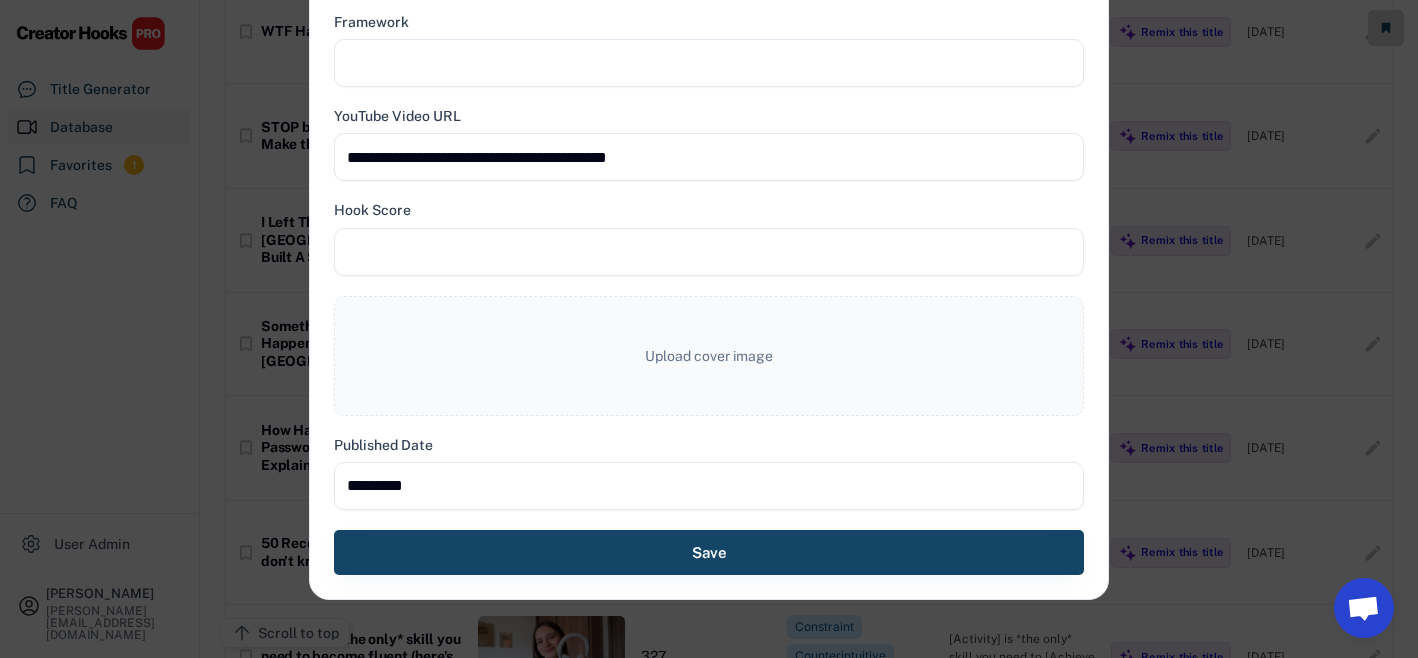 type on "**********" 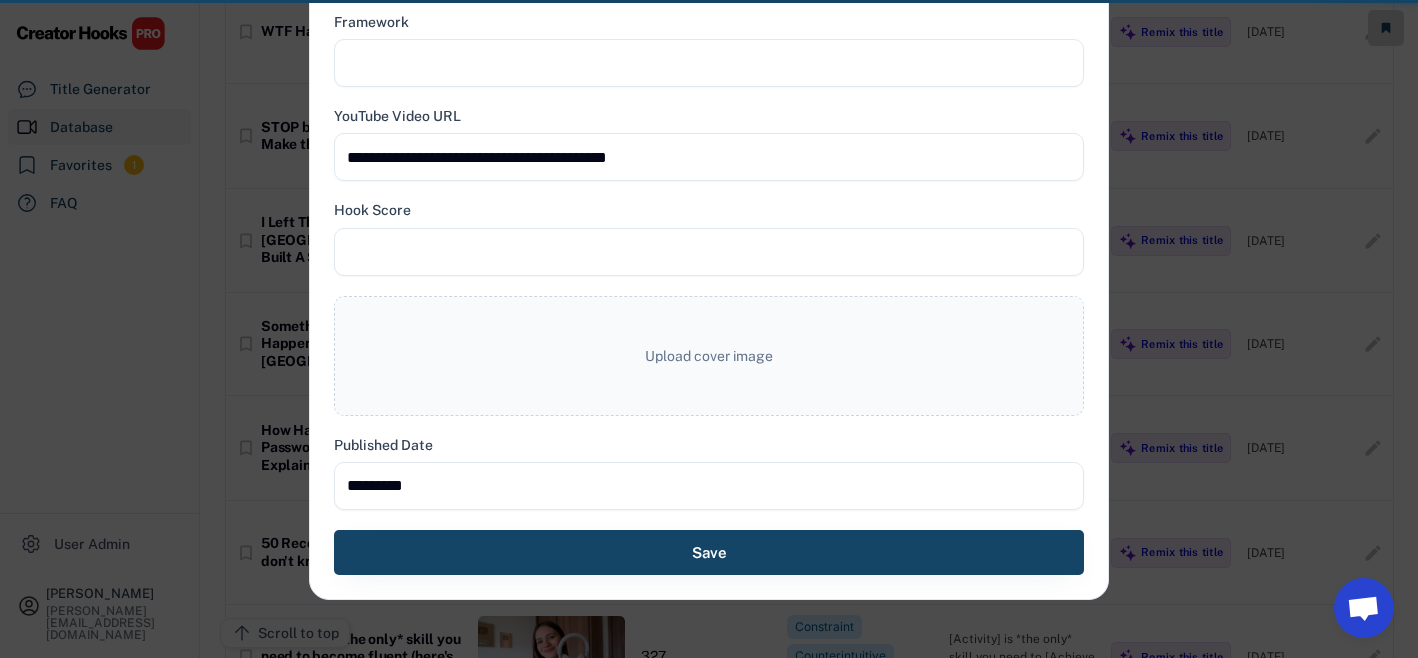 scroll, scrollTop: 965, scrollLeft: 0, axis: vertical 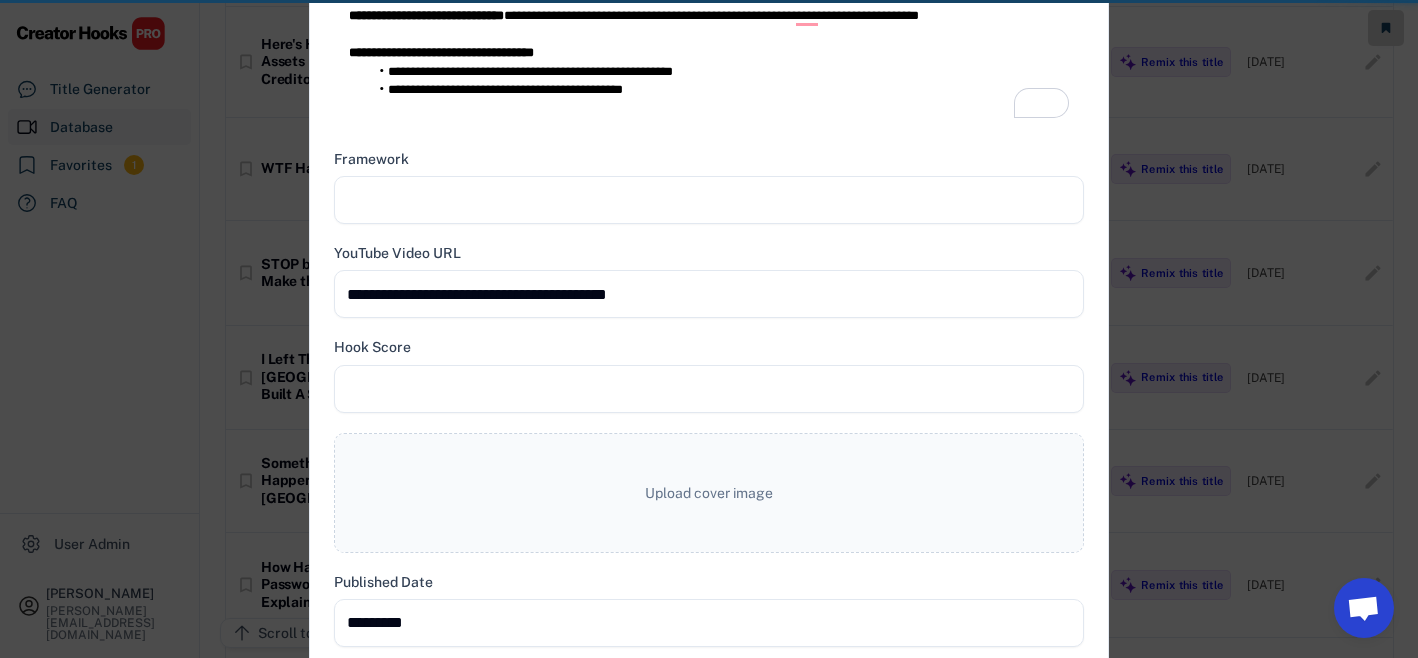 type 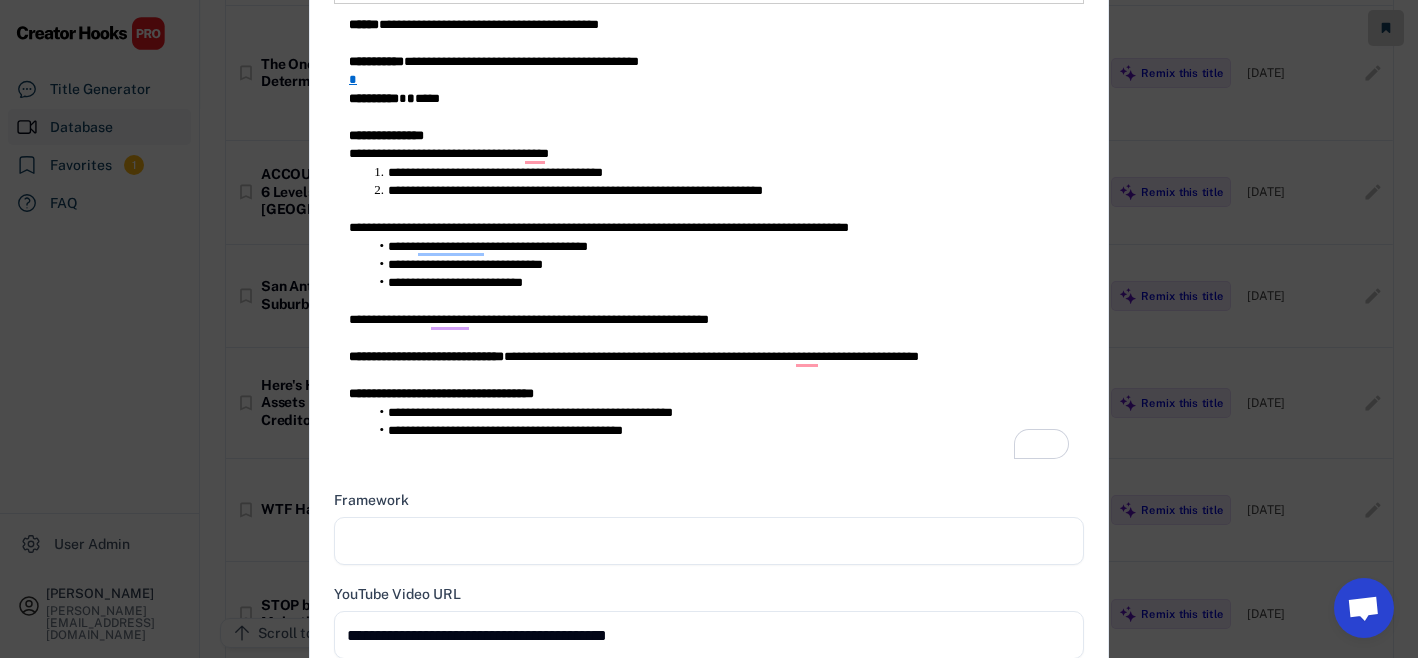 scroll, scrollTop: 651, scrollLeft: 0, axis: vertical 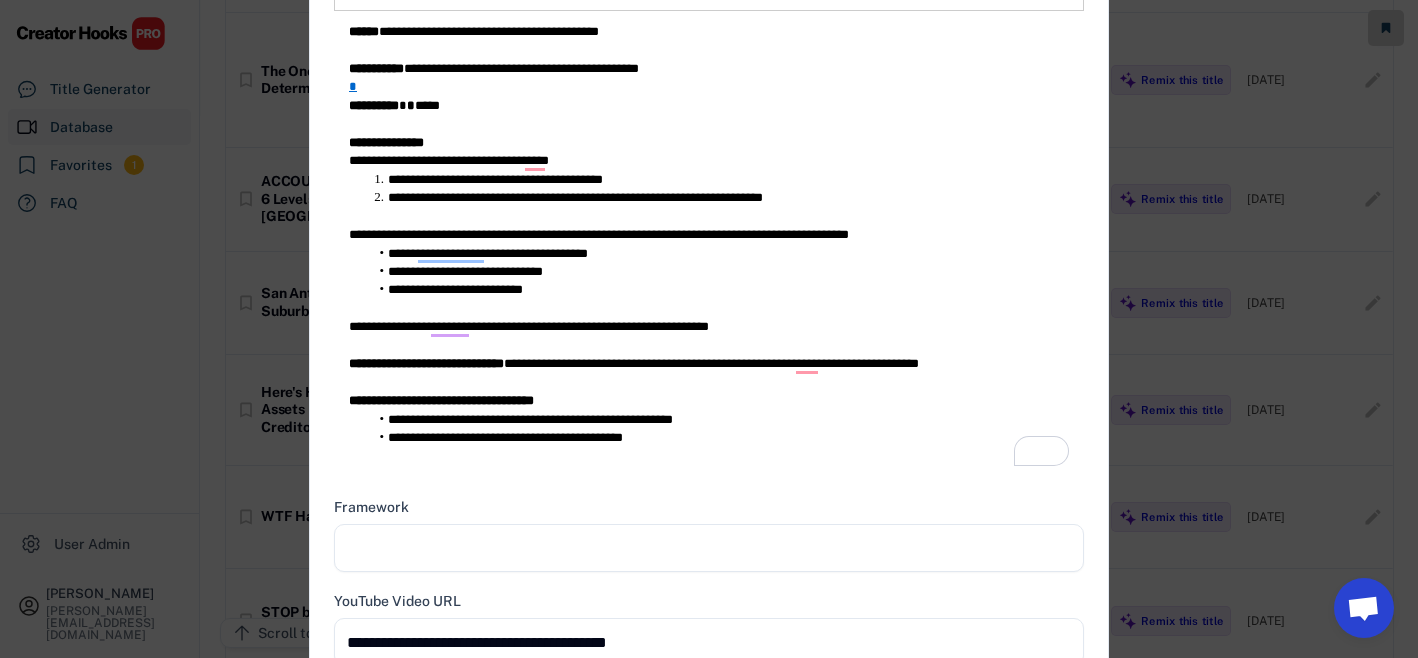 click on "**********" at bounding box center [376, 68] 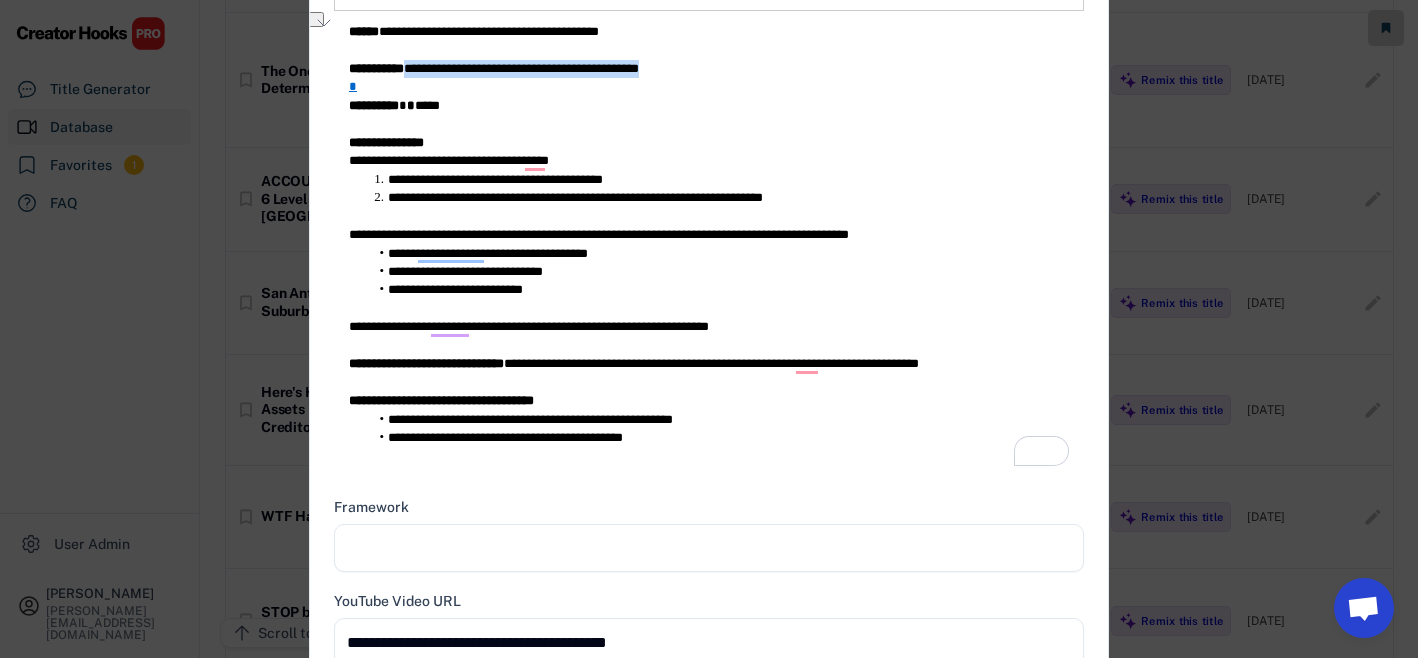 copy on "**********" 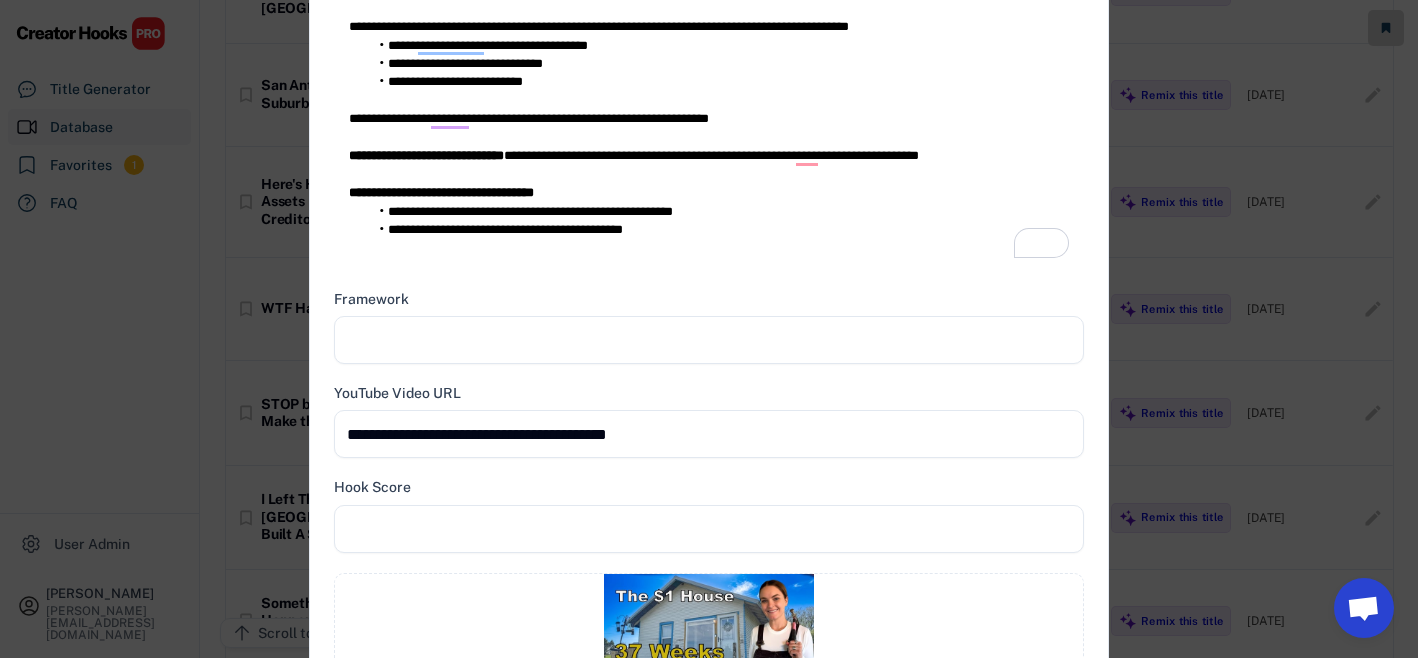scroll, scrollTop: 1002, scrollLeft: 0, axis: vertical 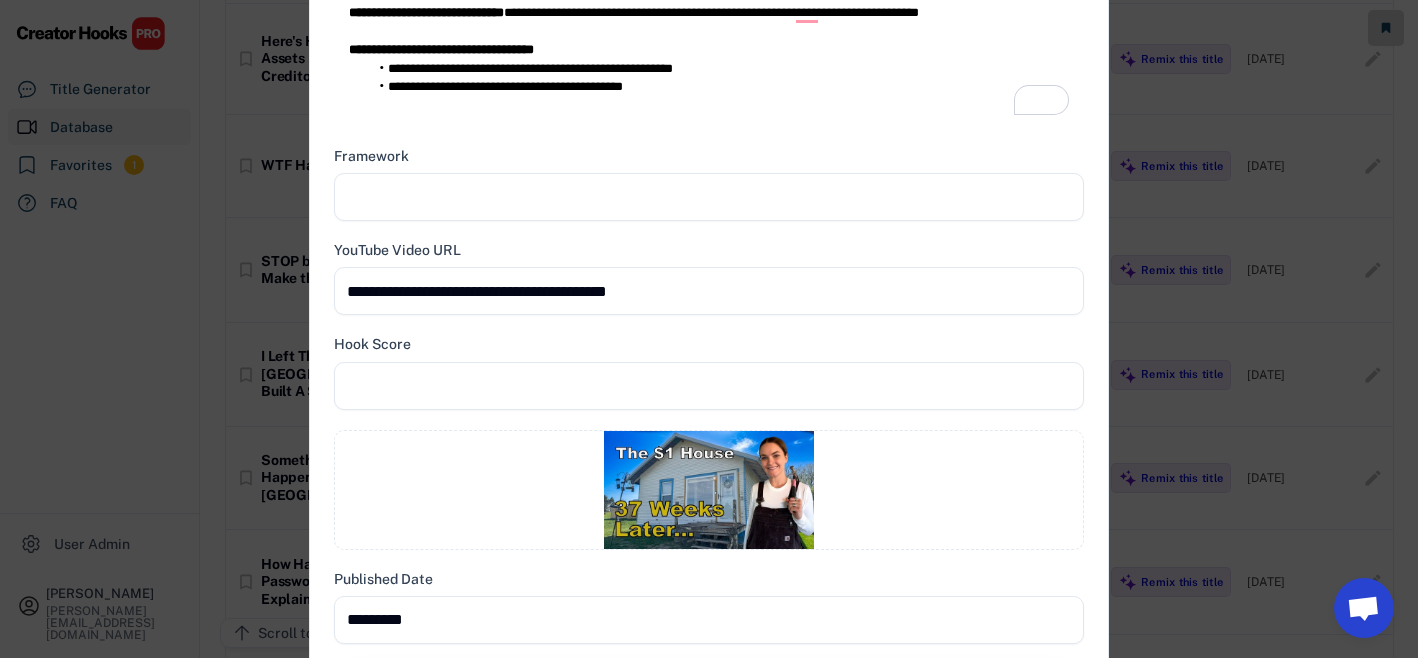 click at bounding box center (709, 197) 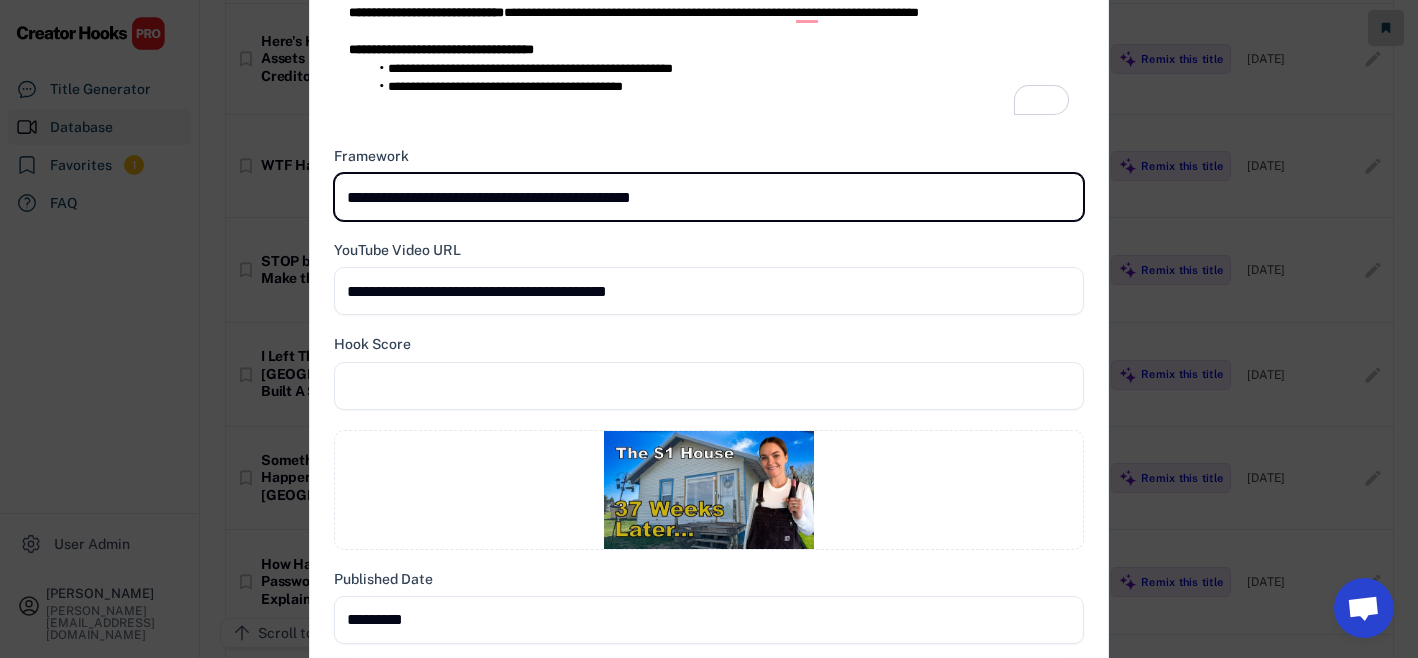 type on "**********" 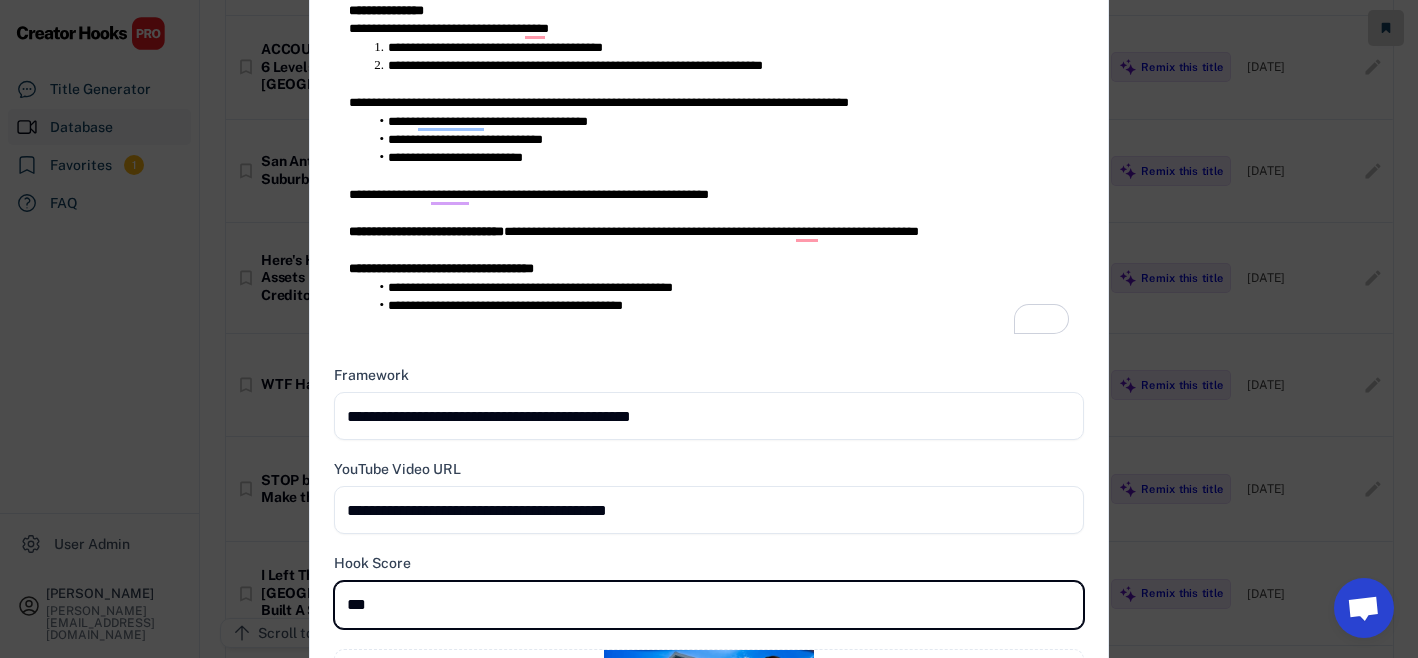 scroll, scrollTop: 1153, scrollLeft: 0, axis: vertical 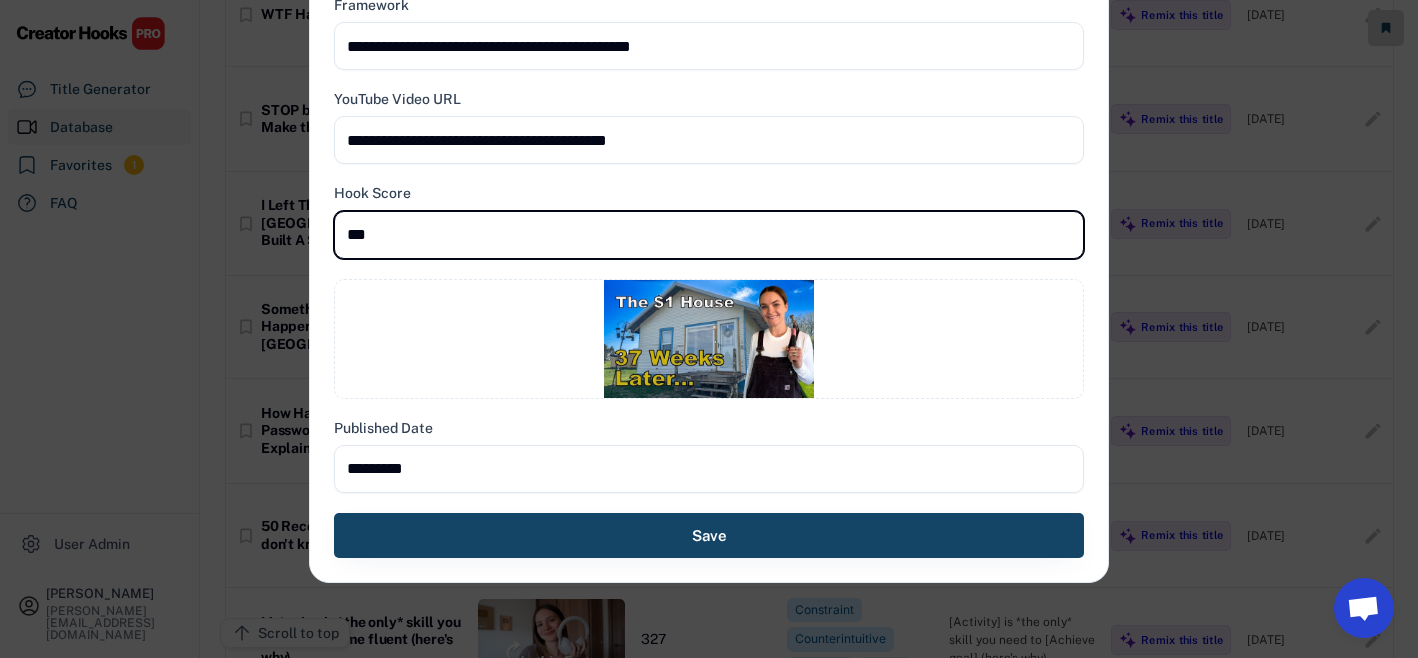 type on "***" 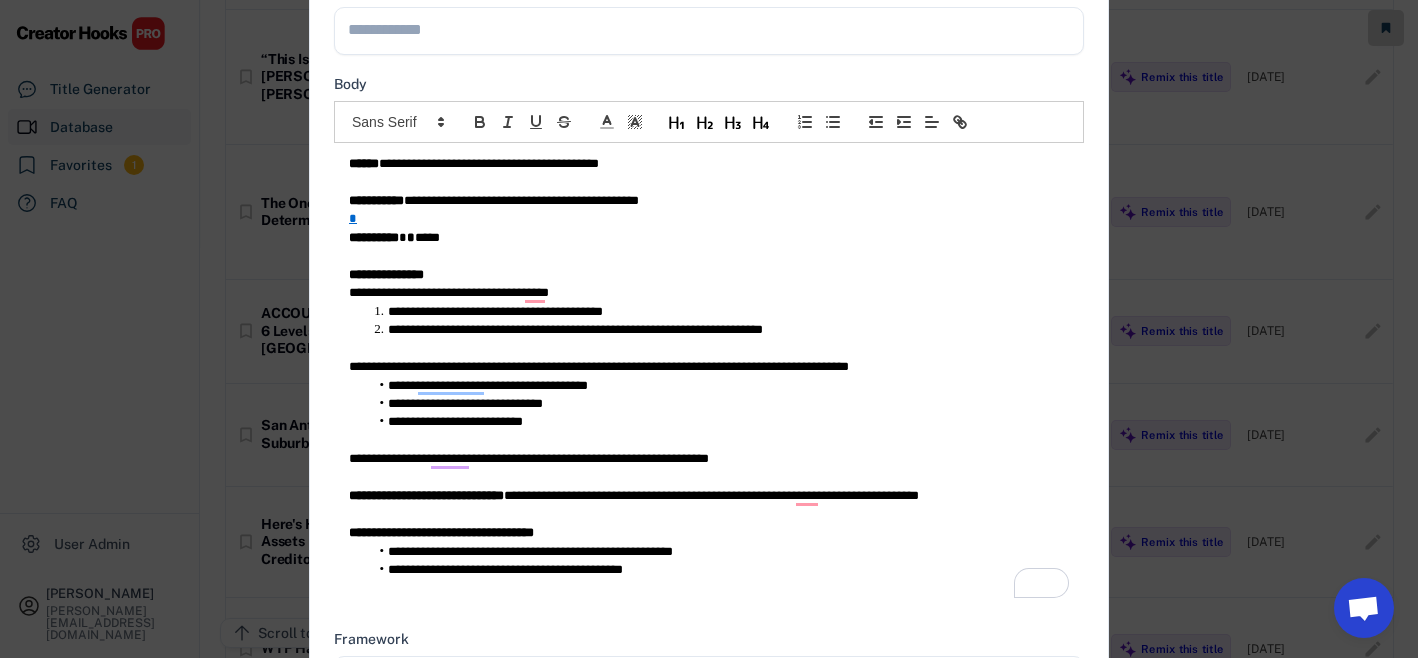 scroll, scrollTop: 388, scrollLeft: 0, axis: vertical 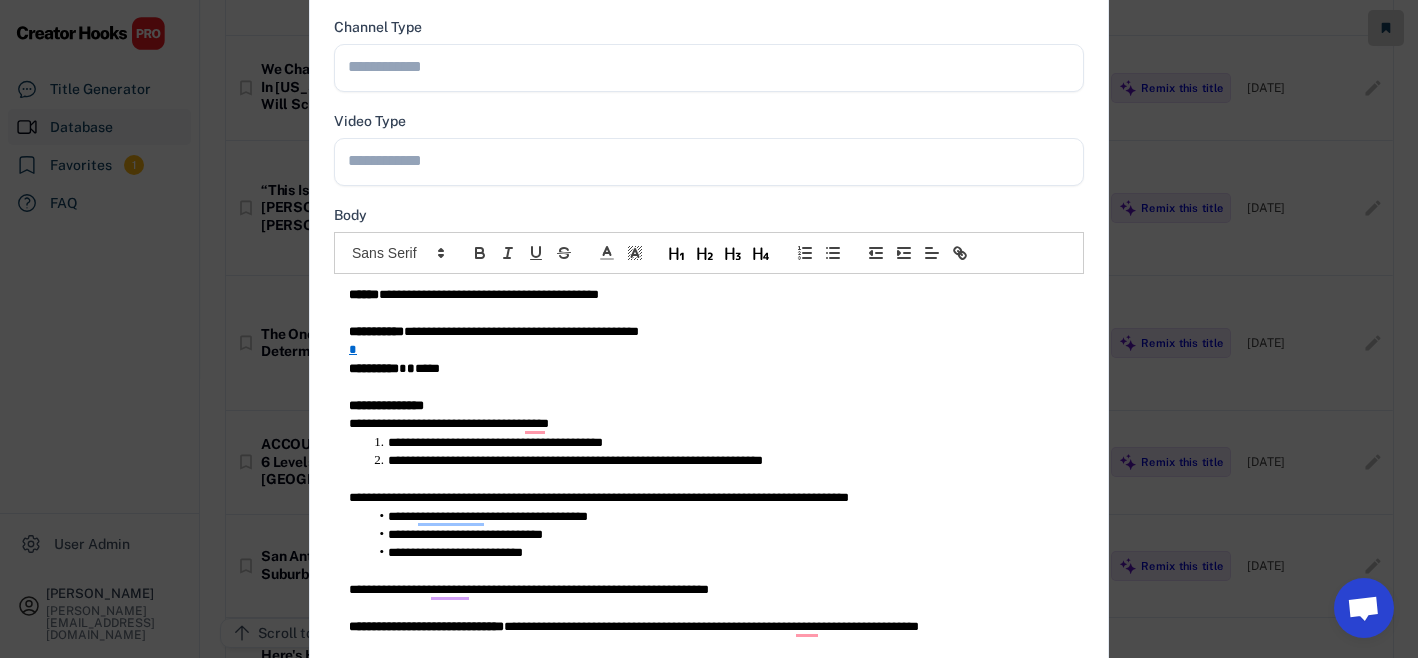 click at bounding box center [714, 160] 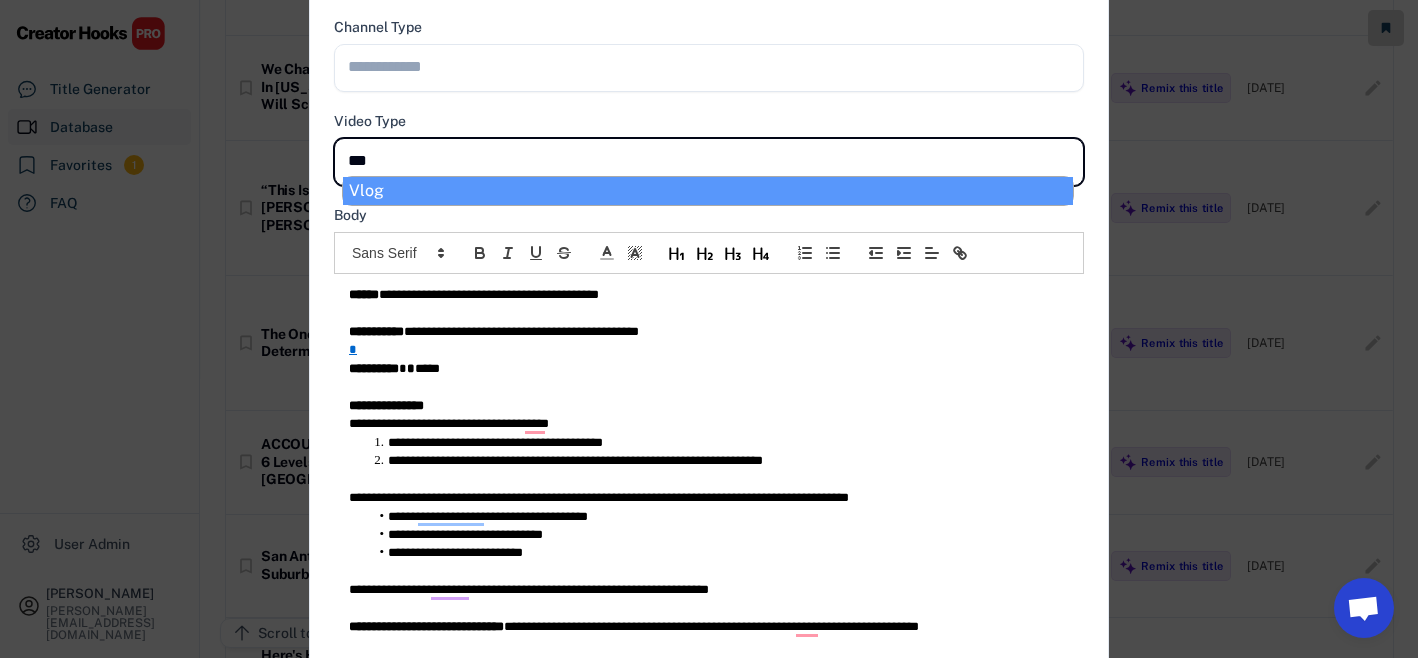 type on "****" 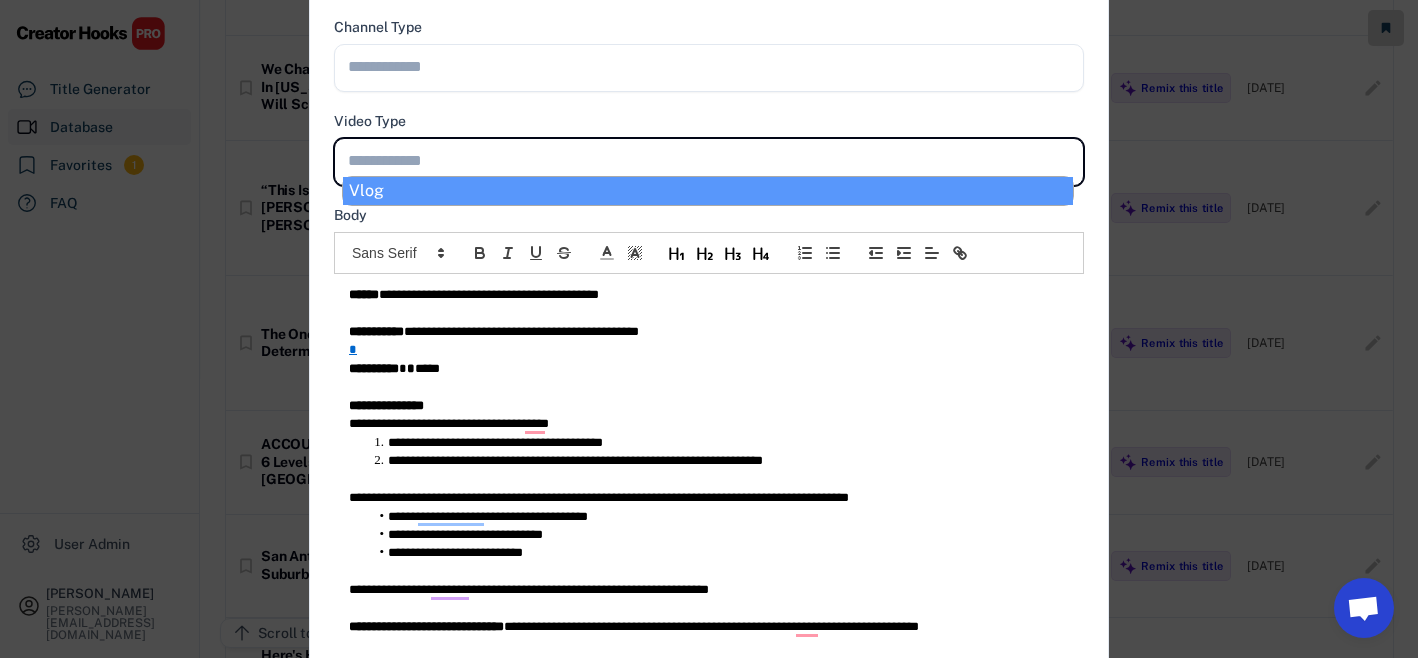 select on "**********" 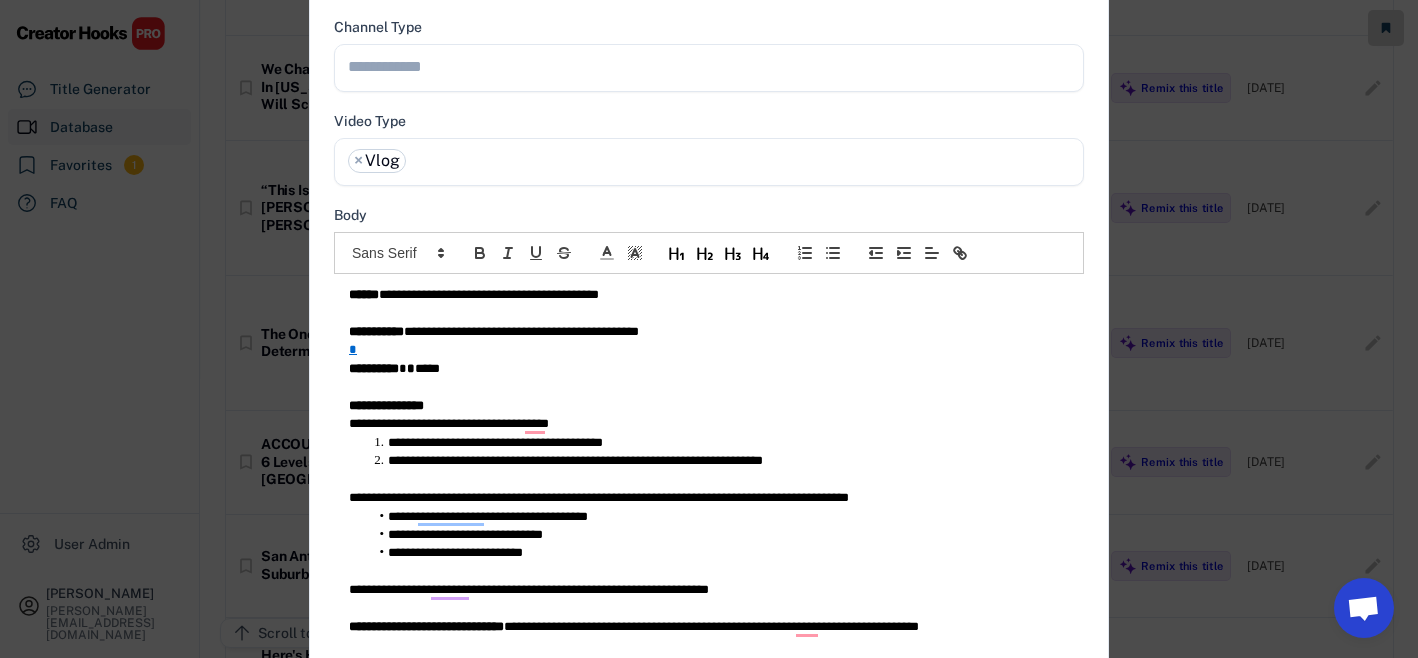 scroll, scrollTop: 0, scrollLeft: 0, axis: both 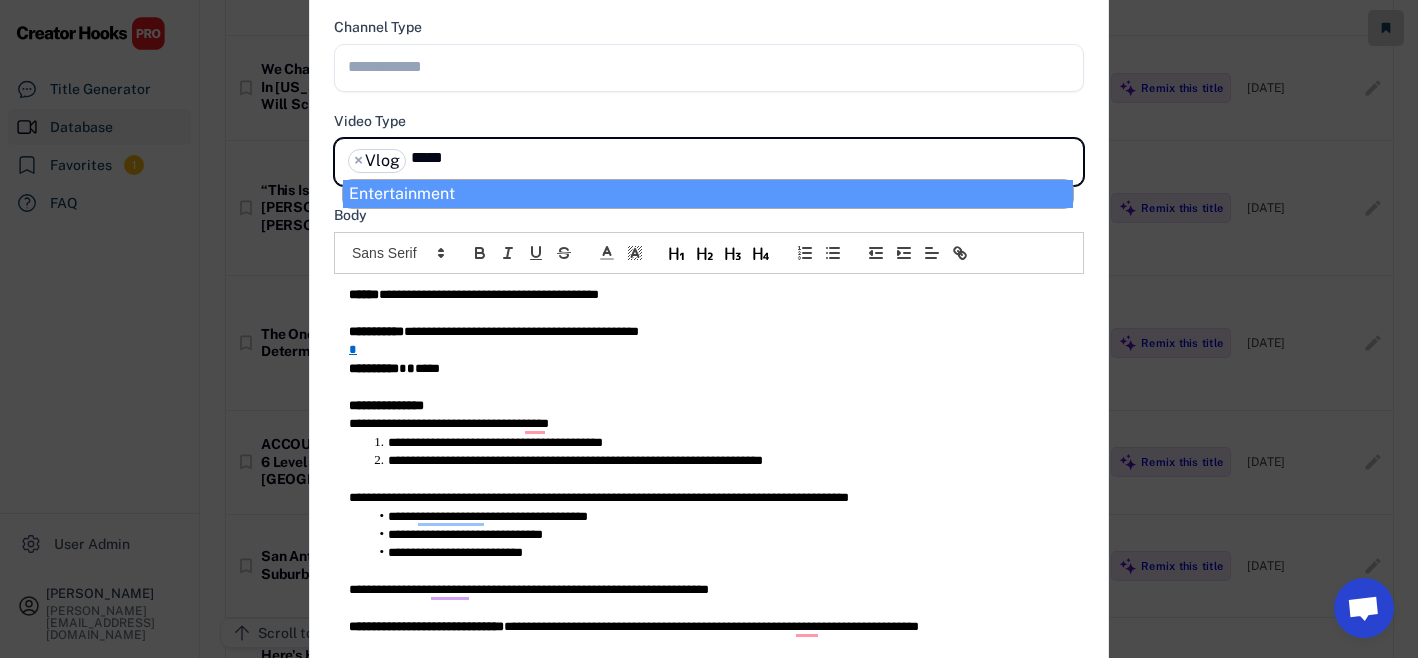 type on "*****" 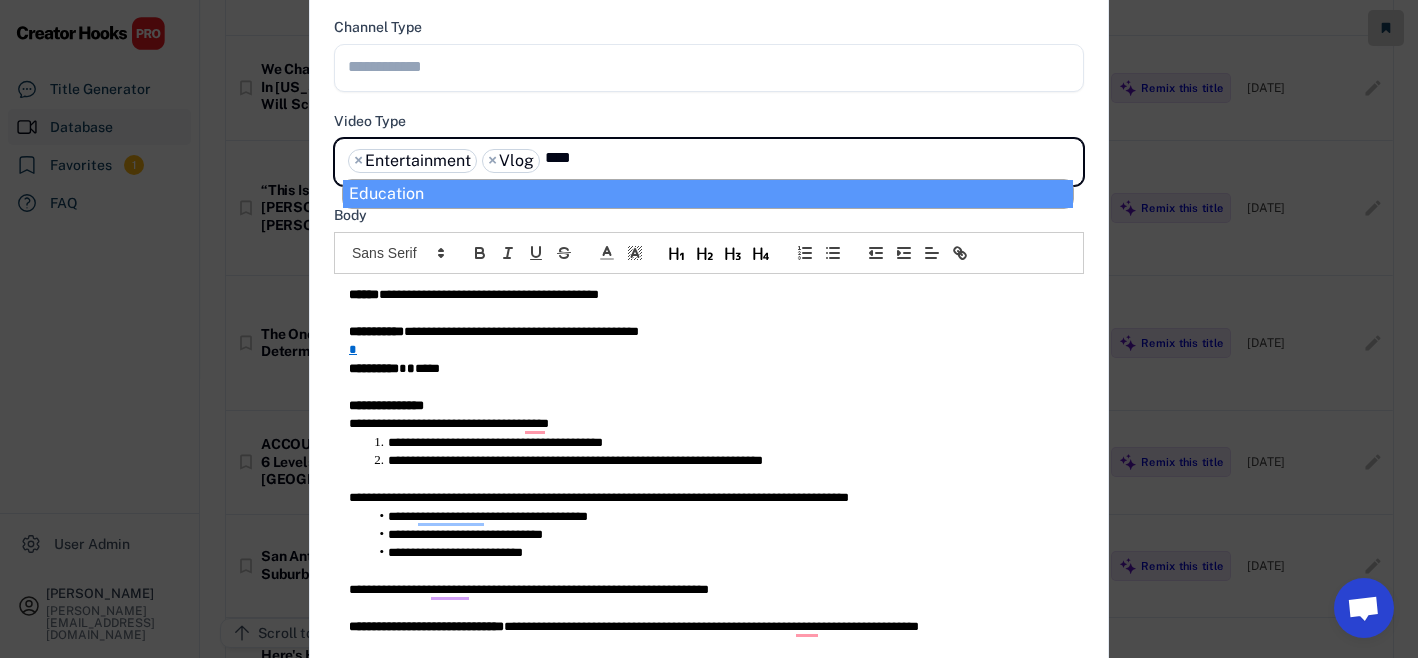 type on "****" 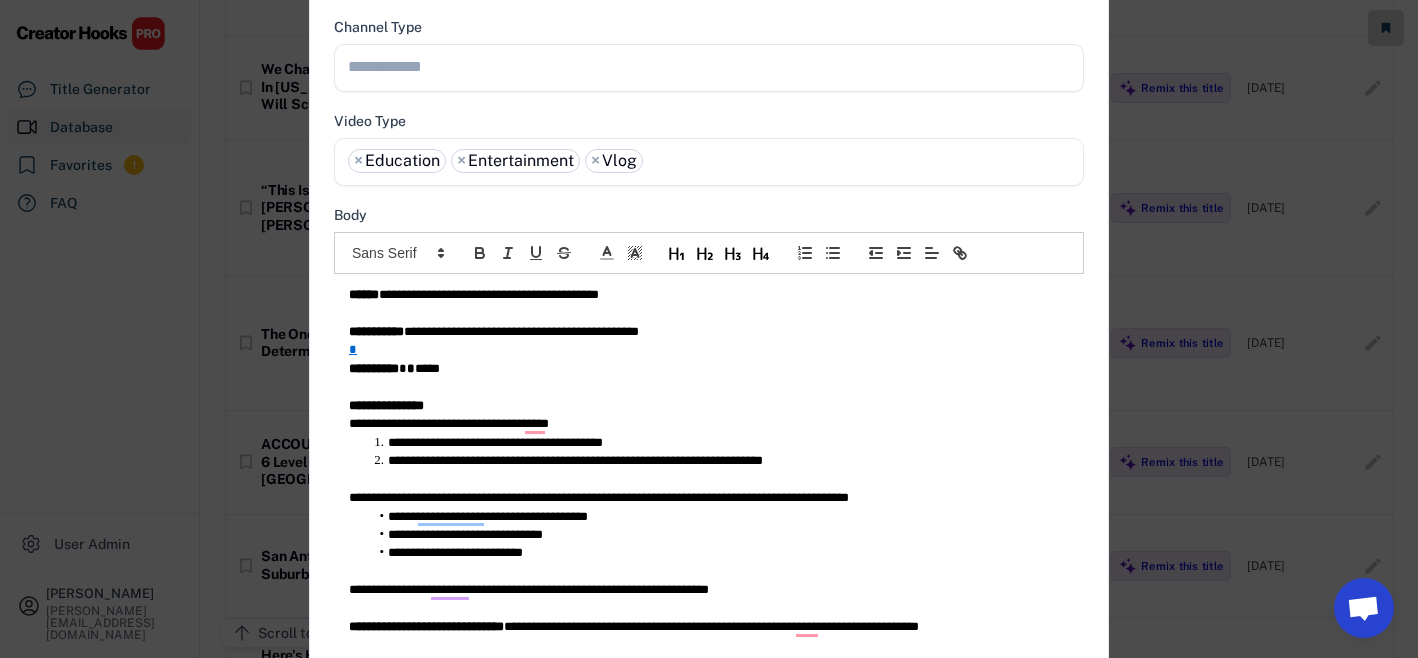 scroll, scrollTop: 222, scrollLeft: 0, axis: vertical 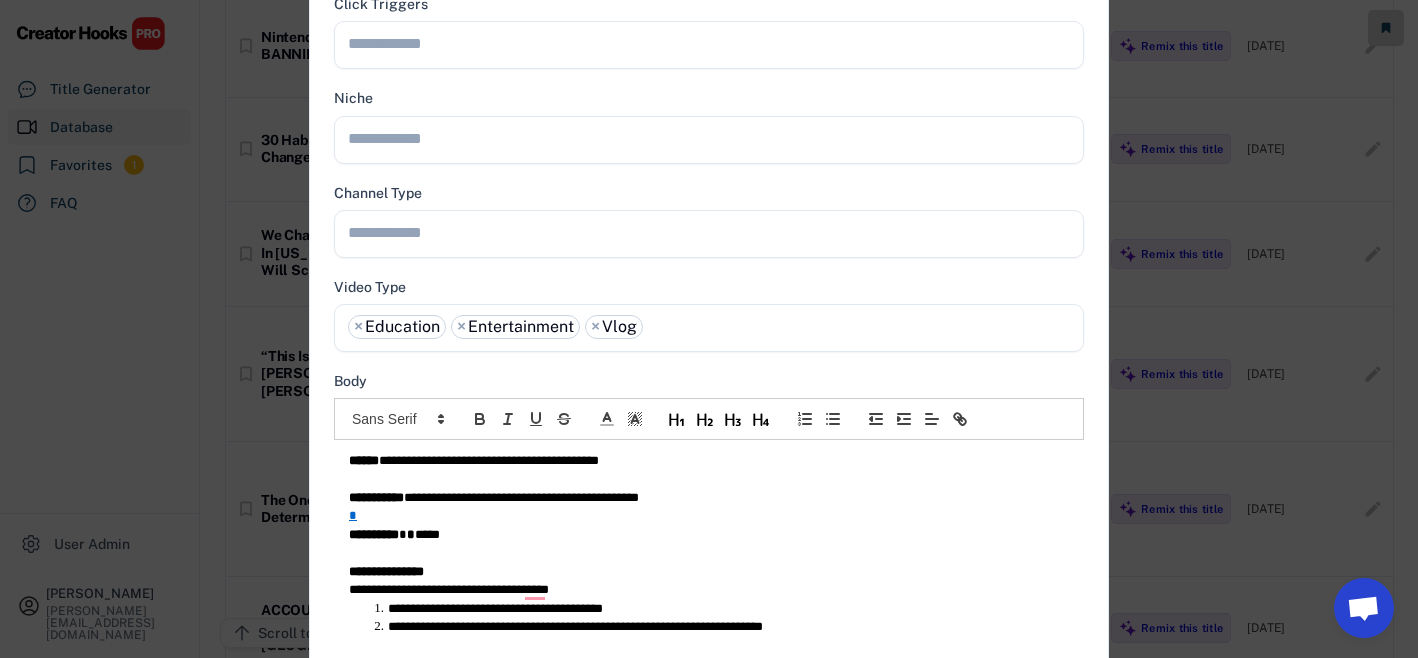 click at bounding box center [714, 232] 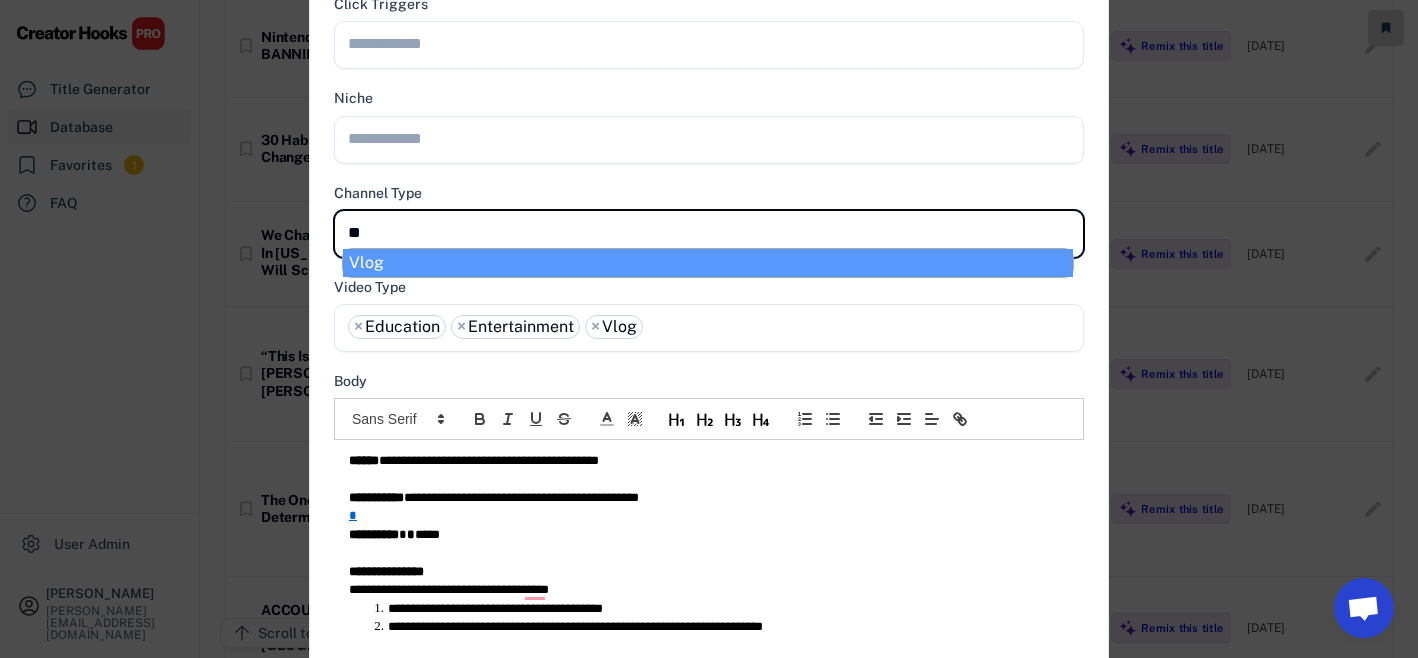 type on "***" 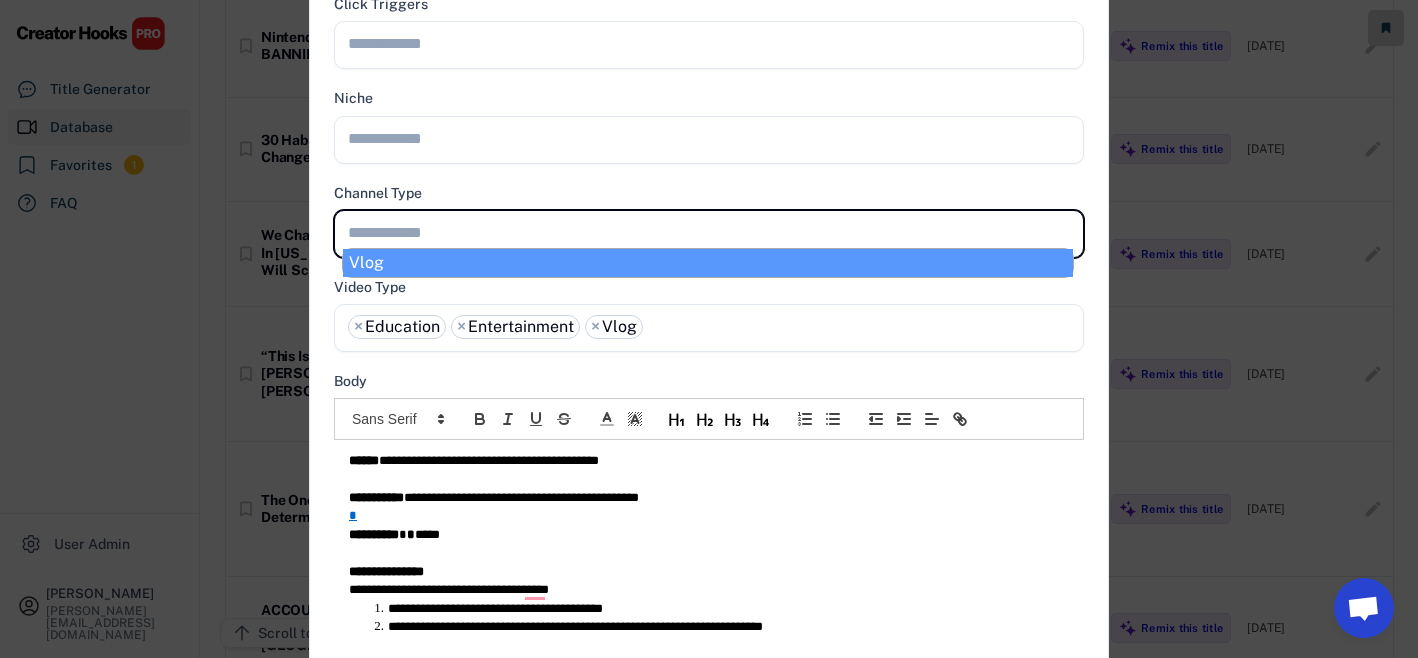 scroll, scrollTop: 0, scrollLeft: 0, axis: both 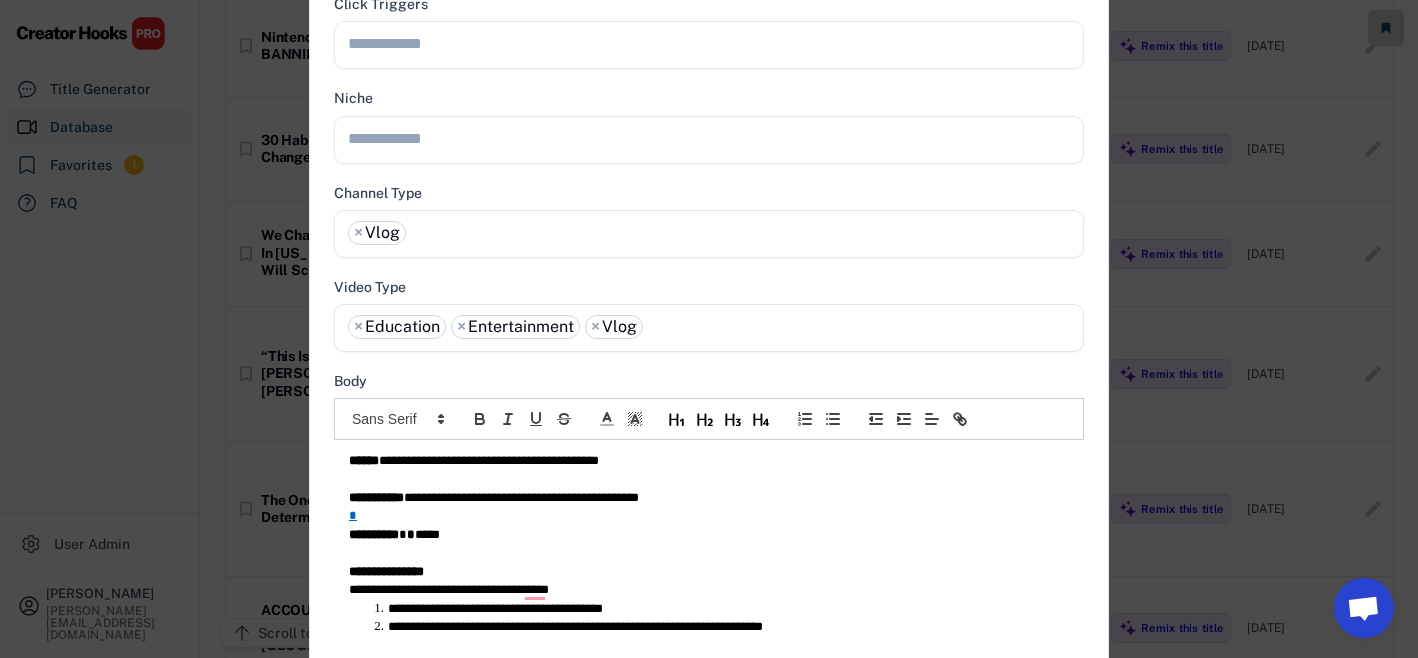 click at bounding box center [714, 138] 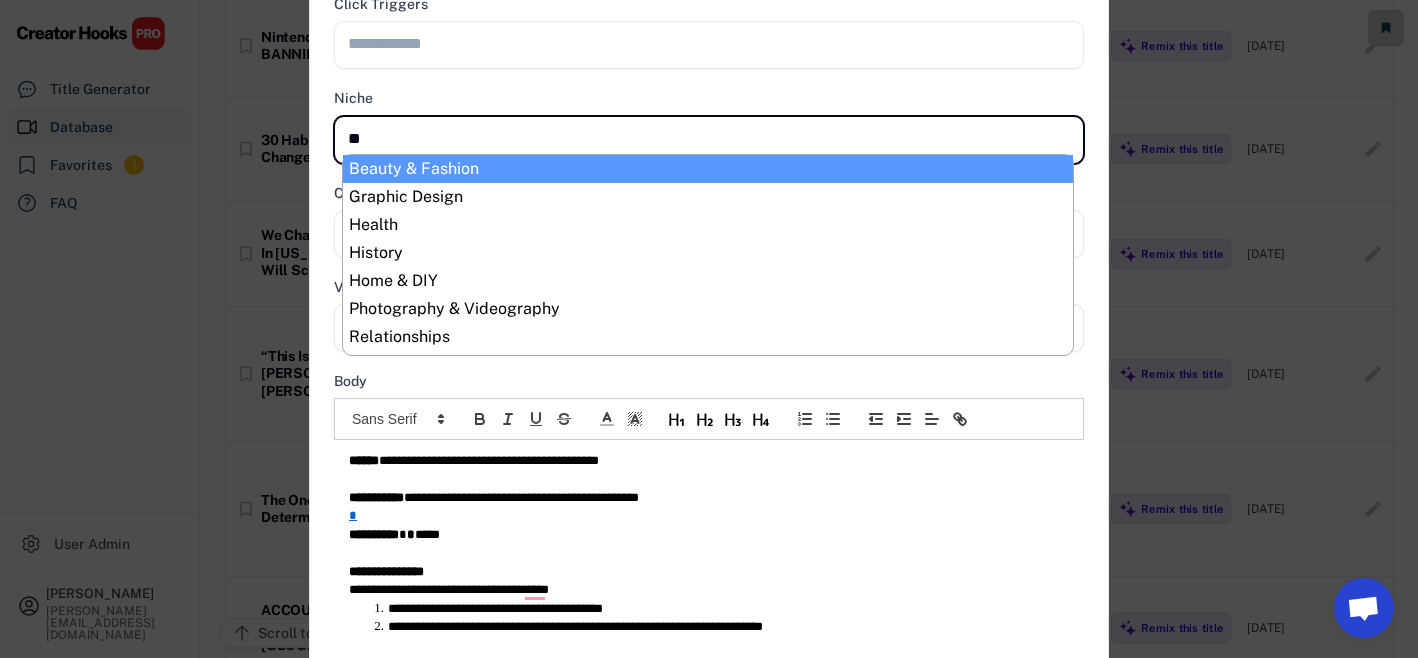 type on "***" 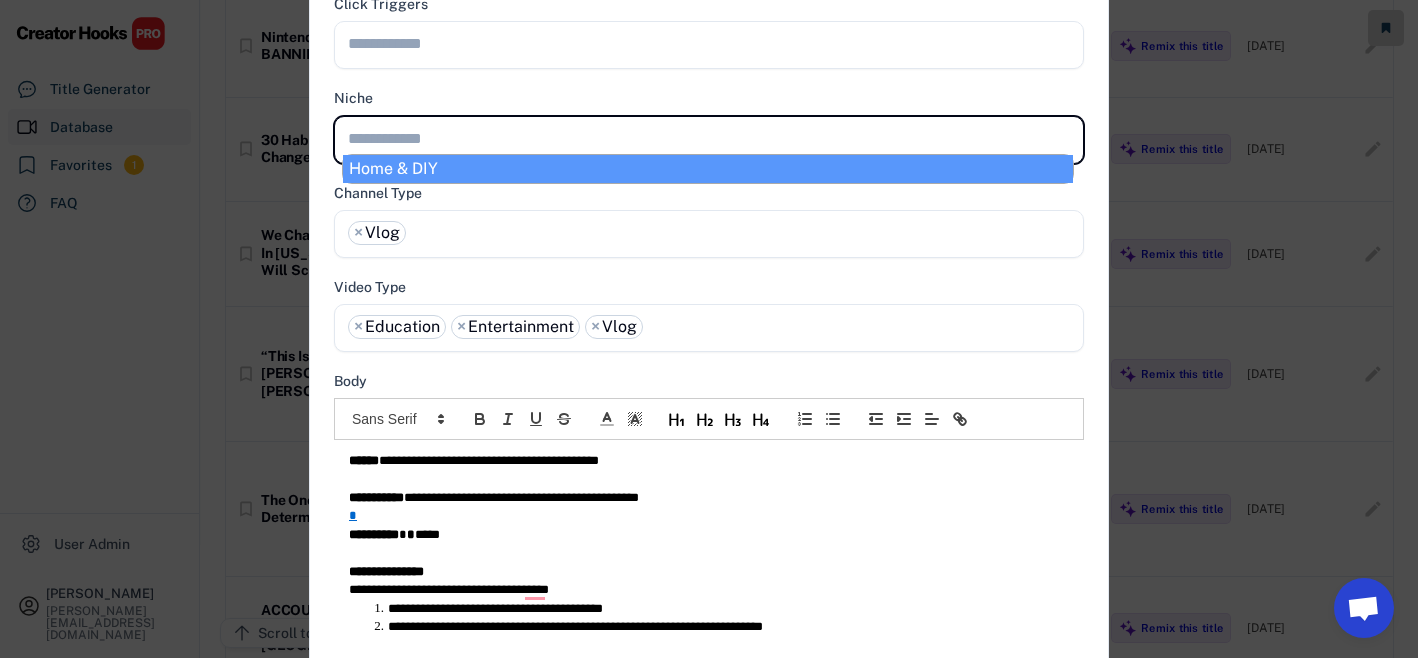select on "**********" 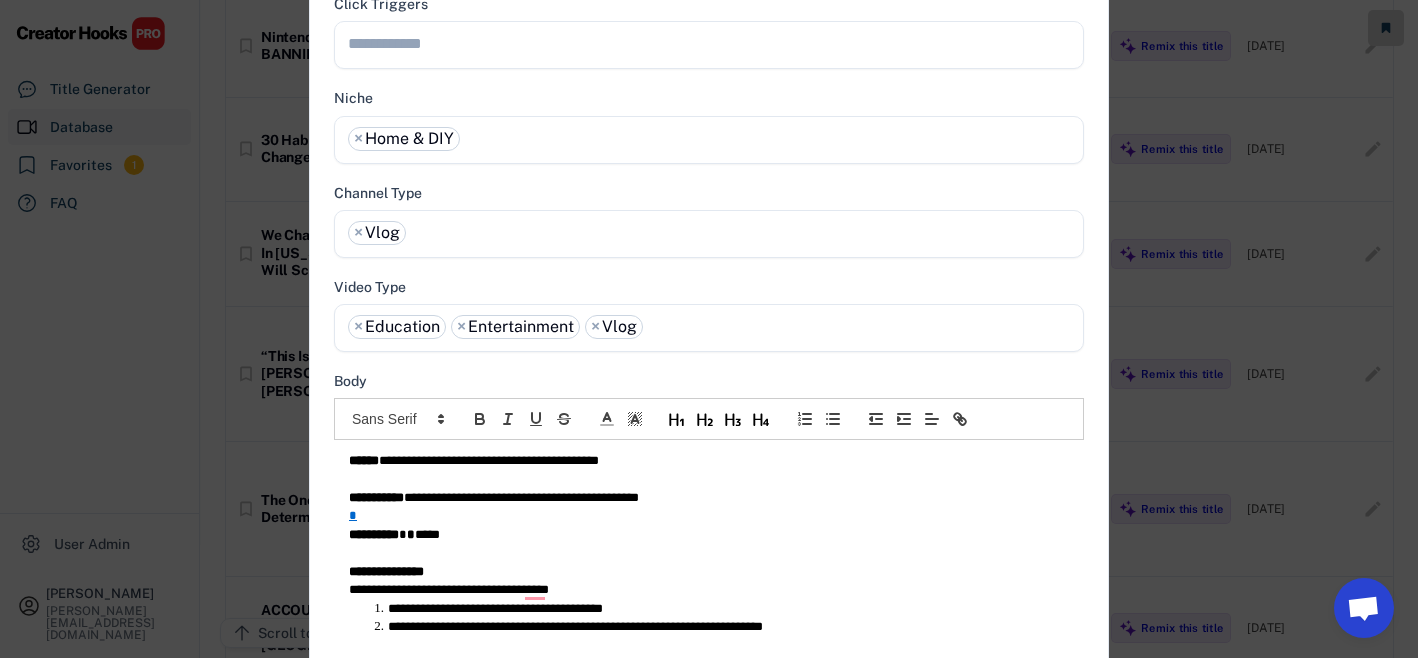 scroll, scrollTop: 0, scrollLeft: 0, axis: both 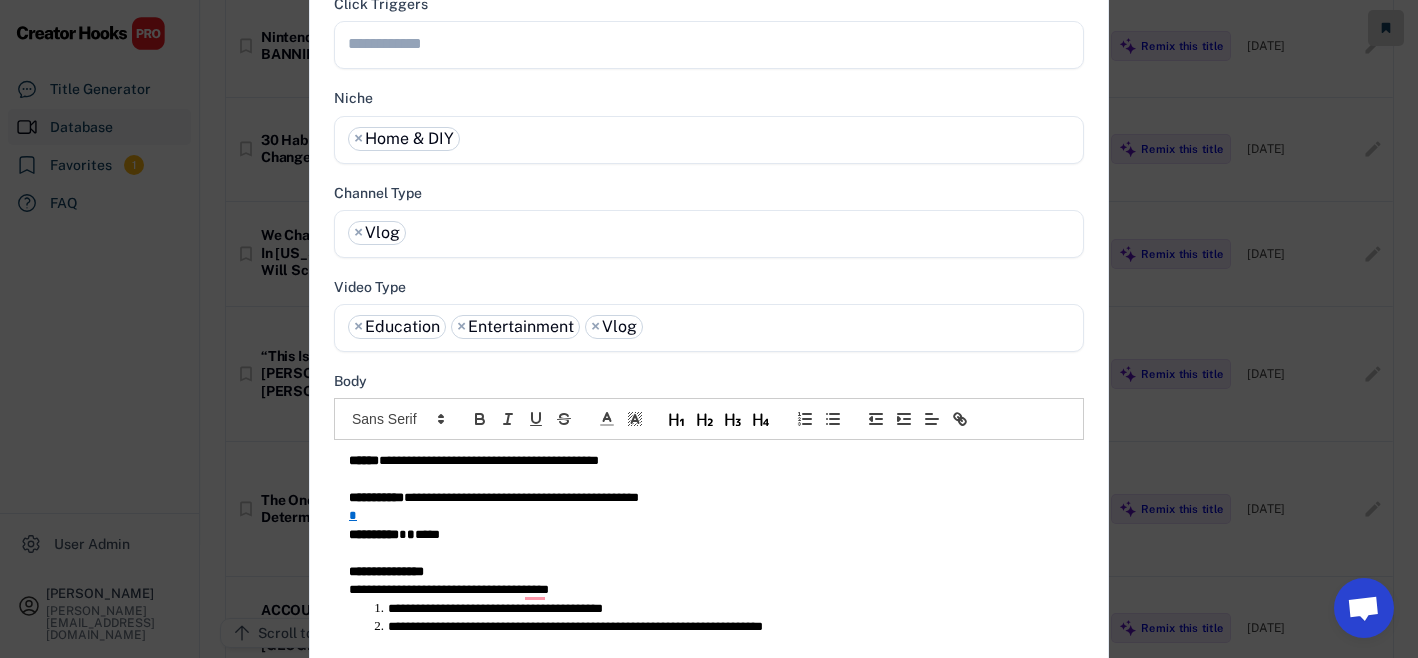 click at bounding box center (714, 43) 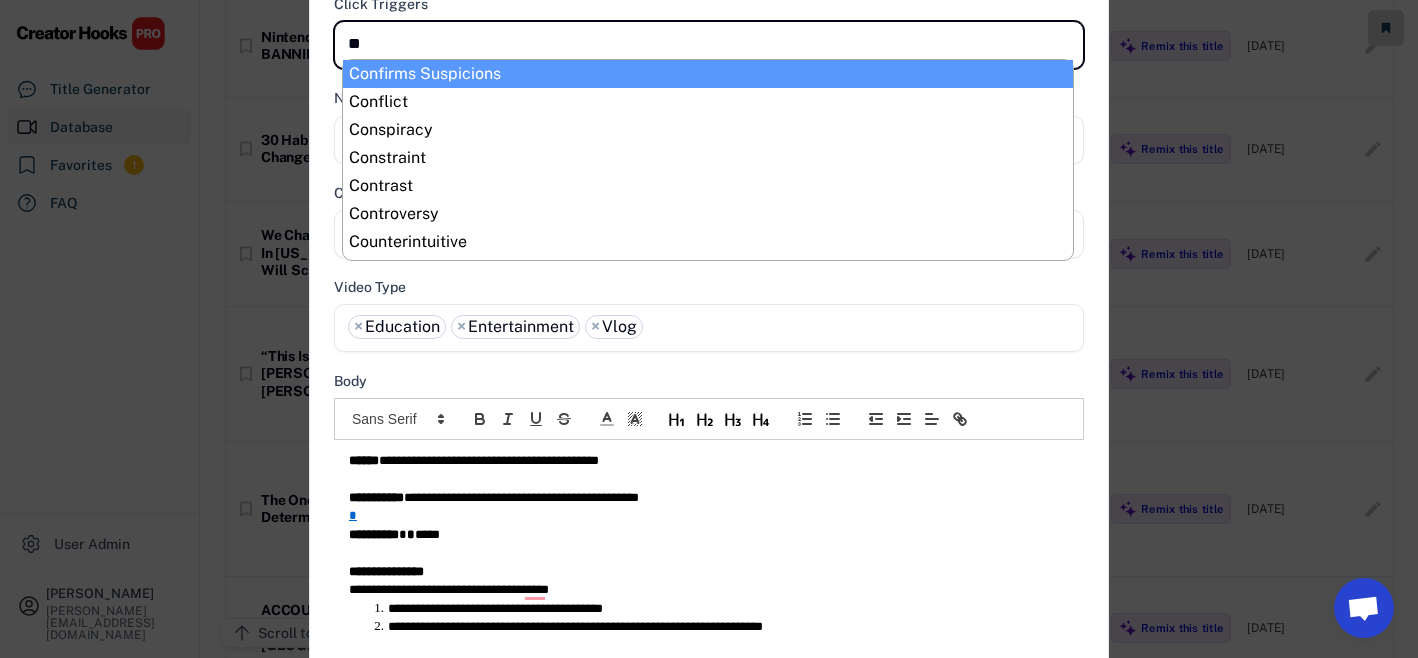 type on "***" 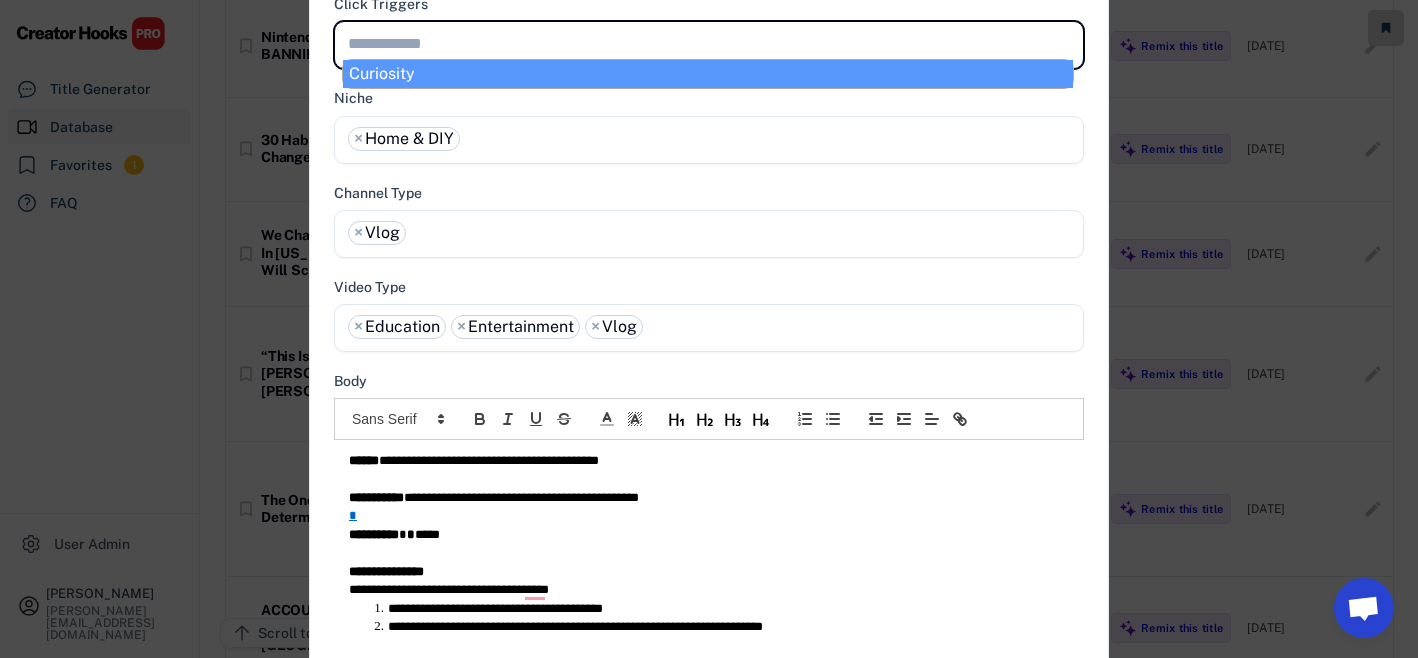 scroll, scrollTop: 0, scrollLeft: 0, axis: both 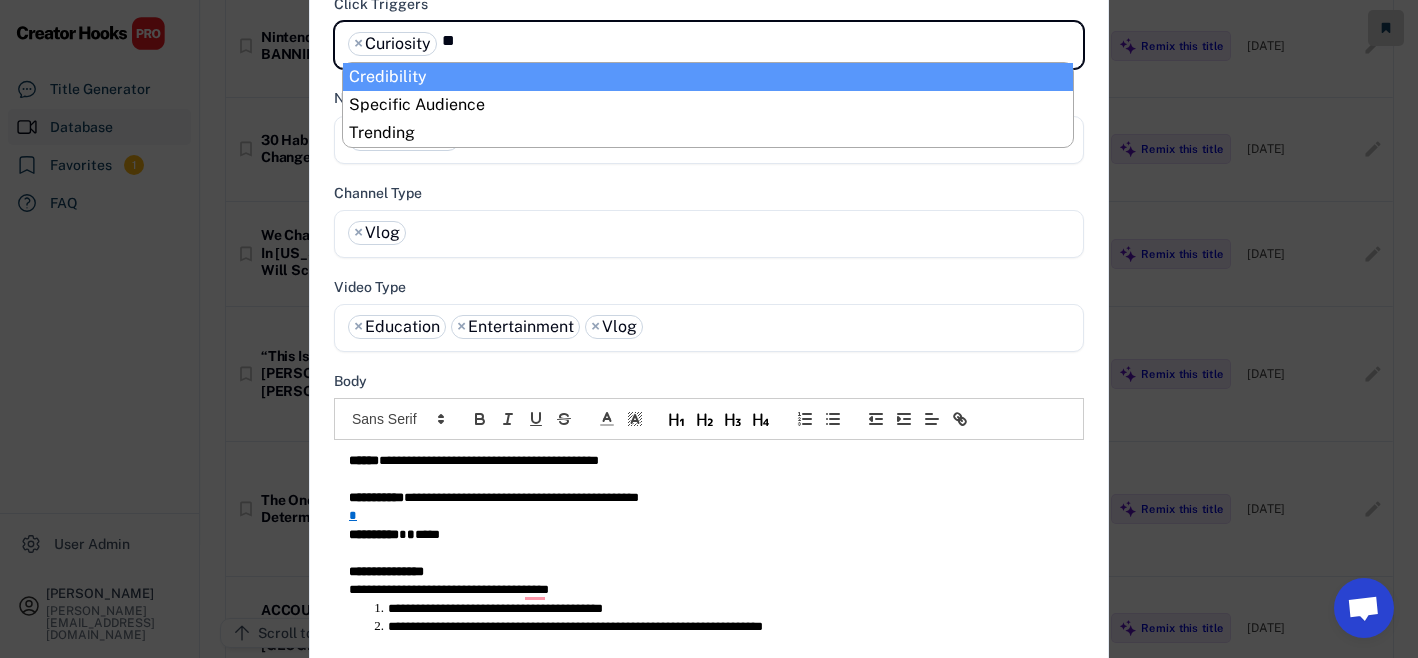 type on "*" 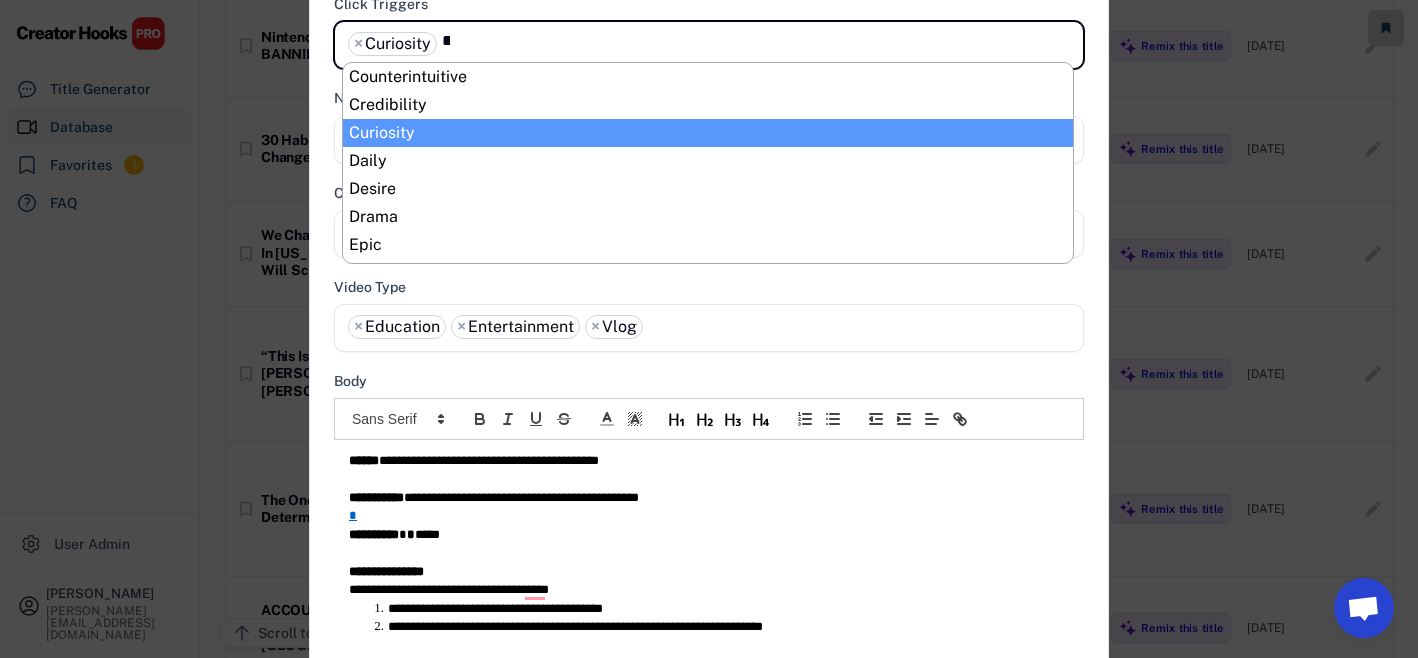 scroll, scrollTop: 0, scrollLeft: 0, axis: both 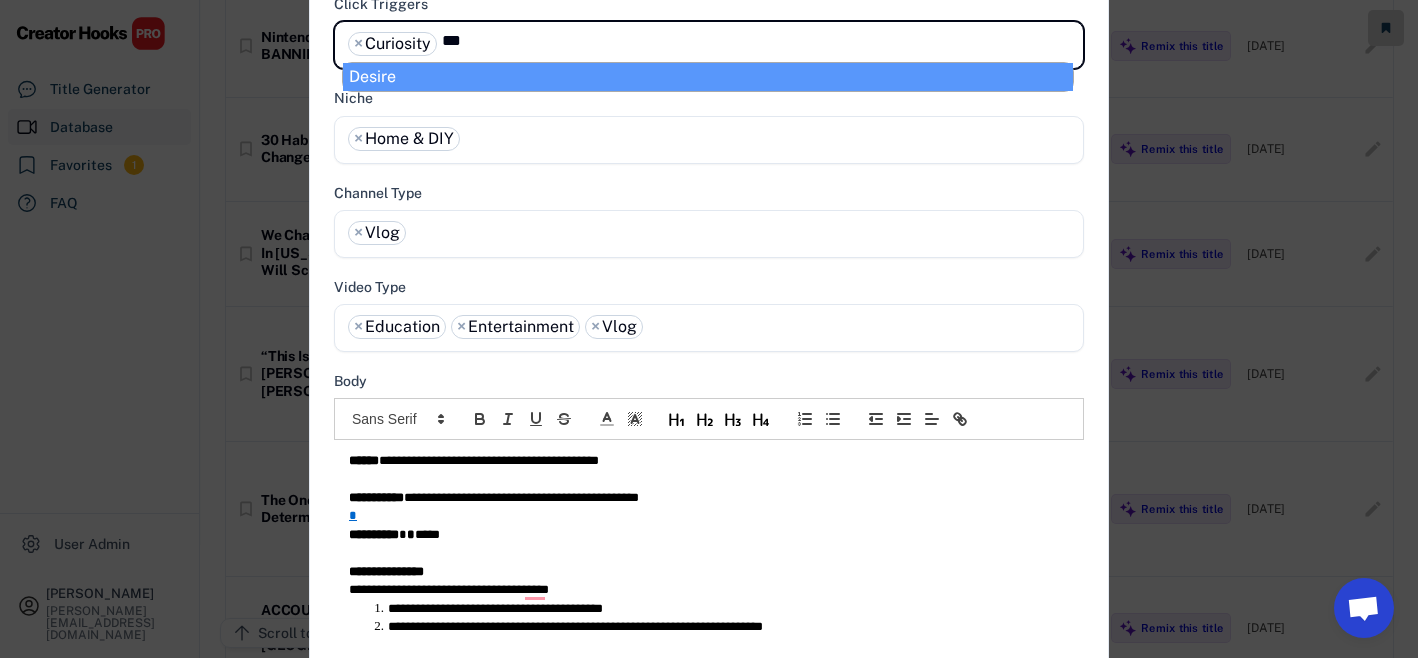 type on "***" 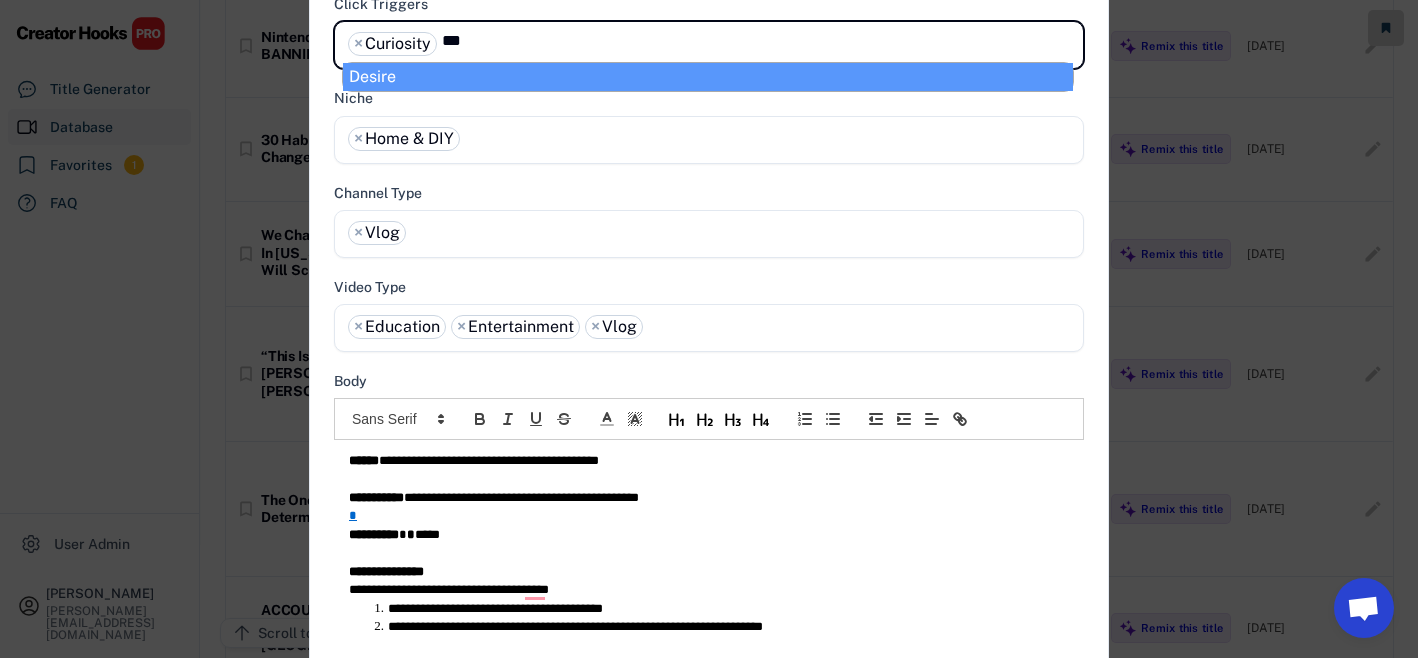 type 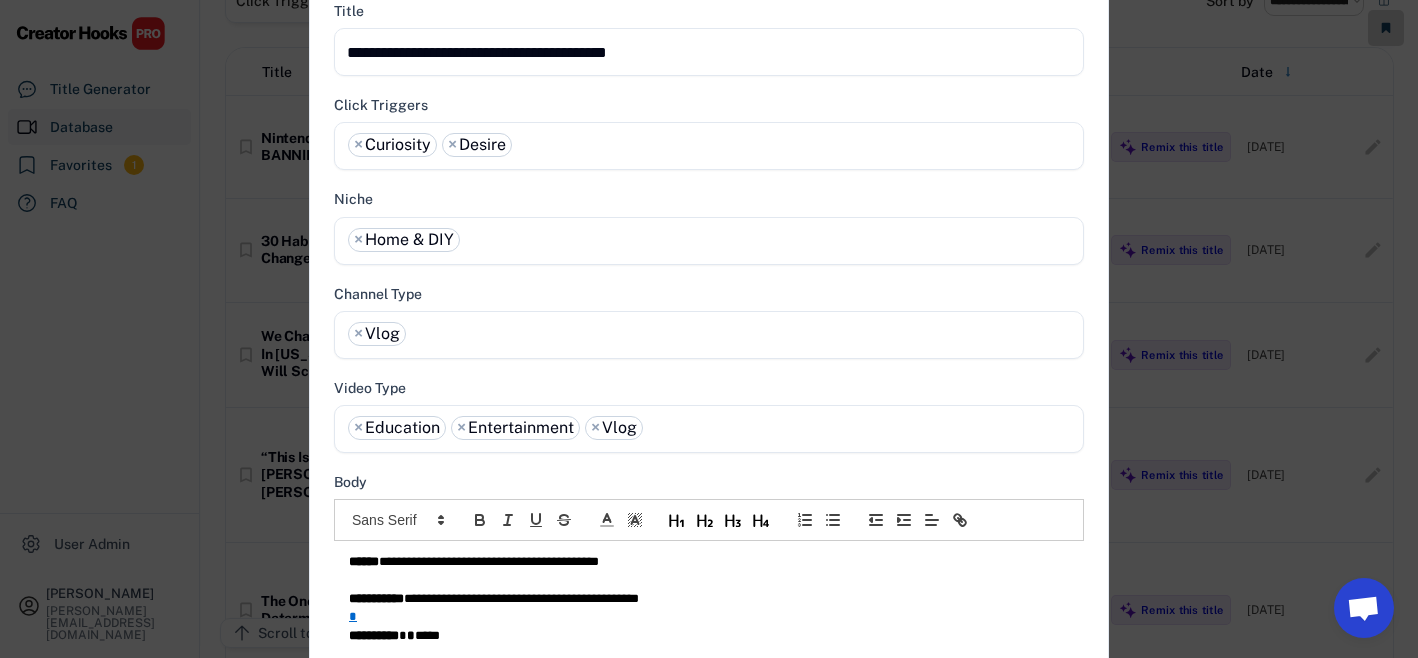 scroll, scrollTop: 142, scrollLeft: 0, axis: vertical 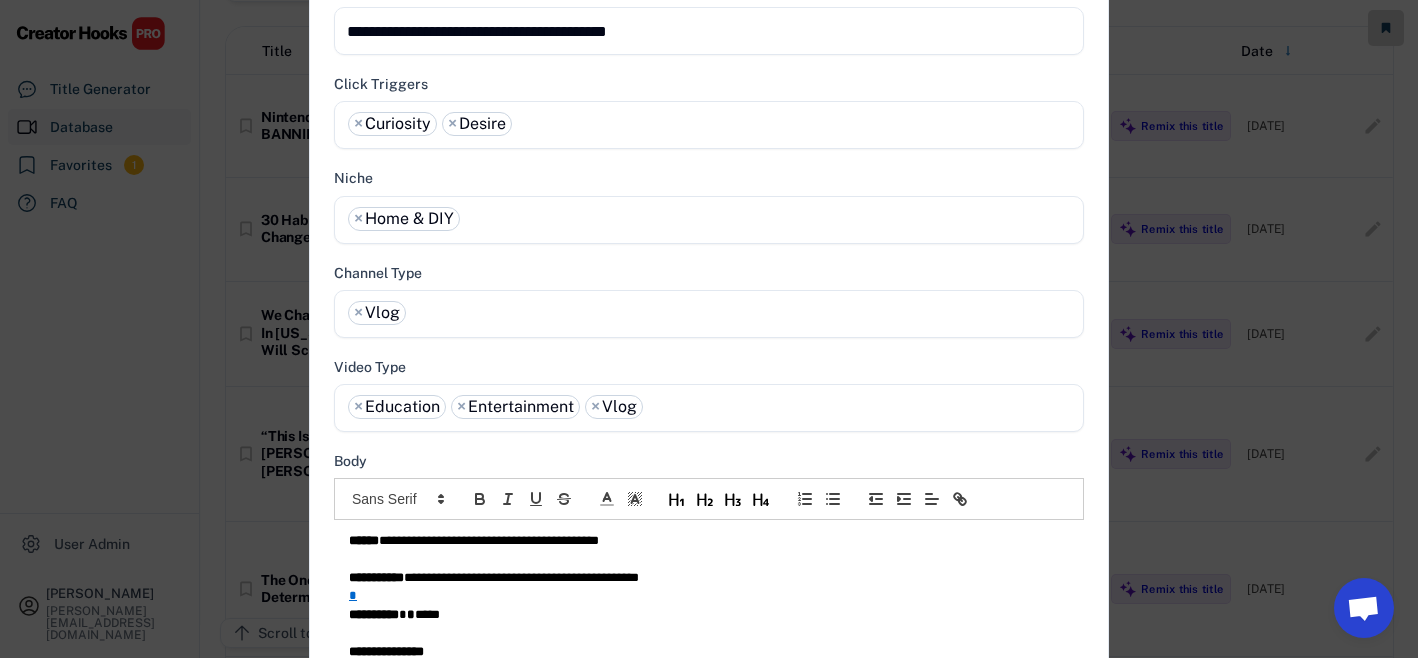 click on "×" at bounding box center [358, 407] 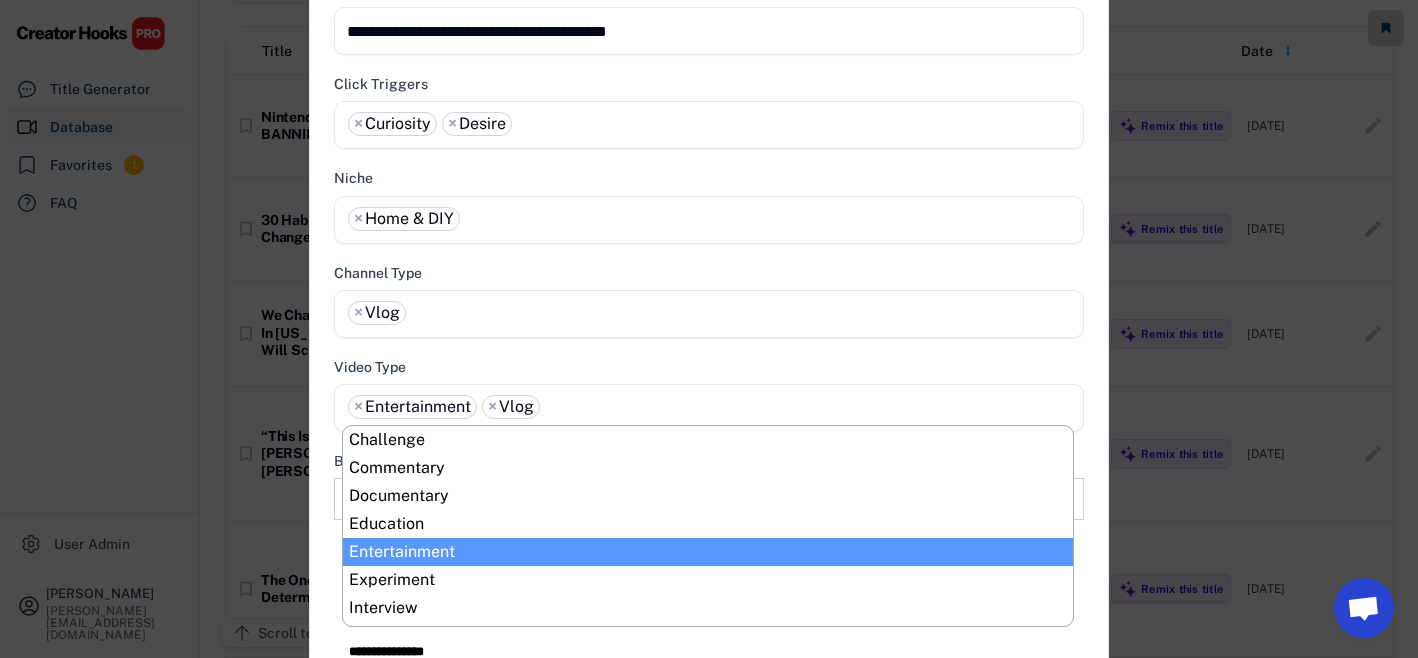 click on "**********" at bounding box center (709, 395) 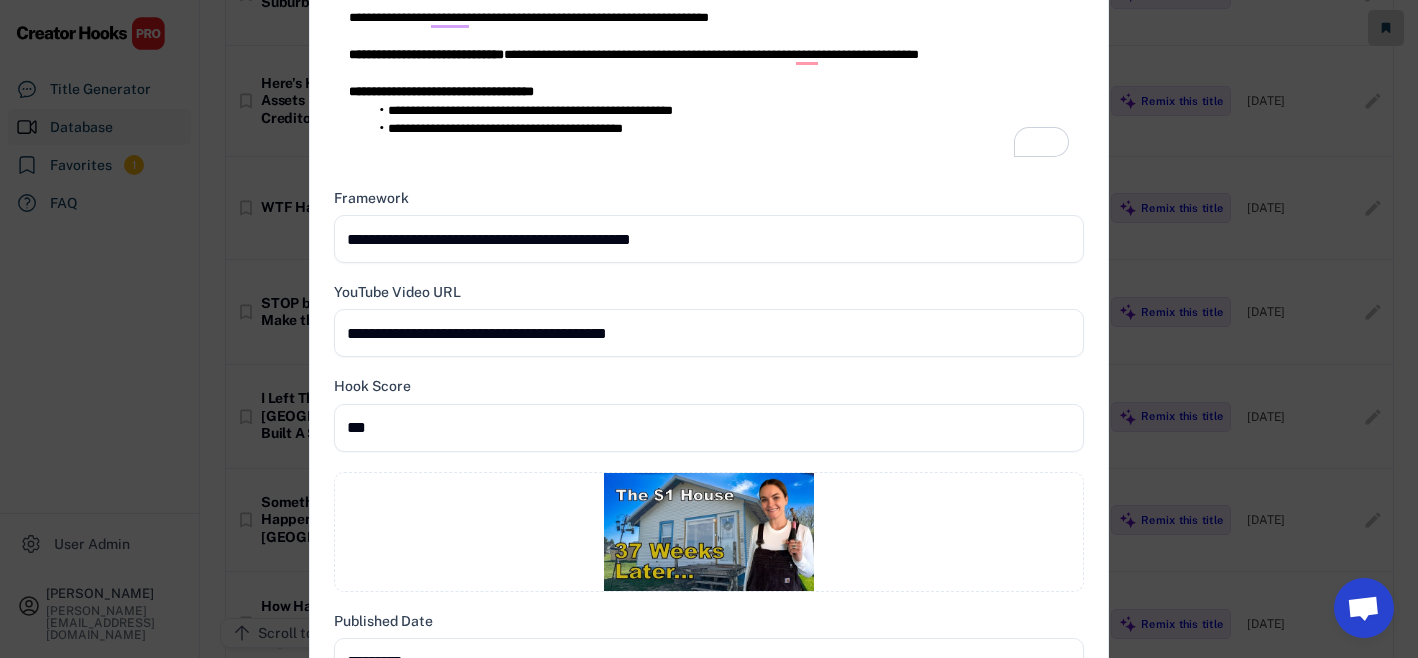 scroll, scrollTop: 1177, scrollLeft: 0, axis: vertical 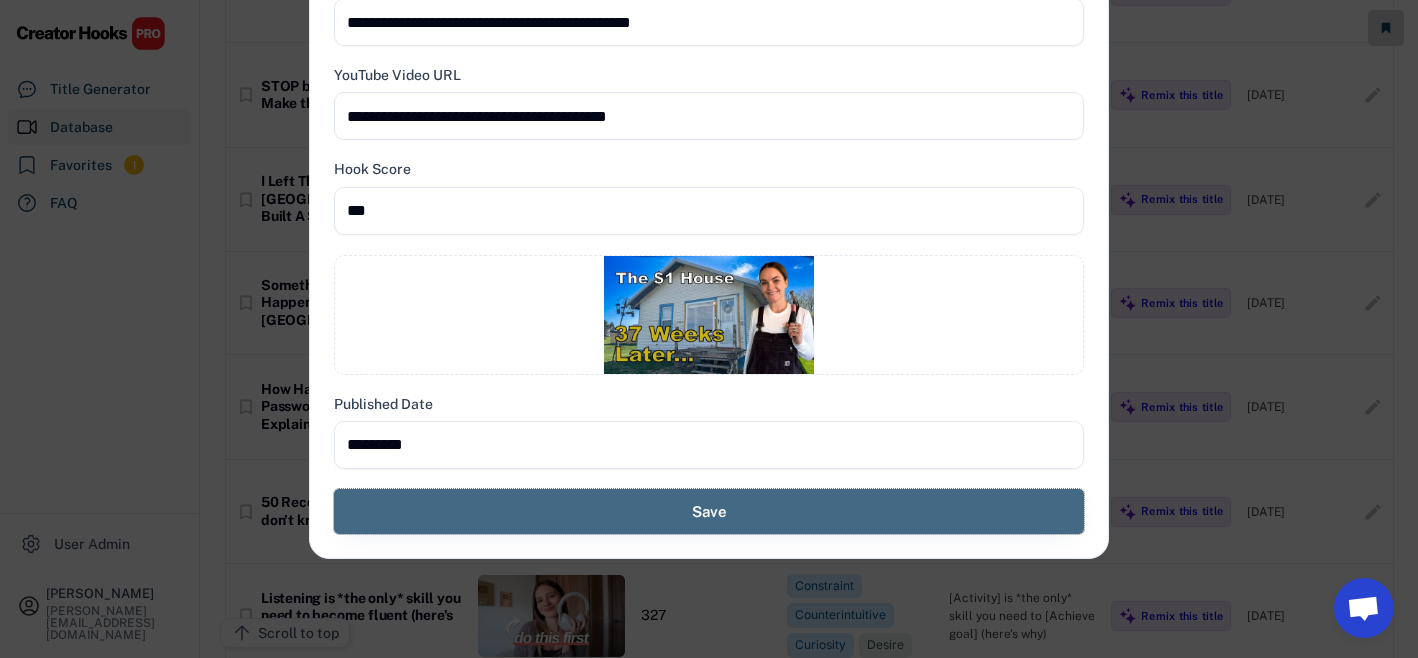 click on "Save" at bounding box center [709, 511] 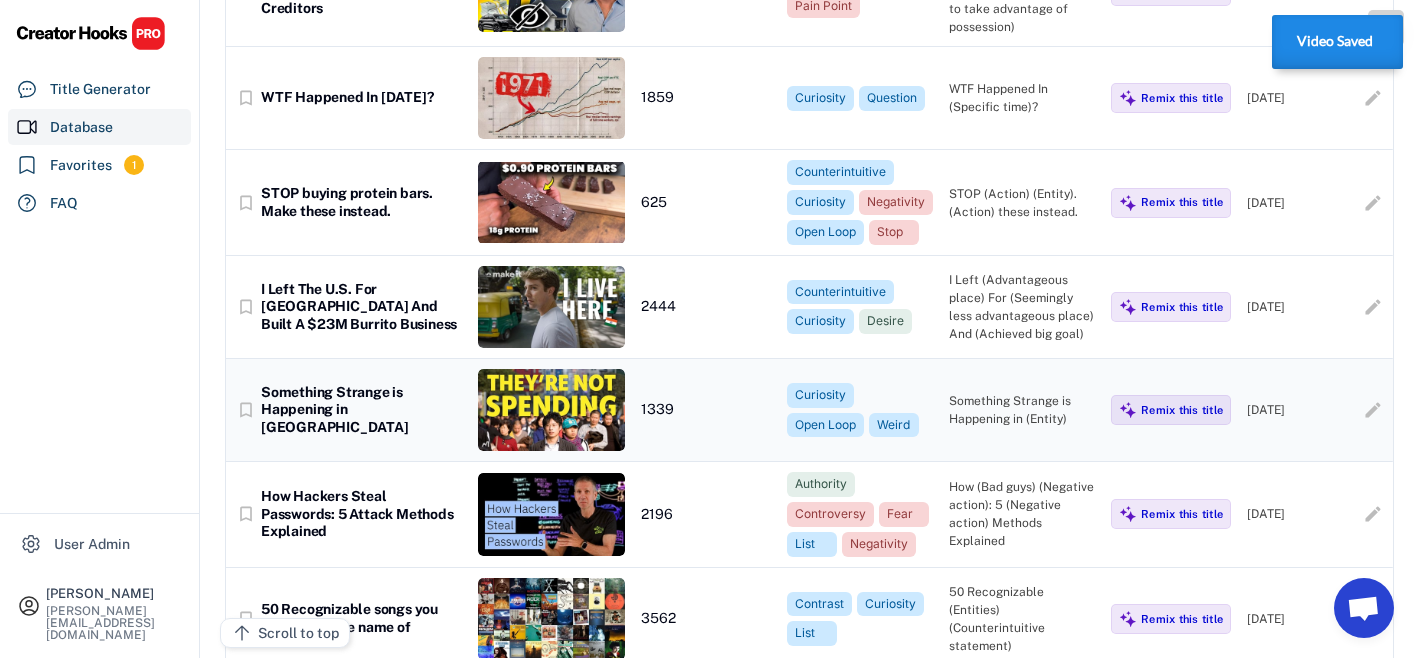 scroll, scrollTop: 0, scrollLeft: 0, axis: both 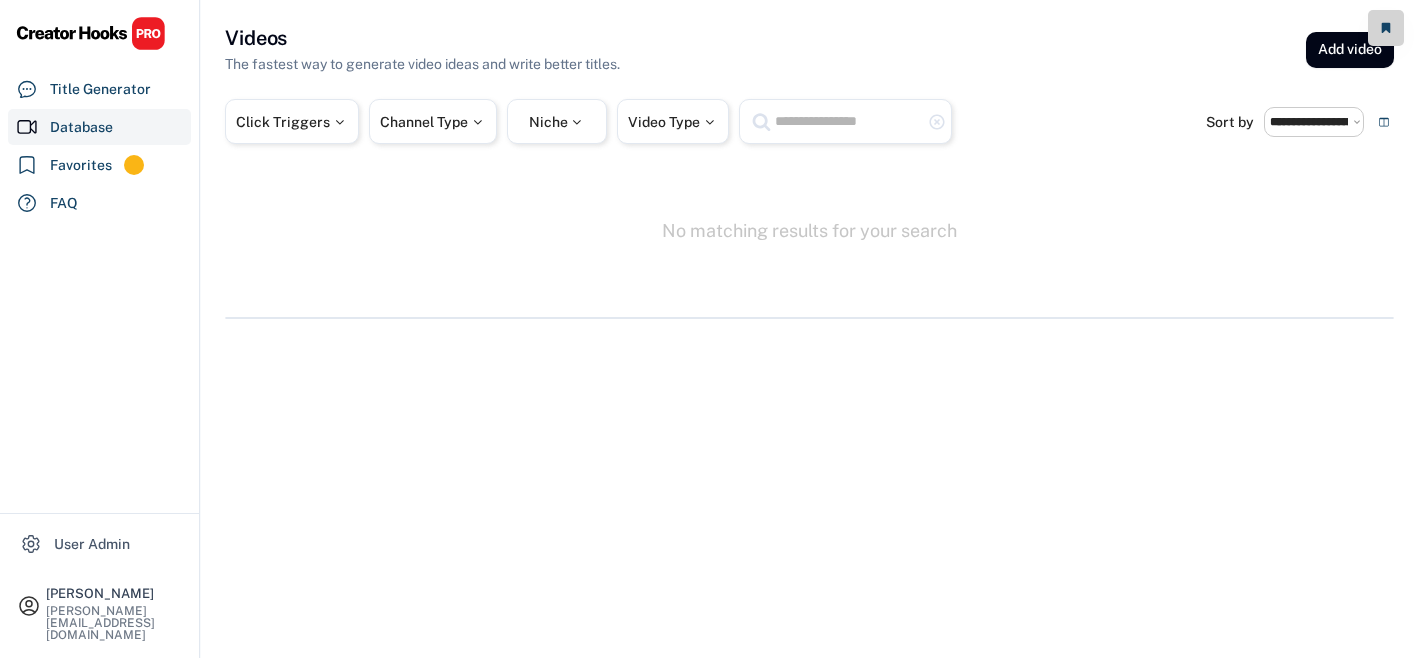 select on "**********" 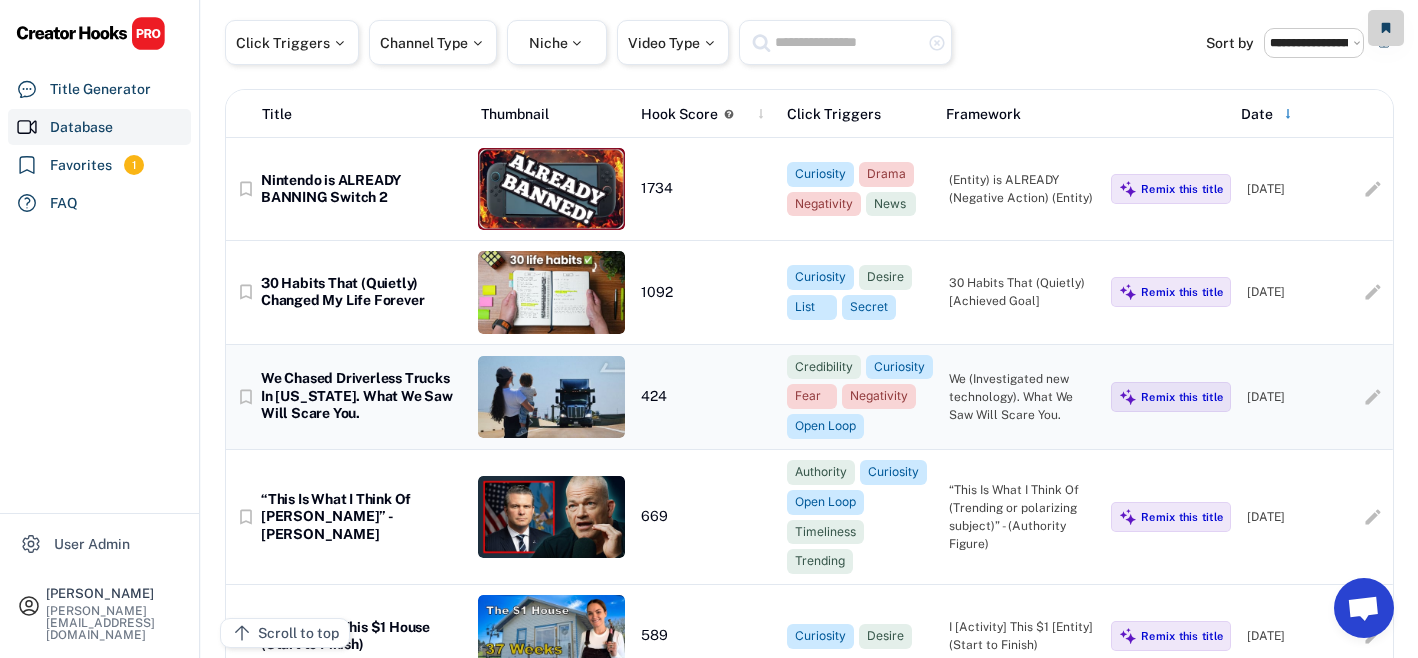 scroll, scrollTop: 0, scrollLeft: 0, axis: both 